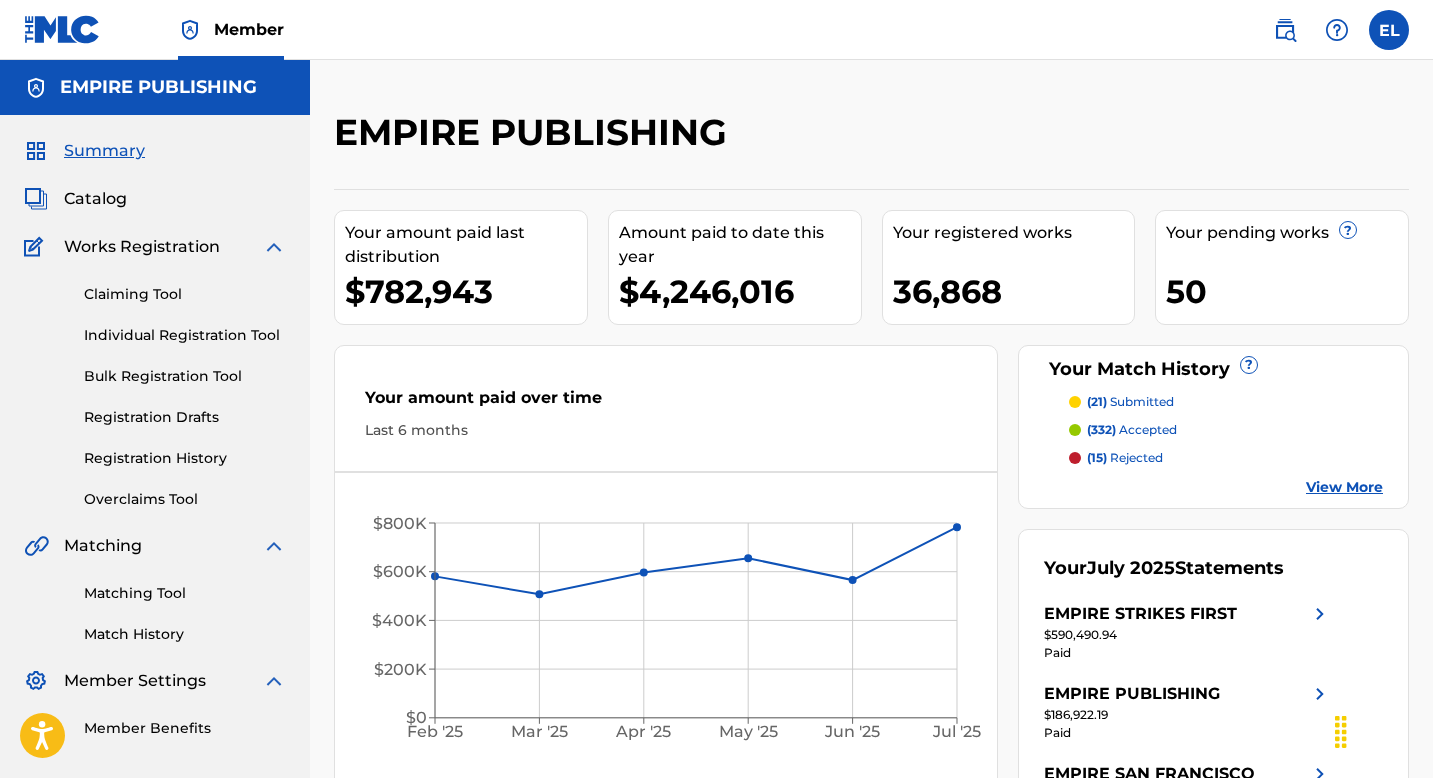 scroll, scrollTop: 0, scrollLeft: 0, axis: both 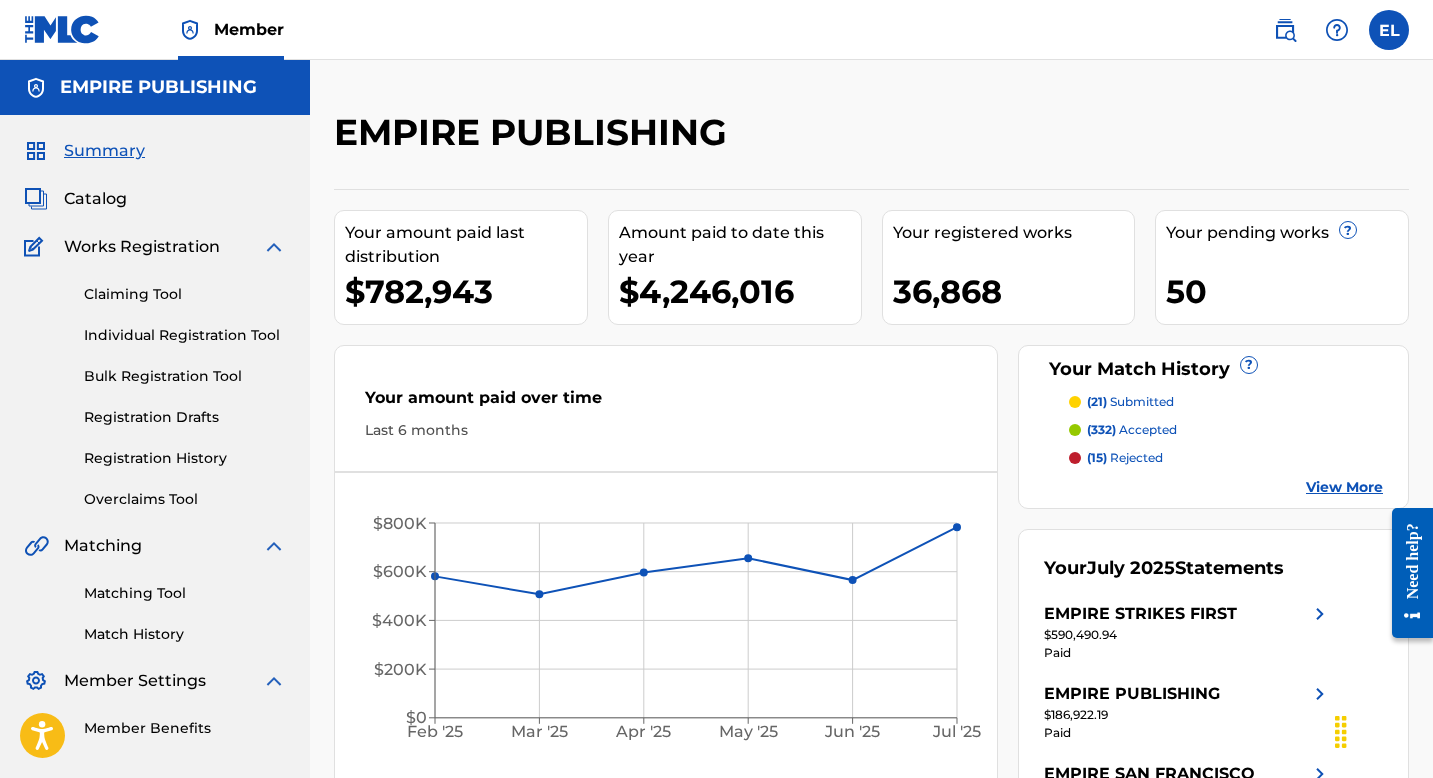 click on "Catalog" at bounding box center [95, 199] 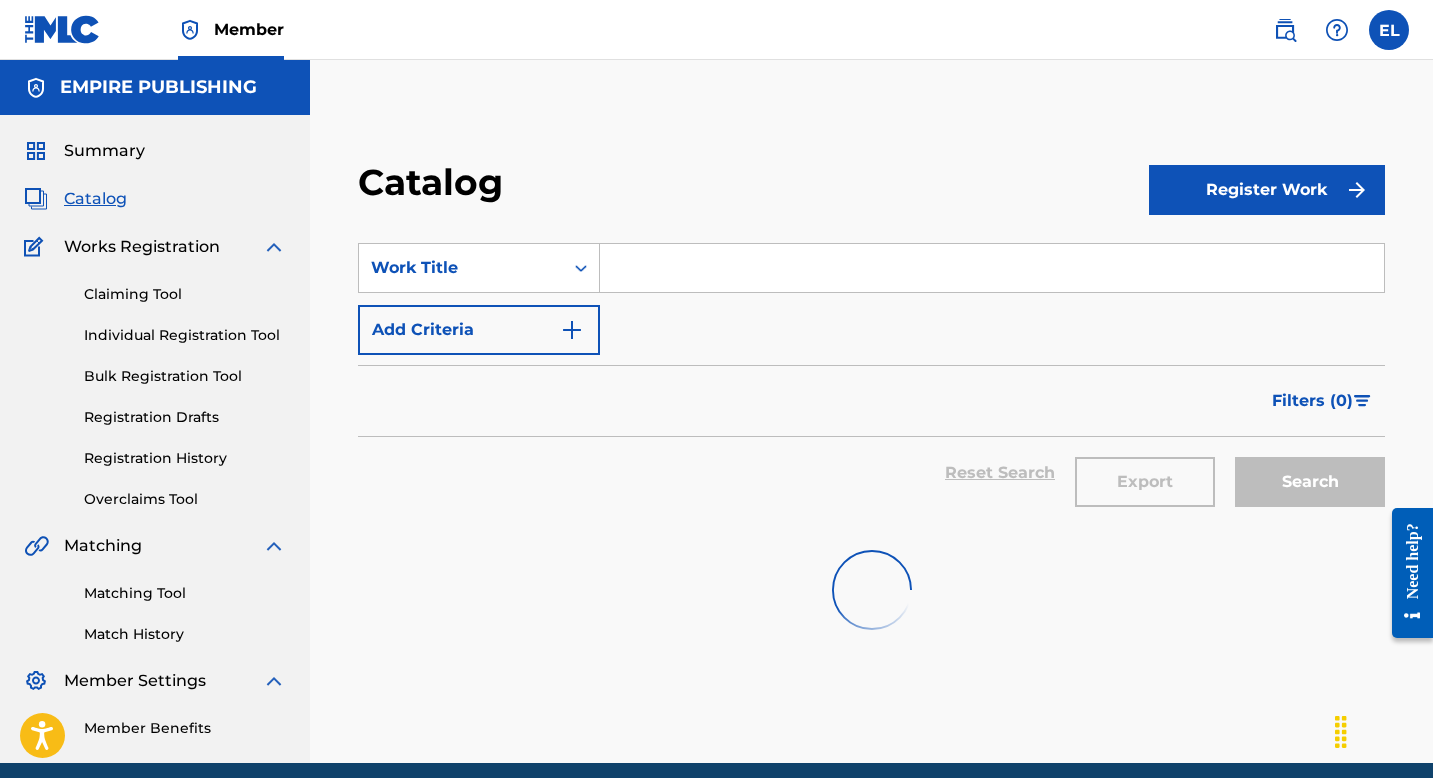 click at bounding box center [992, 268] 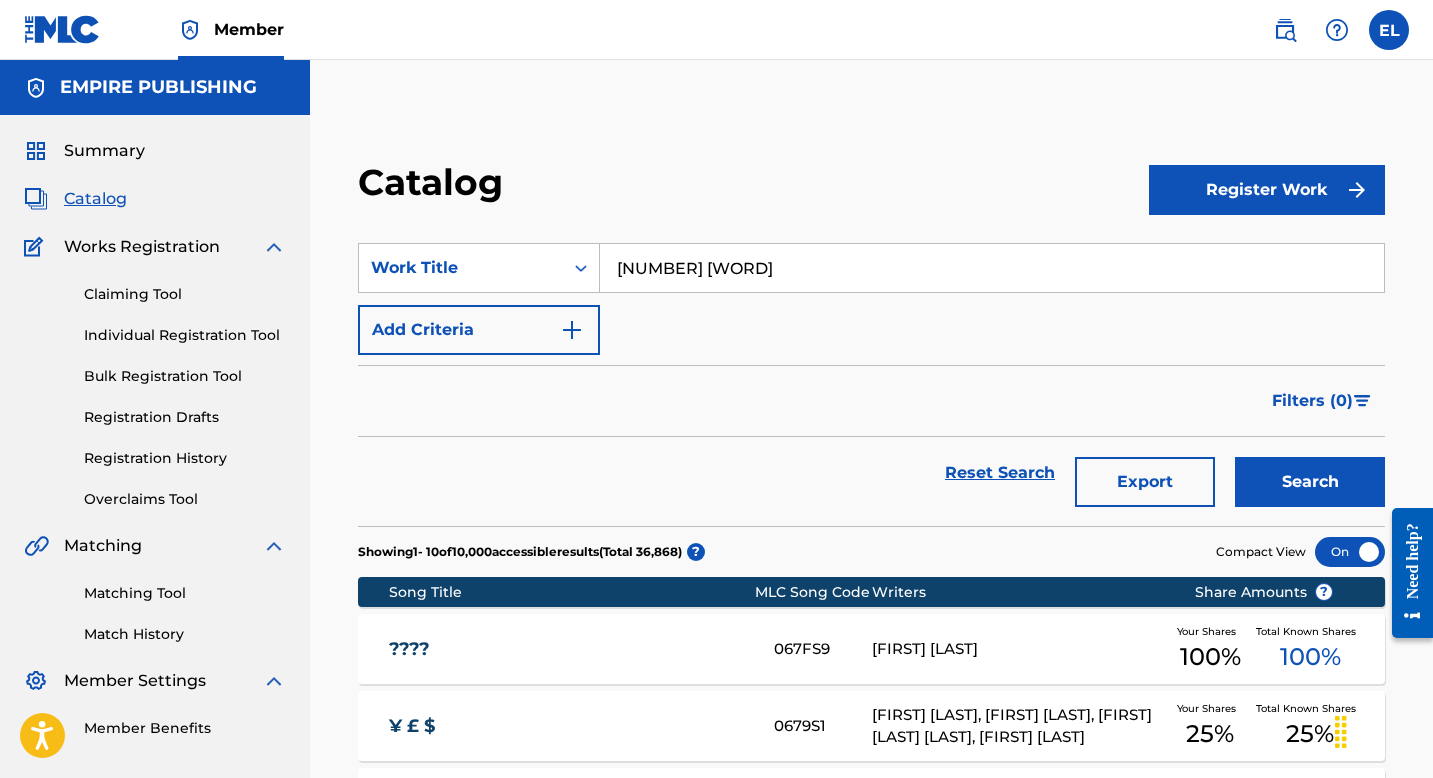 type on "[NUMBER] [WORD]" 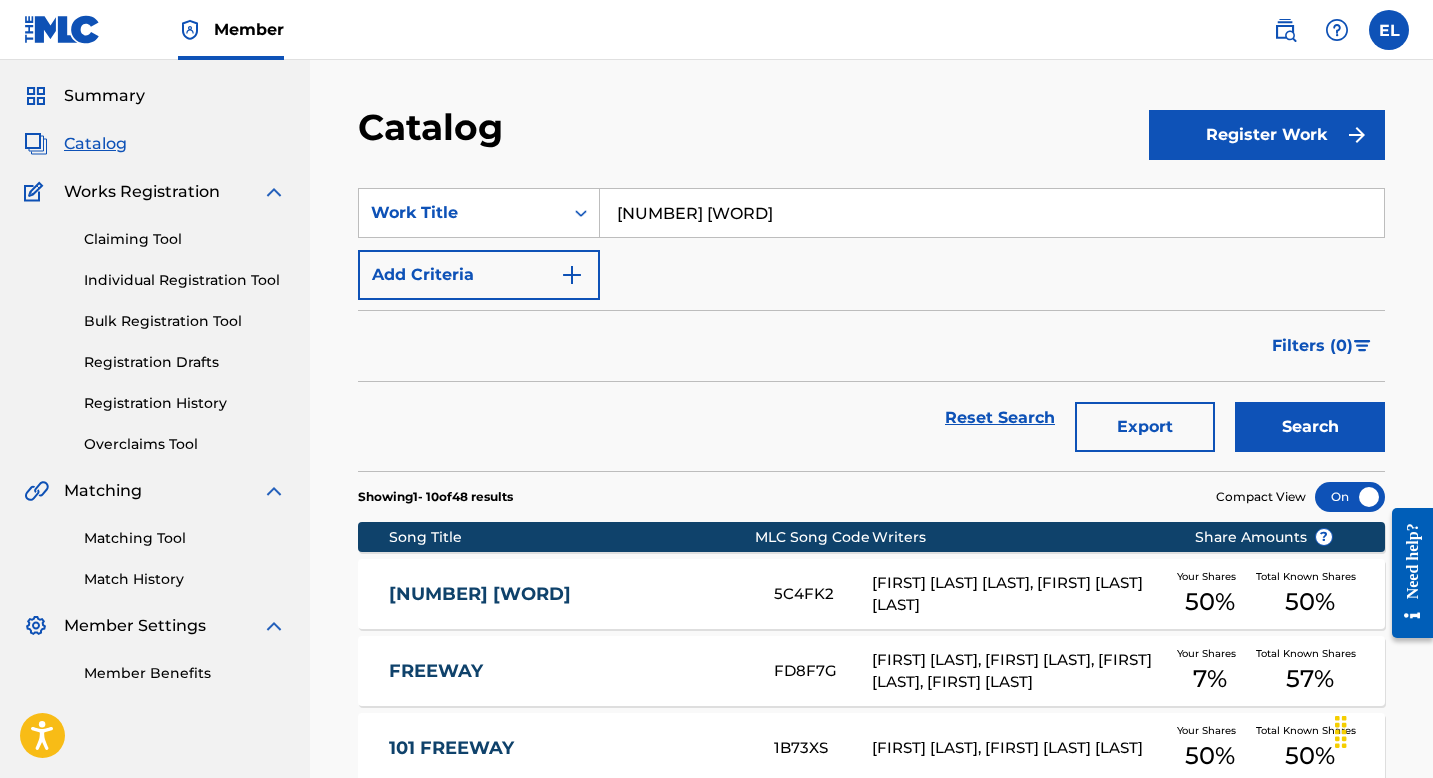 scroll, scrollTop: 69, scrollLeft: 0, axis: vertical 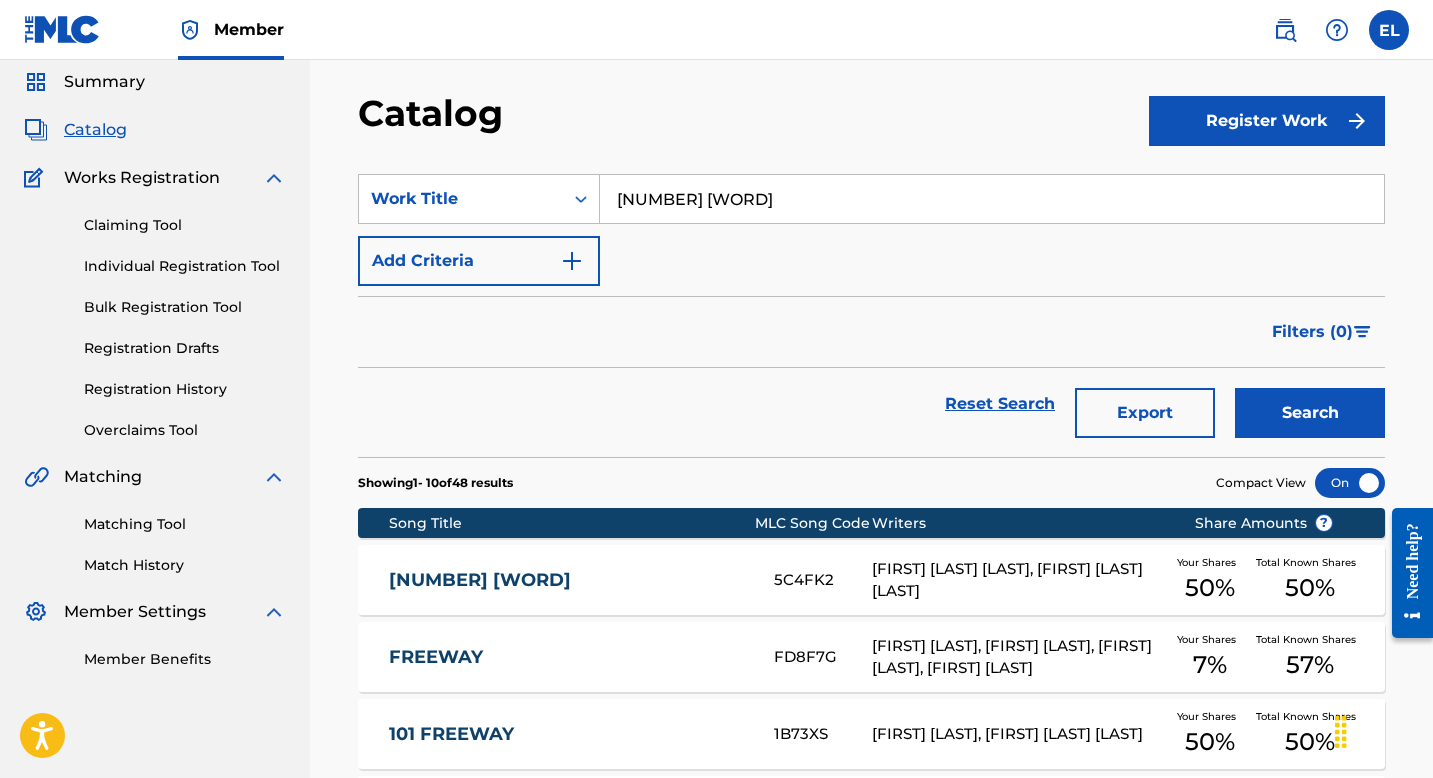 click on "[NUMBER] [WORD] [ID] [FIRST] [LAST], [FIRST] [LAST] [LAST] Your Shares 50 % Total Known Shares 50 %" at bounding box center (871, 580) 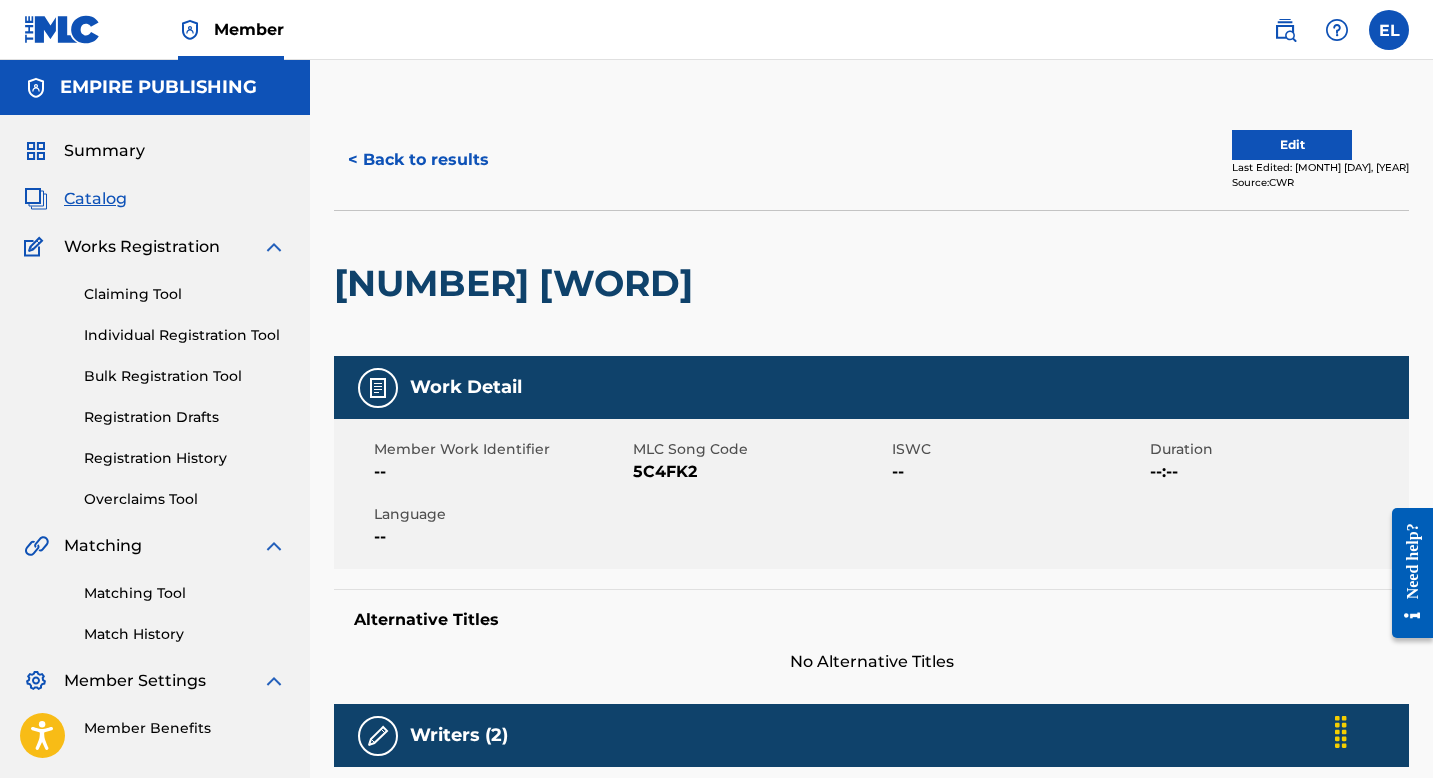 click on "5C4FK2" at bounding box center [760, 472] 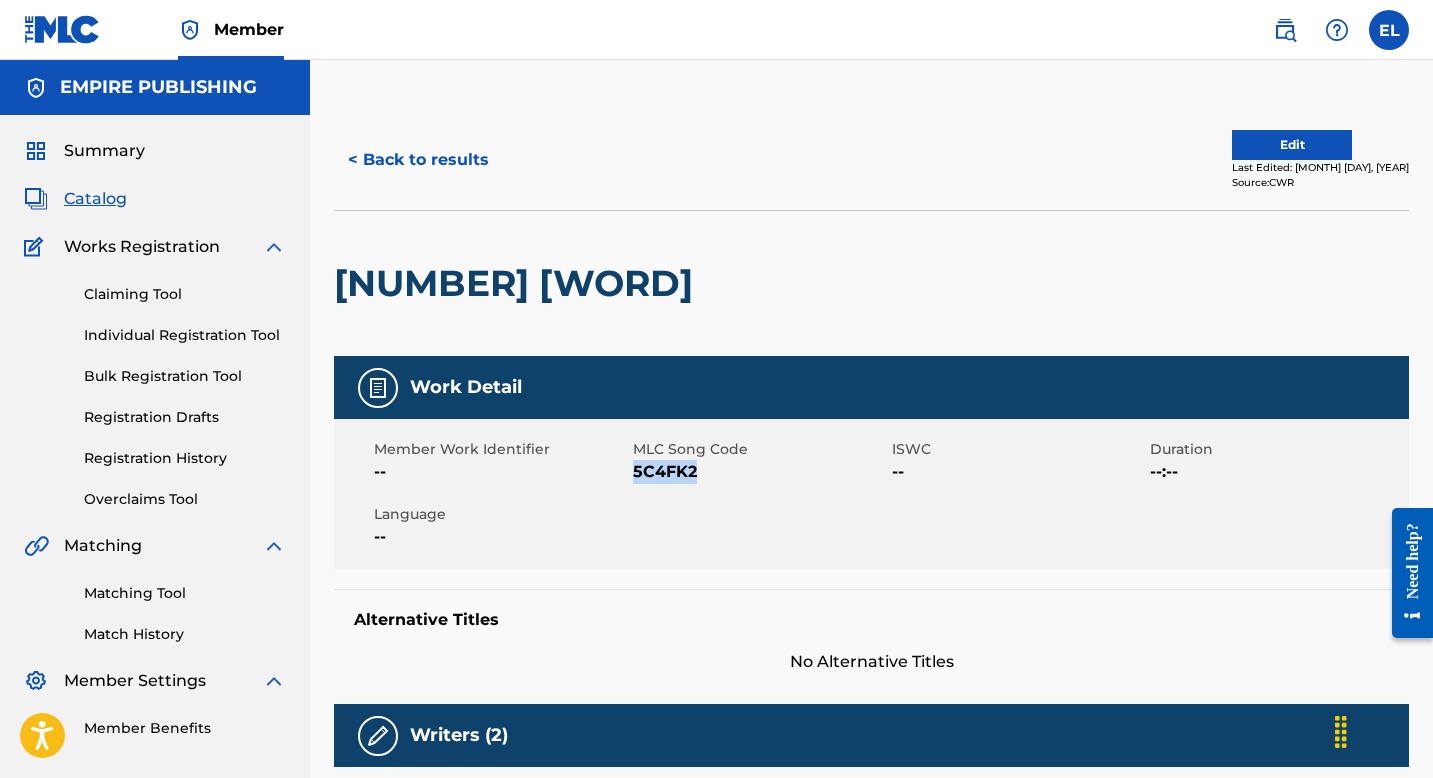 click on "5C4FK2" at bounding box center [760, 472] 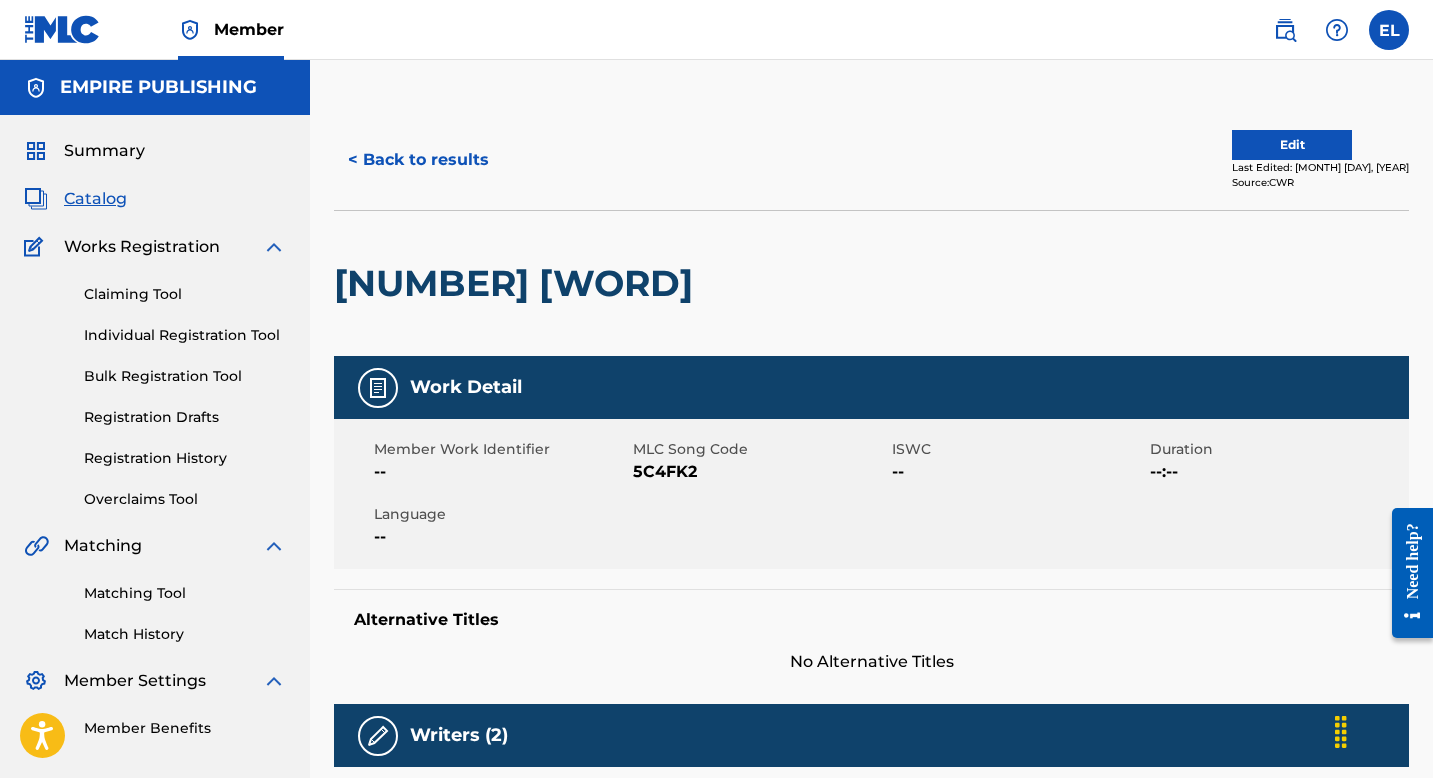 click on "5C4FK2" at bounding box center (760, 472) 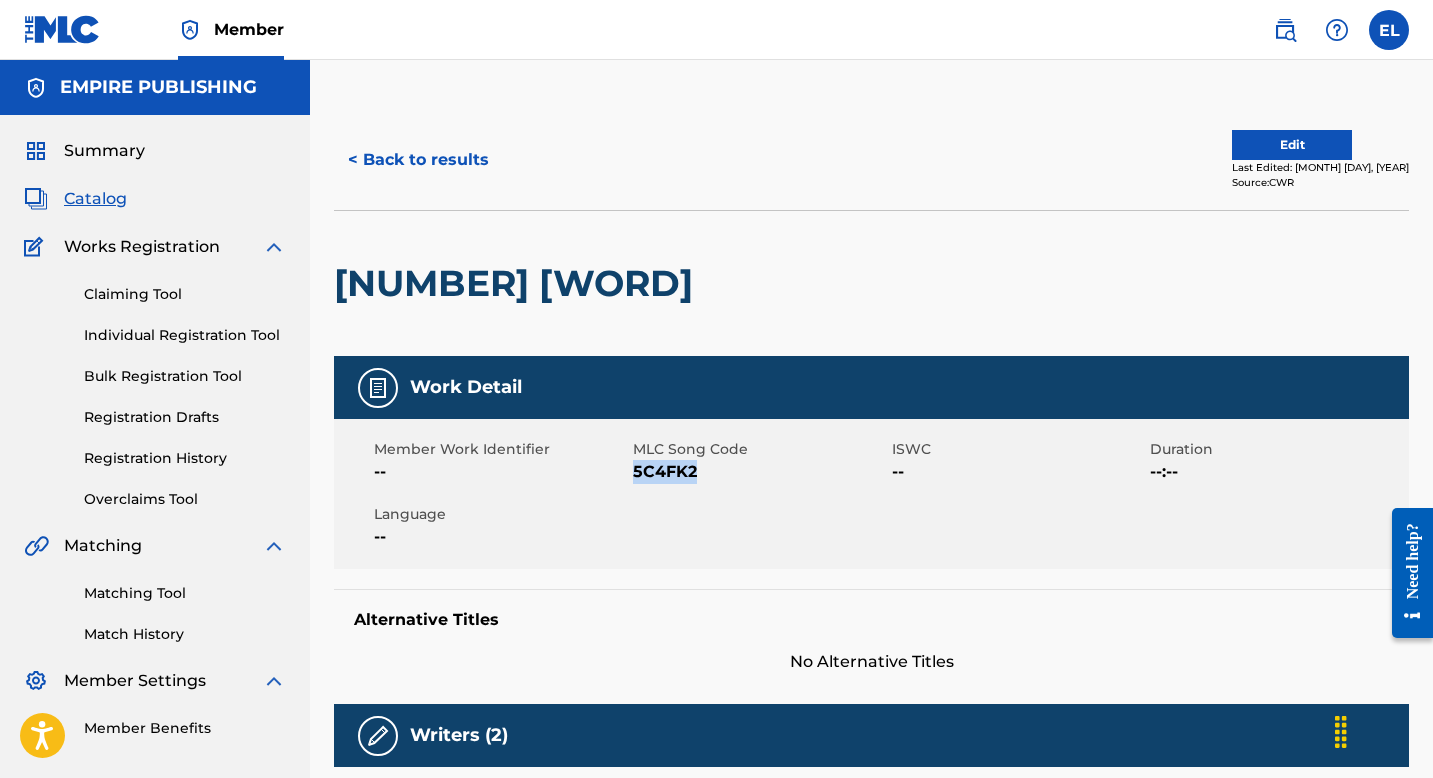 click on "5C4FK2" at bounding box center [760, 472] 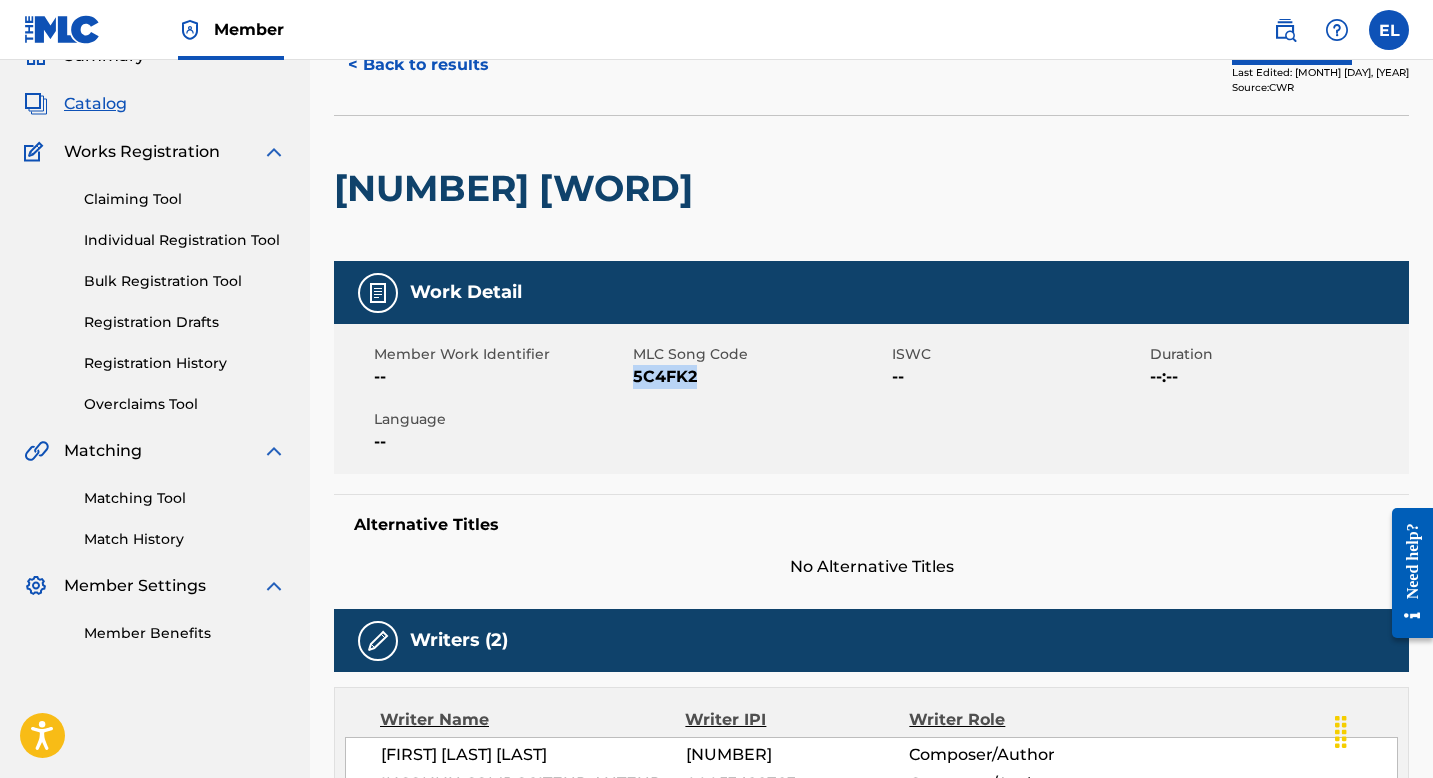 scroll, scrollTop: 0, scrollLeft: 0, axis: both 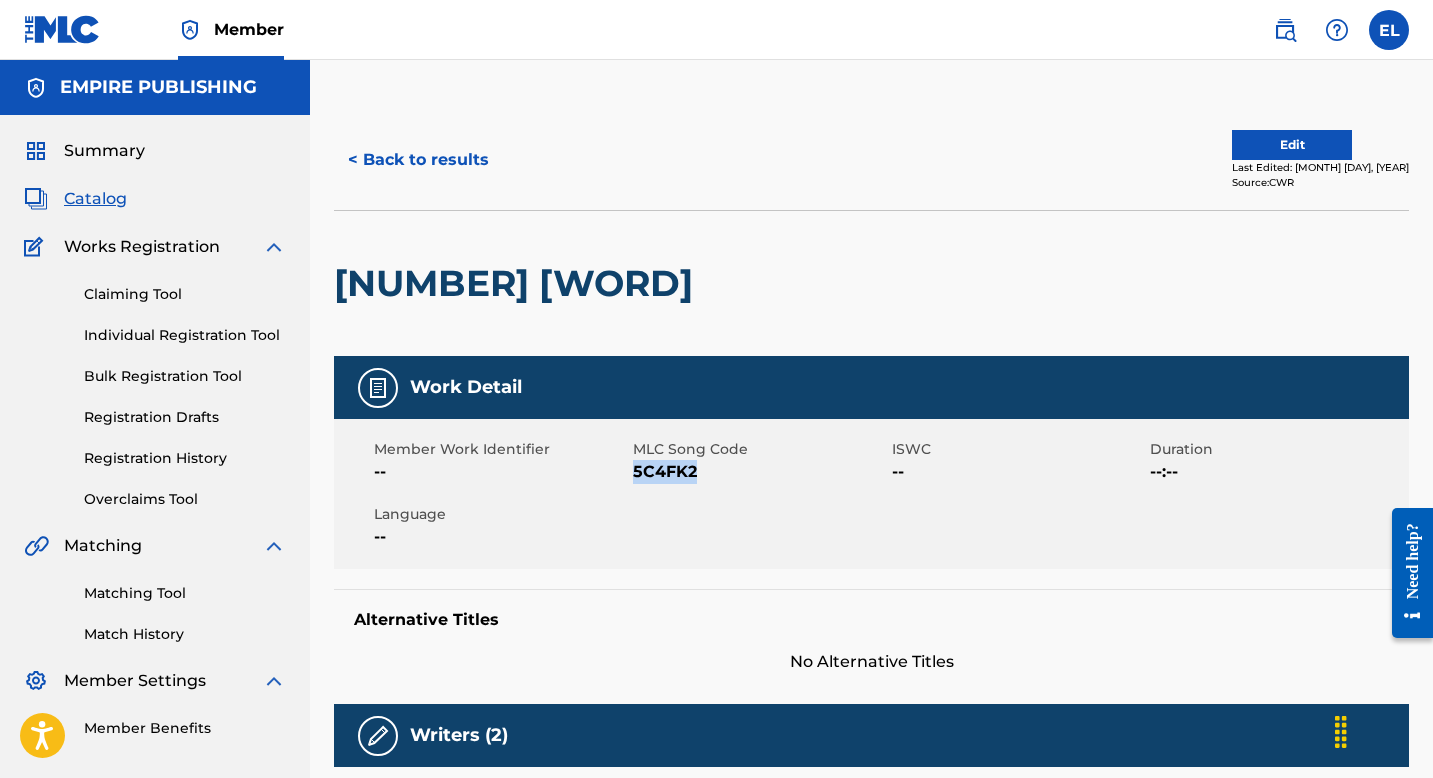 click on "Edit" at bounding box center [1292, 145] 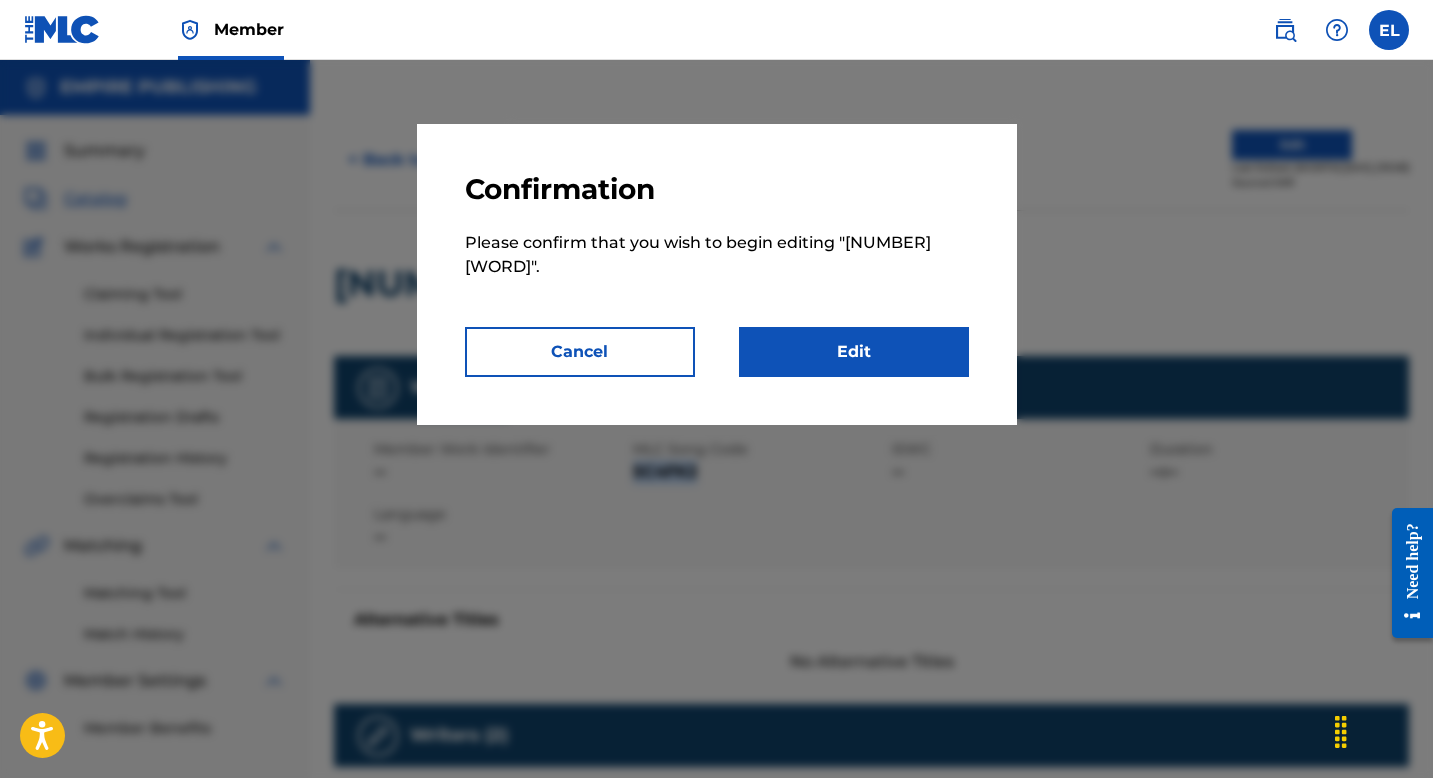 click on "Edit" at bounding box center [854, 352] 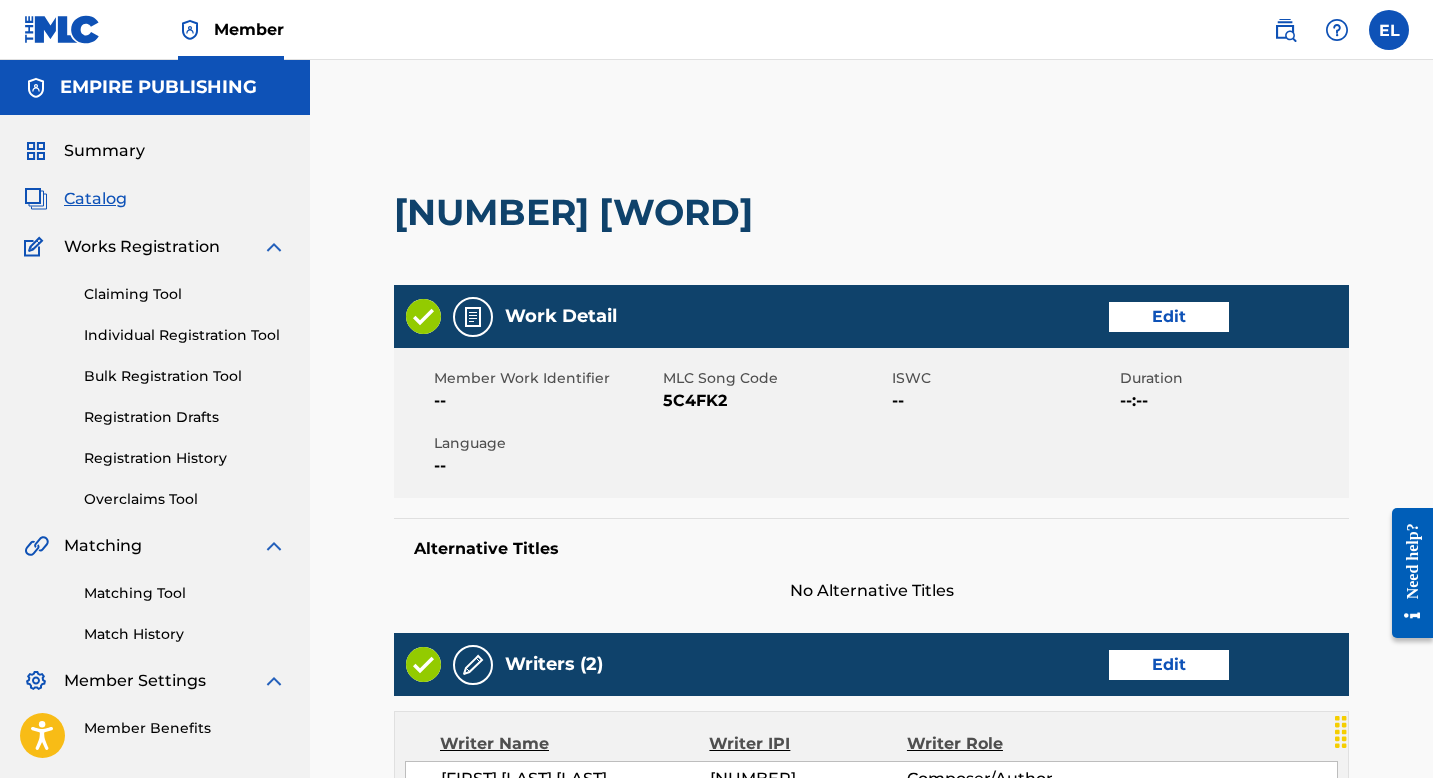 click on "Edit" at bounding box center (1169, 317) 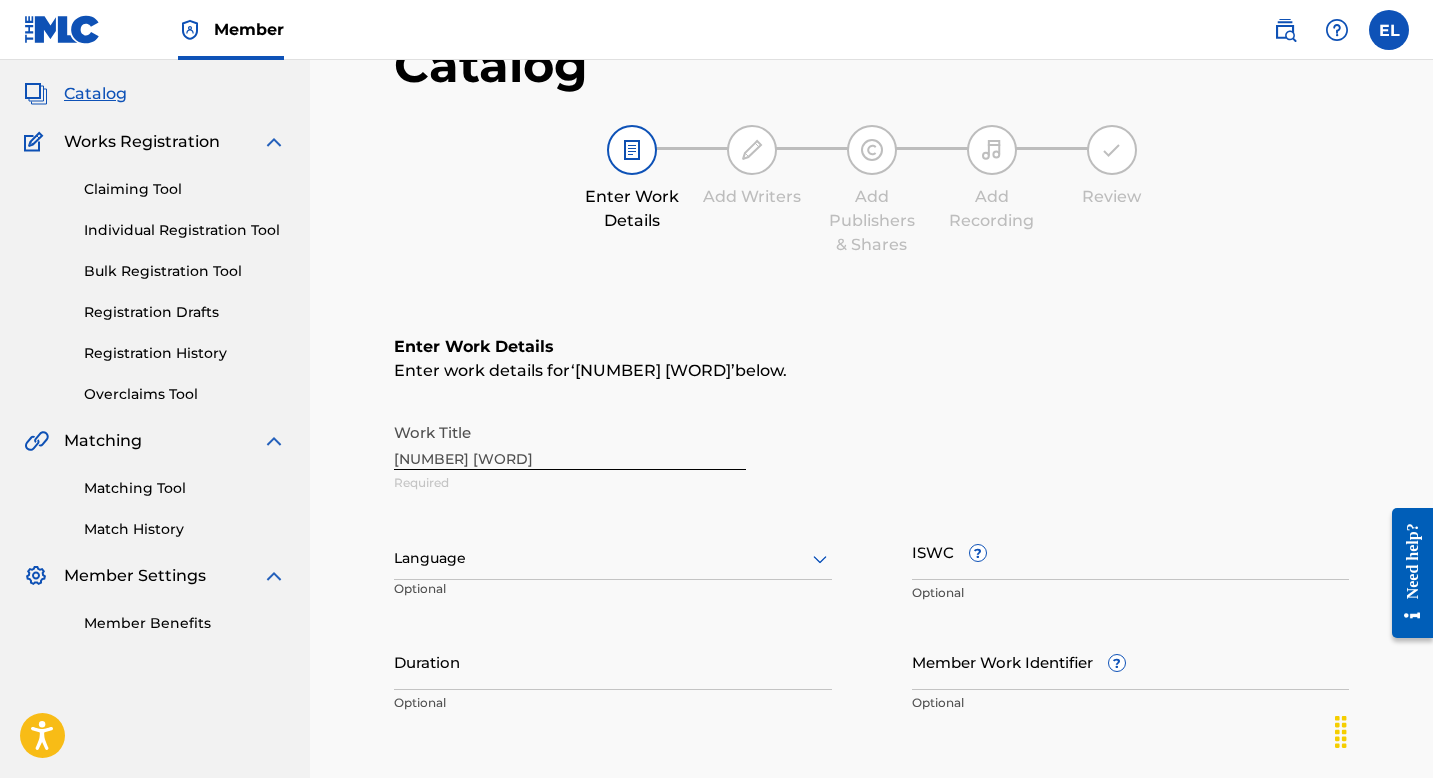scroll, scrollTop: 124, scrollLeft: 0, axis: vertical 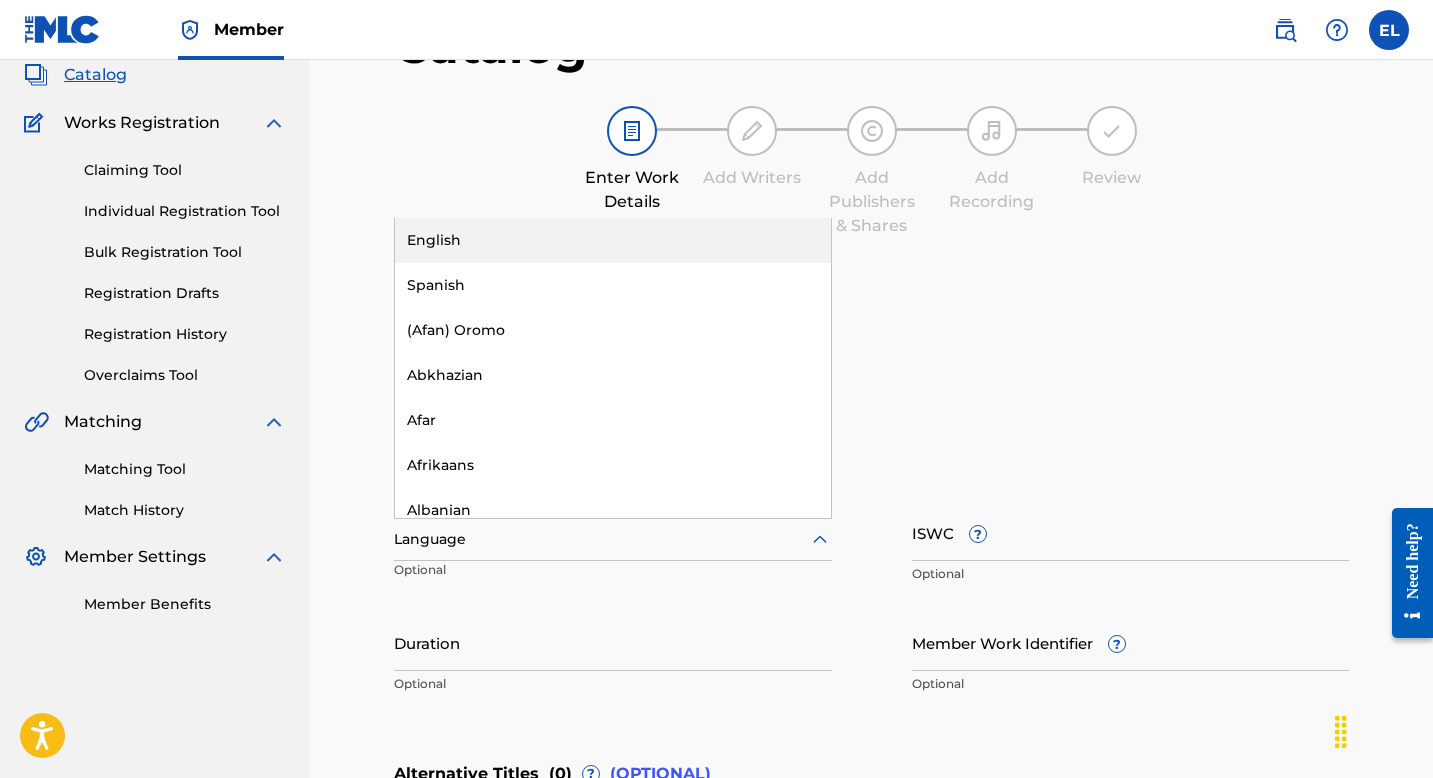 click at bounding box center [613, 539] 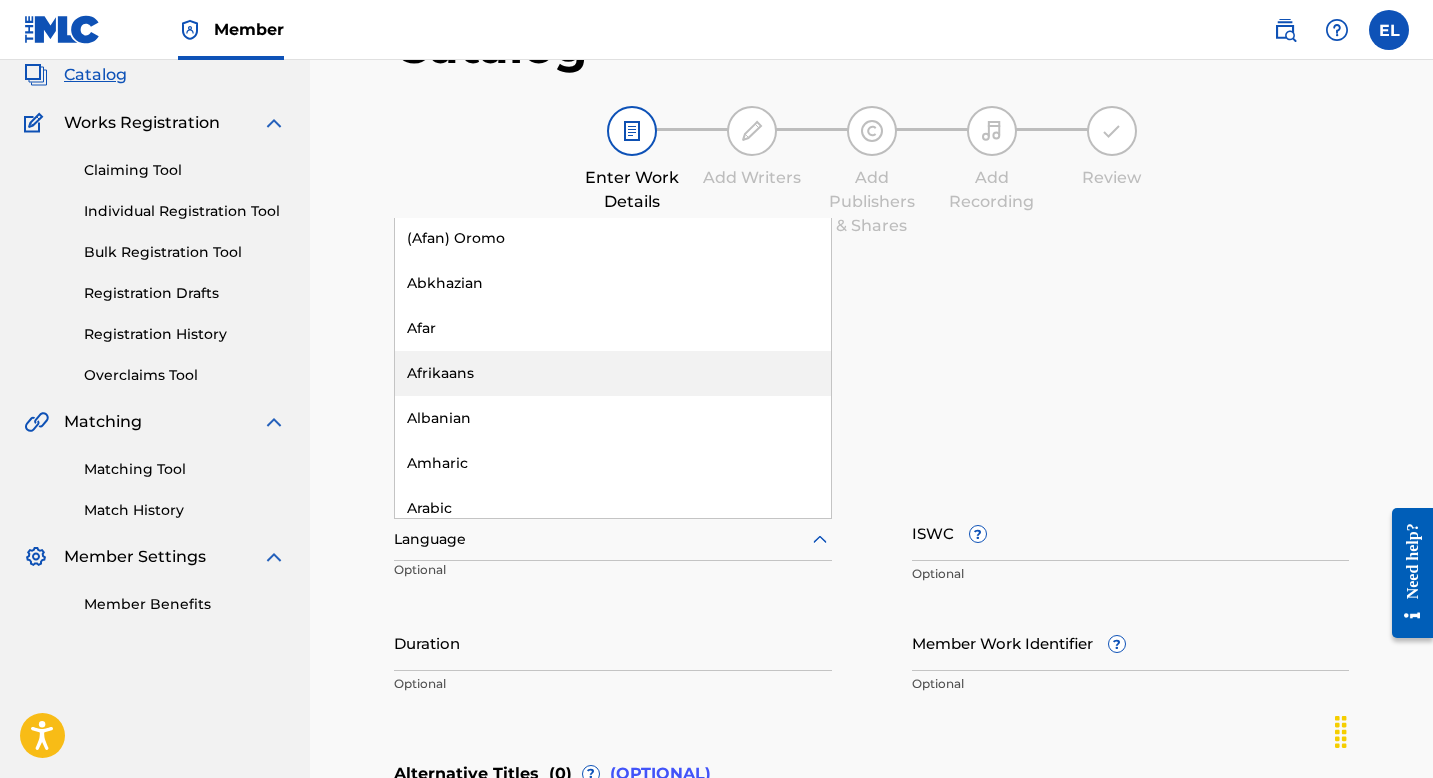 scroll, scrollTop: 0, scrollLeft: 0, axis: both 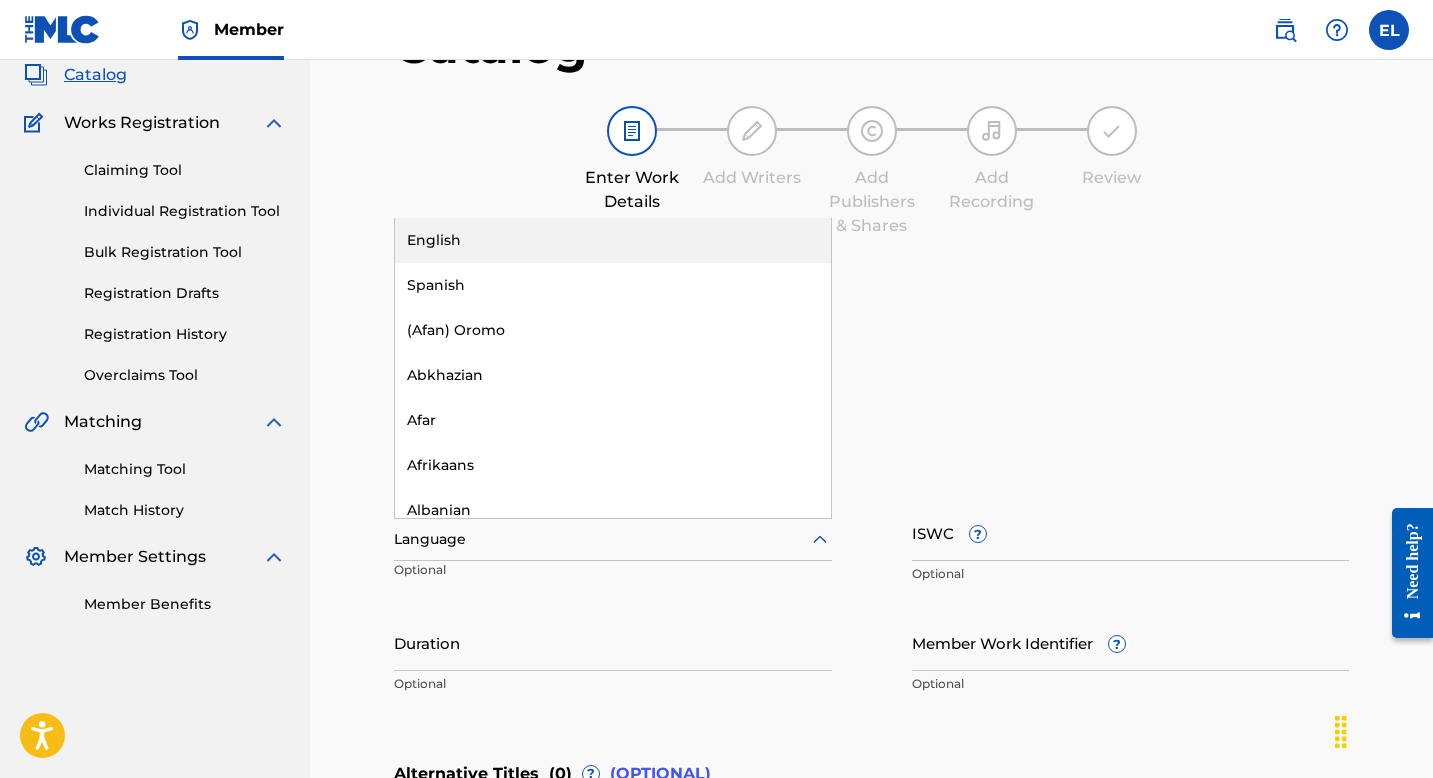 click on "English" at bounding box center (613, 240) 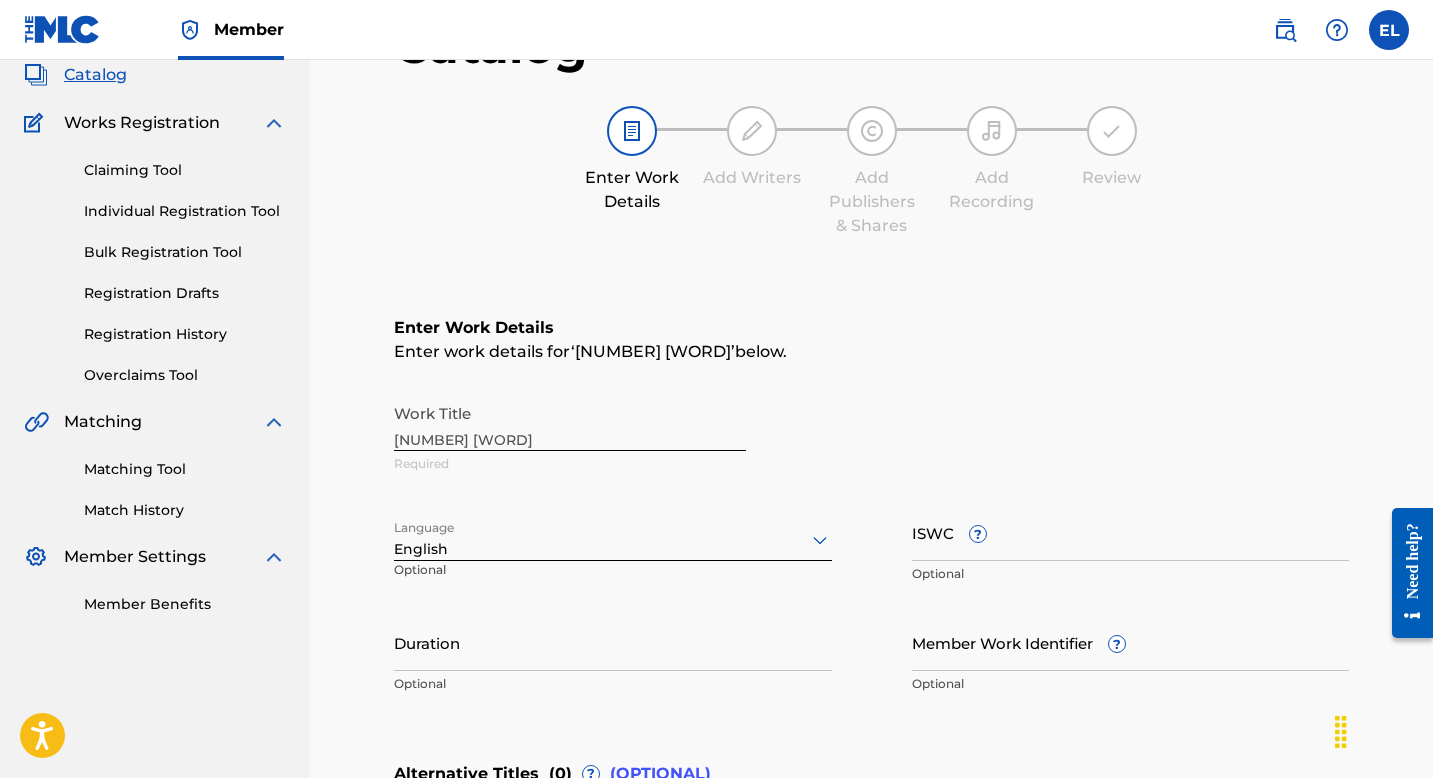 click on "Duration" at bounding box center [613, 642] 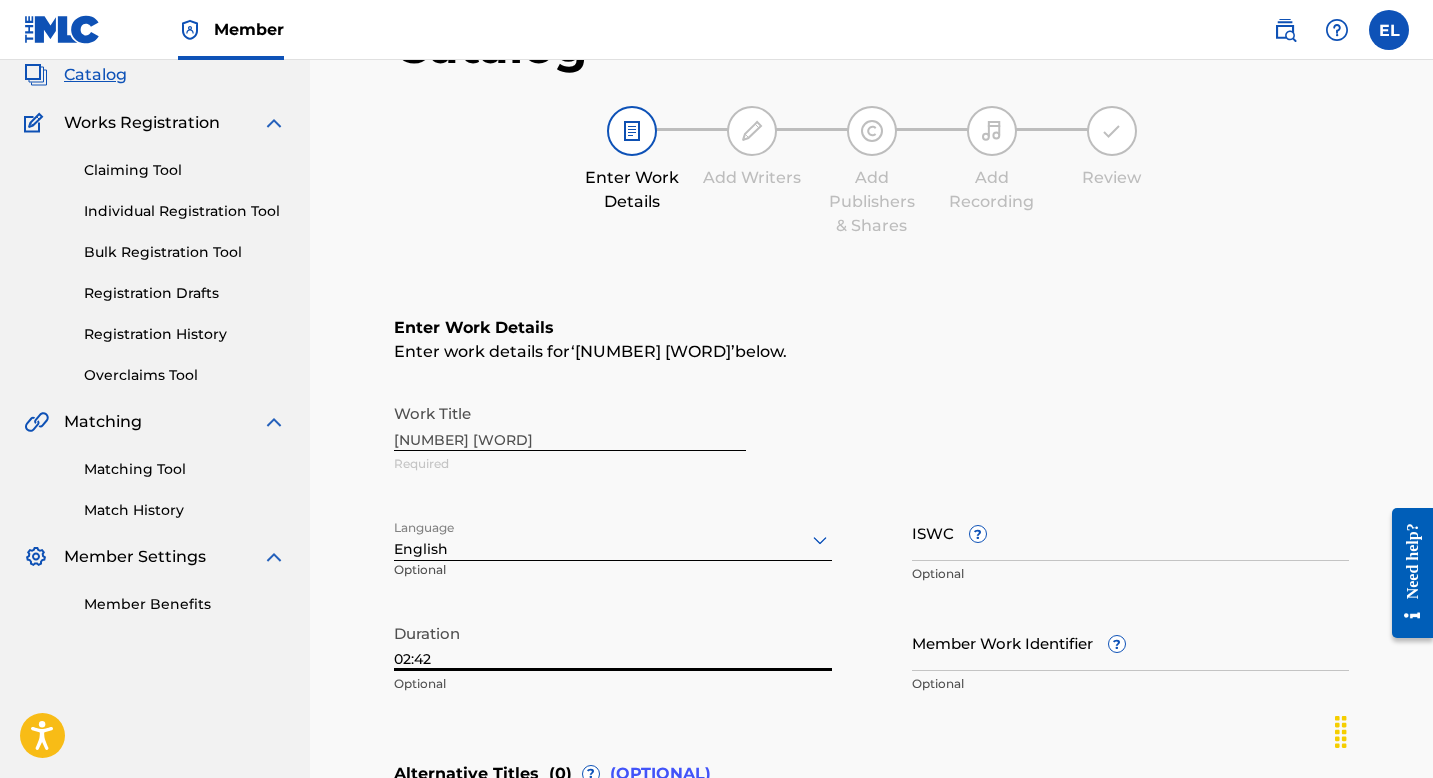 type on "02:42" 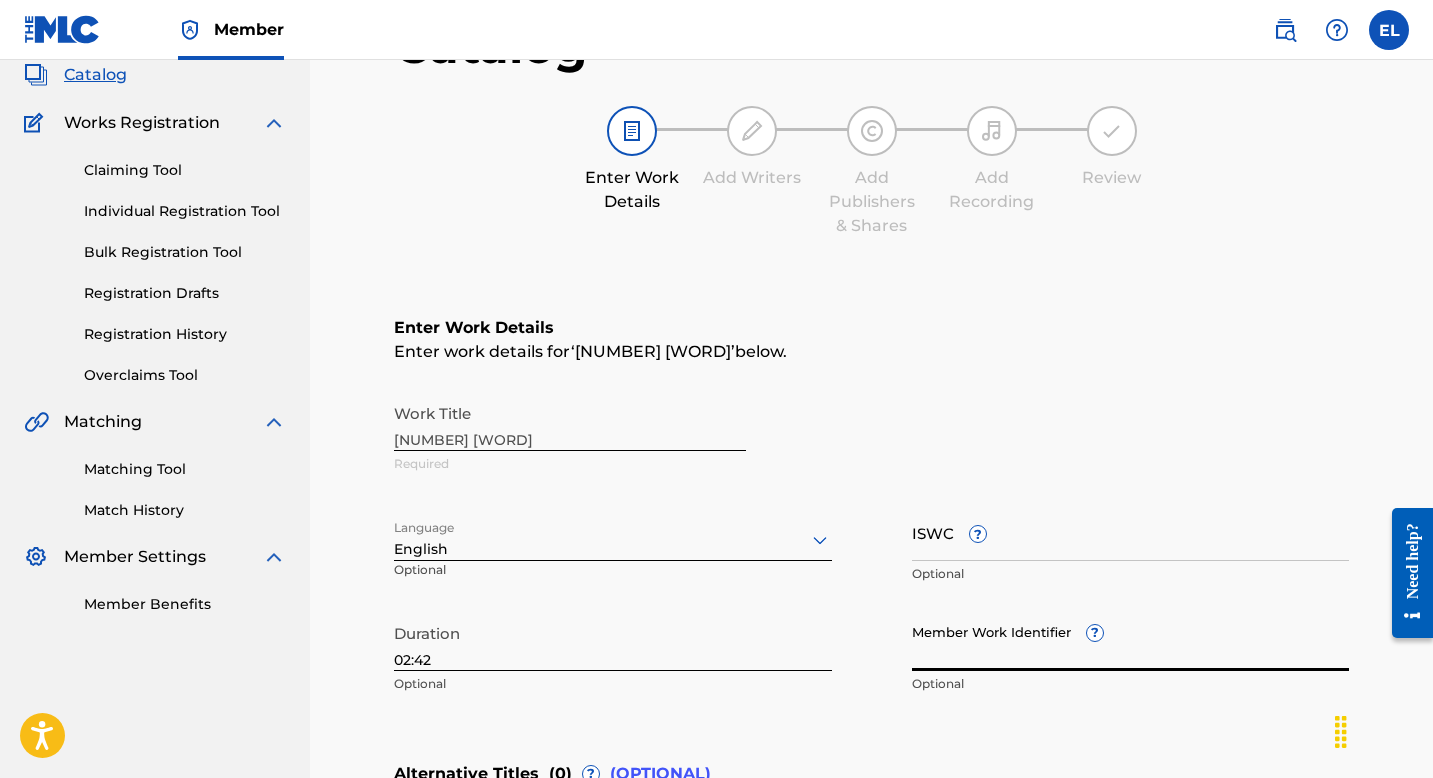 click on "Member Work Identifier   ?" at bounding box center [1131, 642] 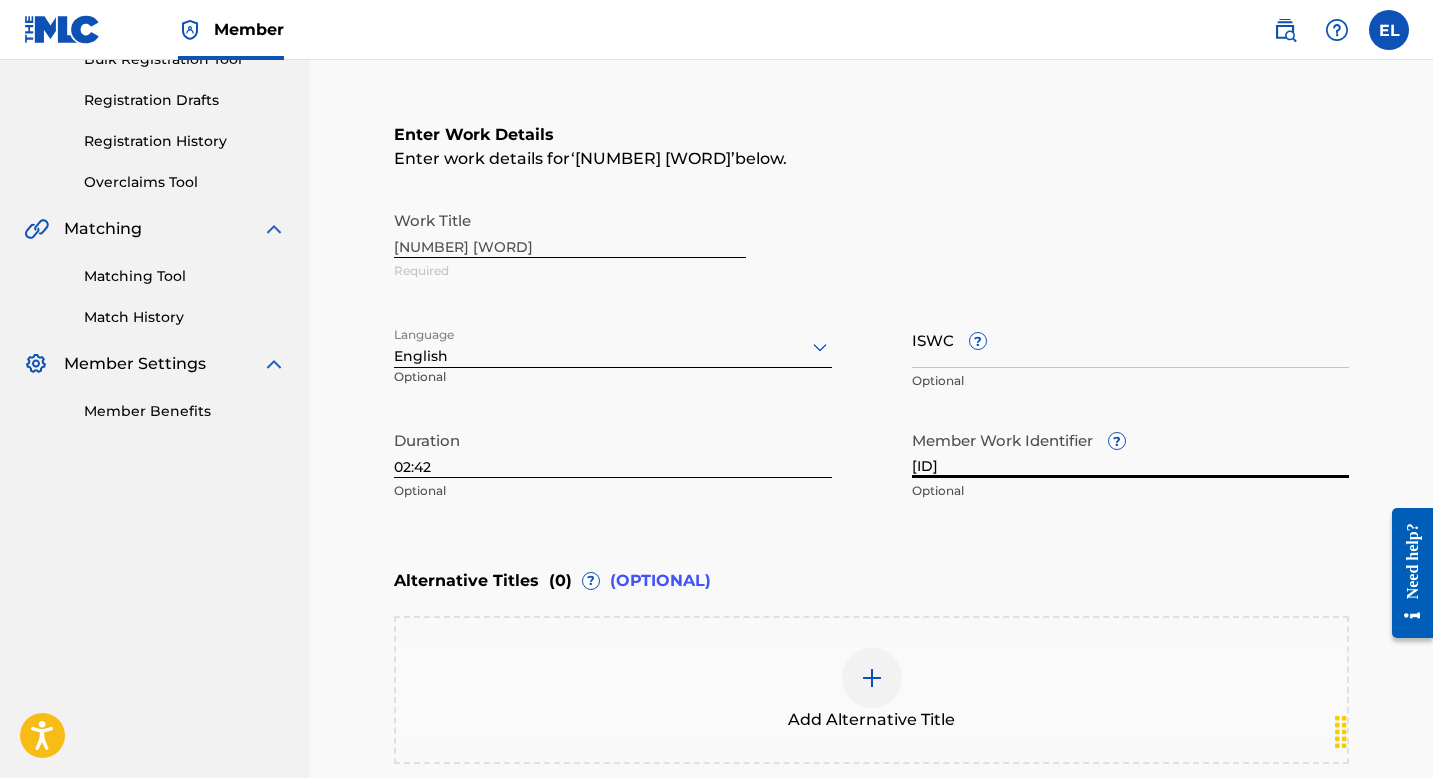 scroll, scrollTop: 459, scrollLeft: 0, axis: vertical 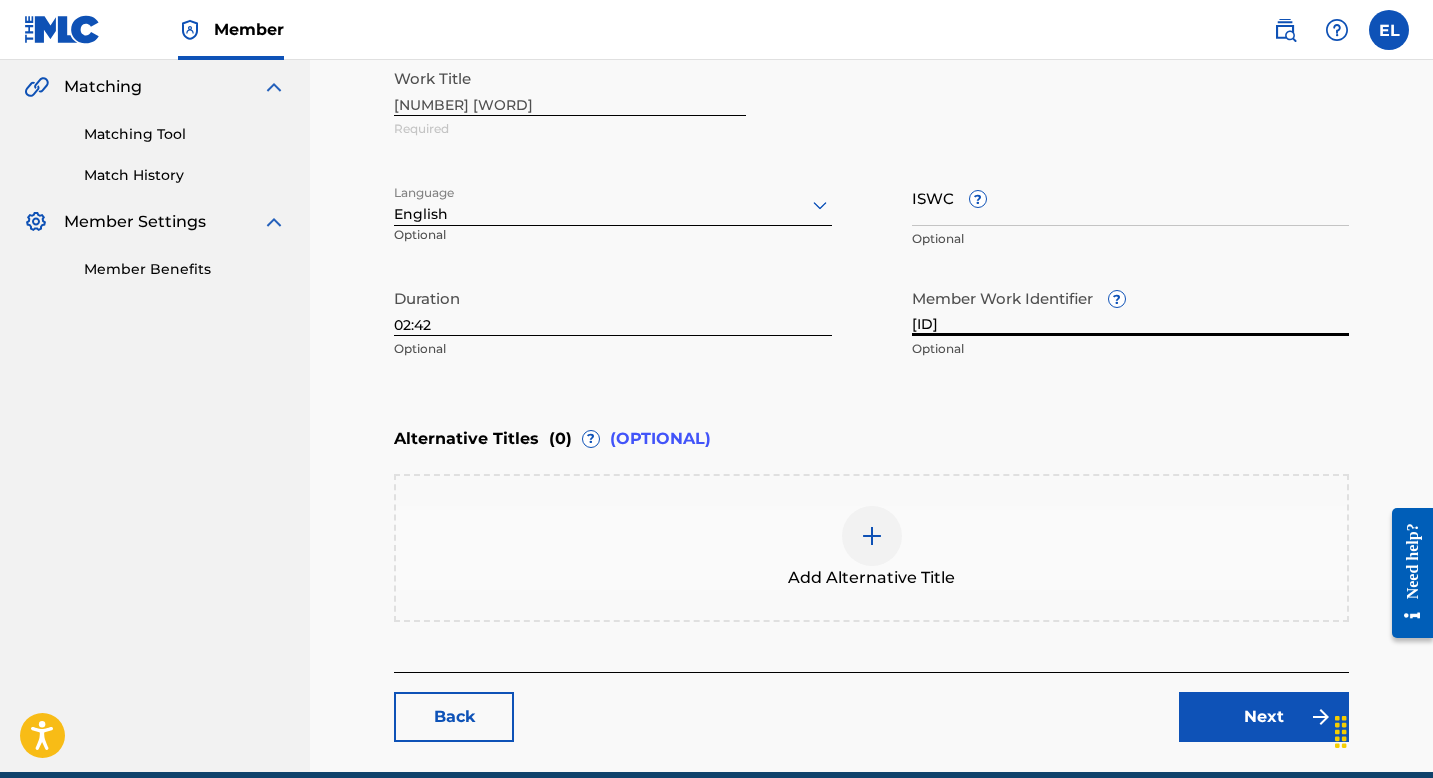 type on "[ID]" 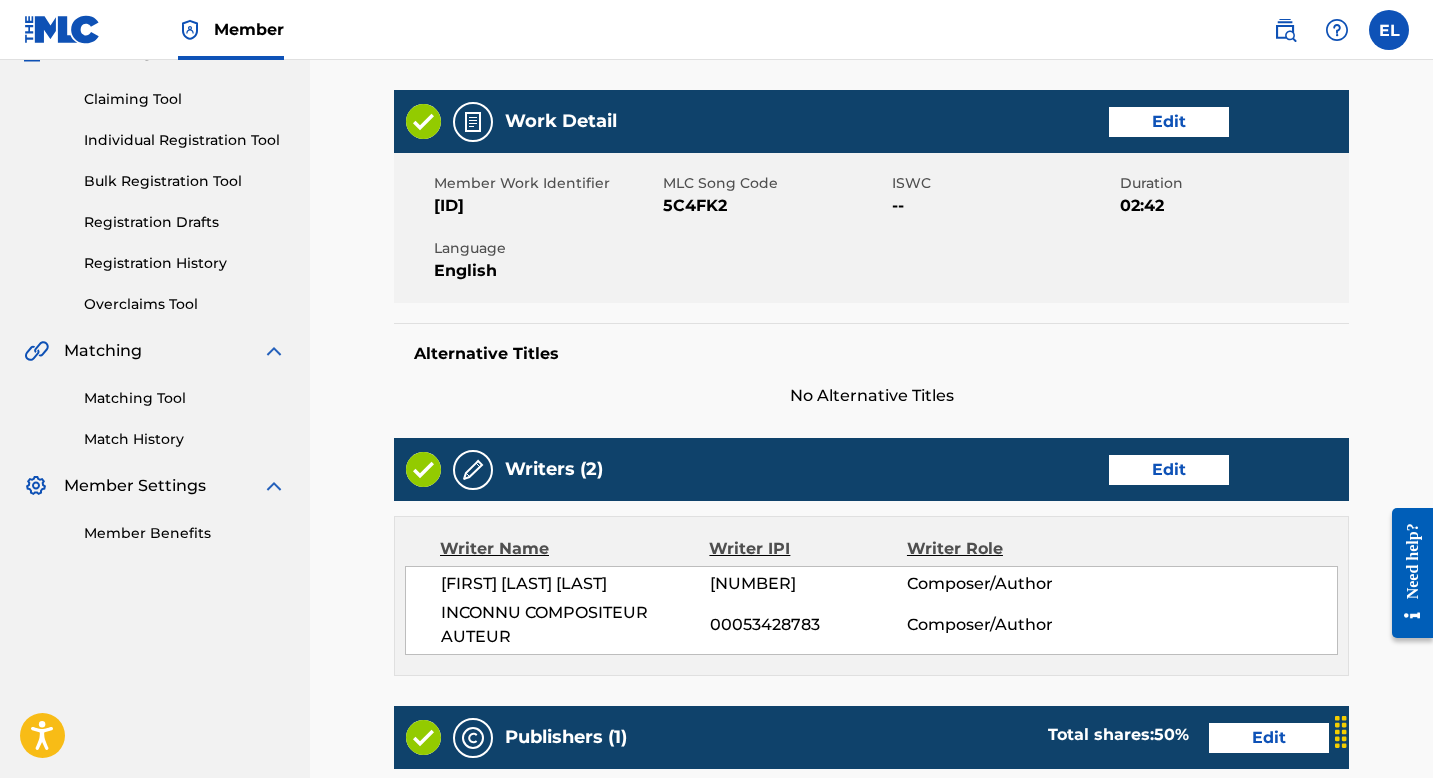 scroll, scrollTop: 322, scrollLeft: 0, axis: vertical 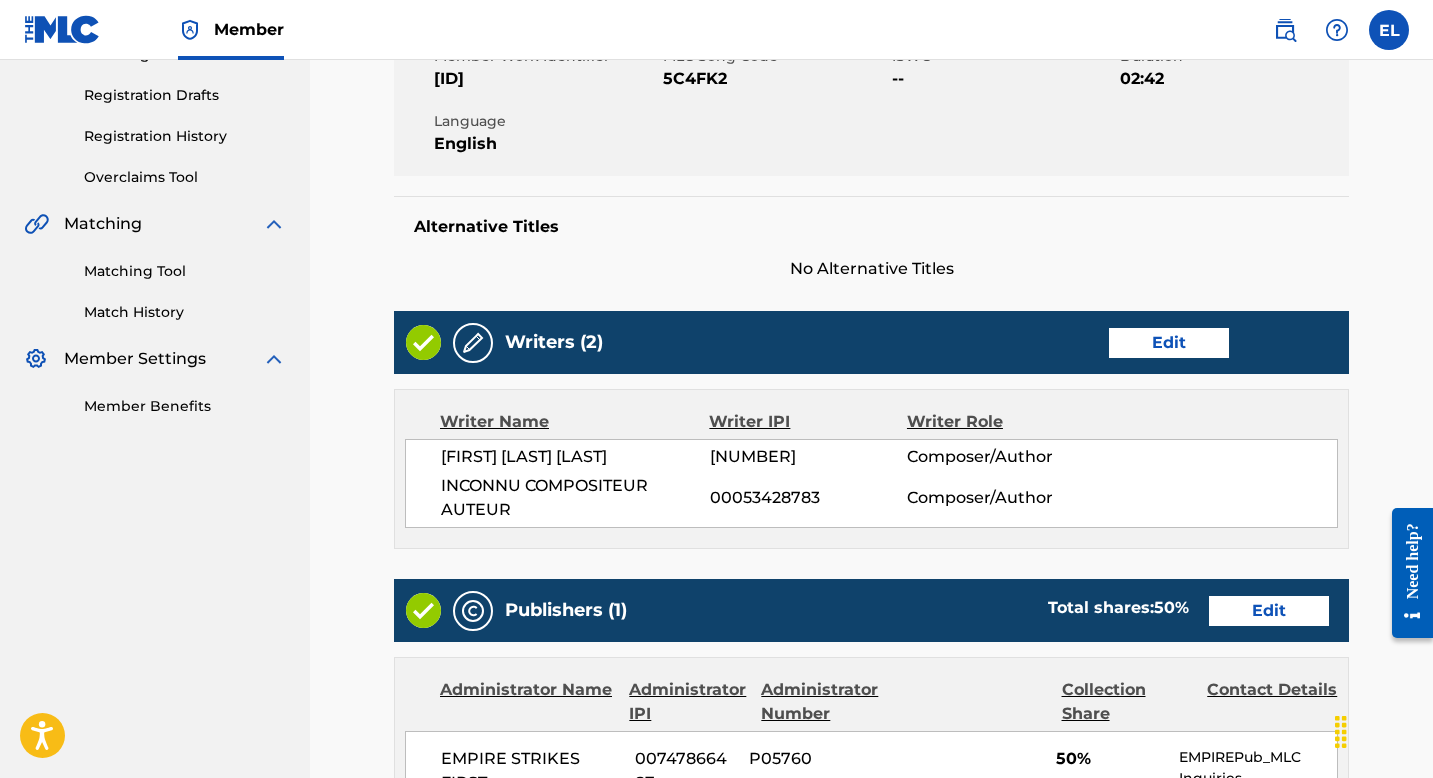 click on "Edit" at bounding box center [1169, 343] 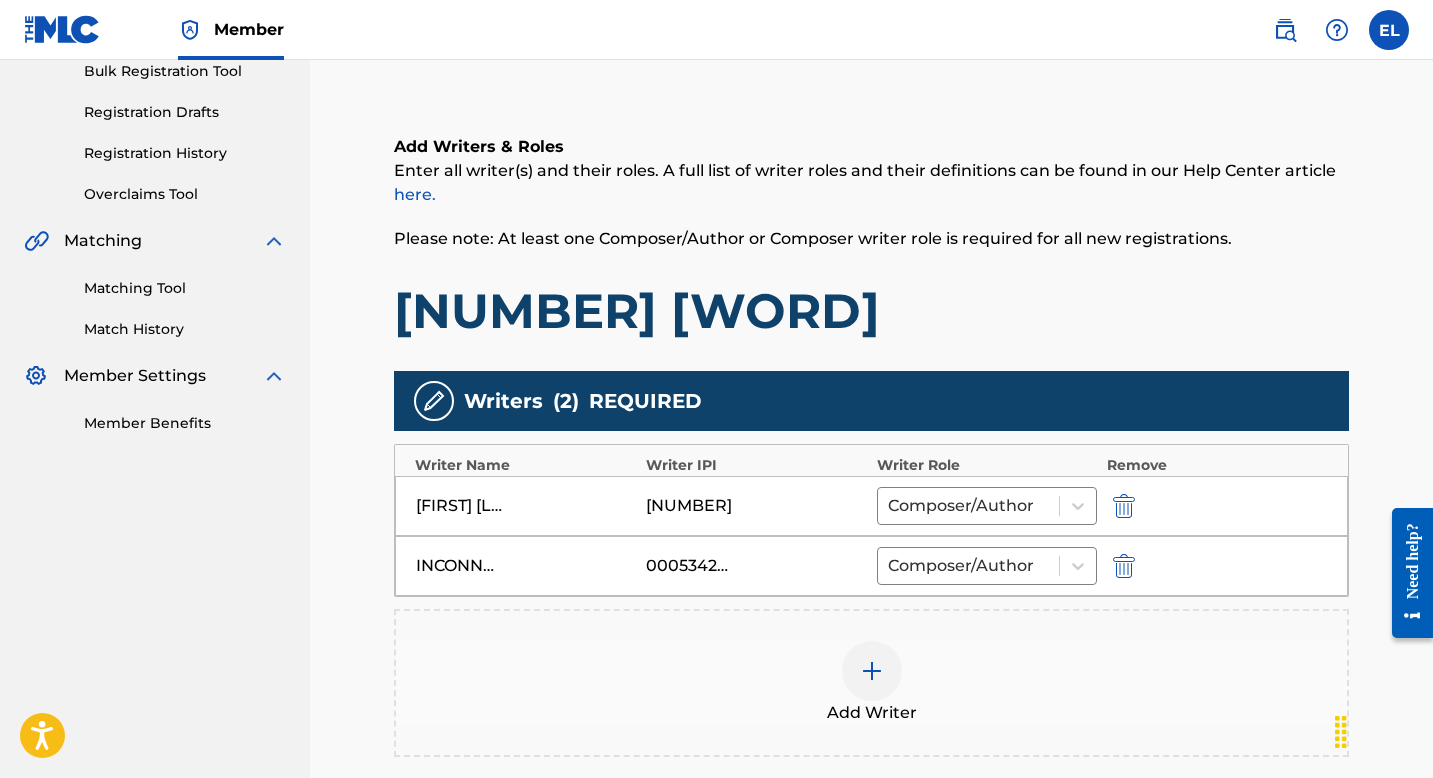 scroll, scrollTop: 437, scrollLeft: 0, axis: vertical 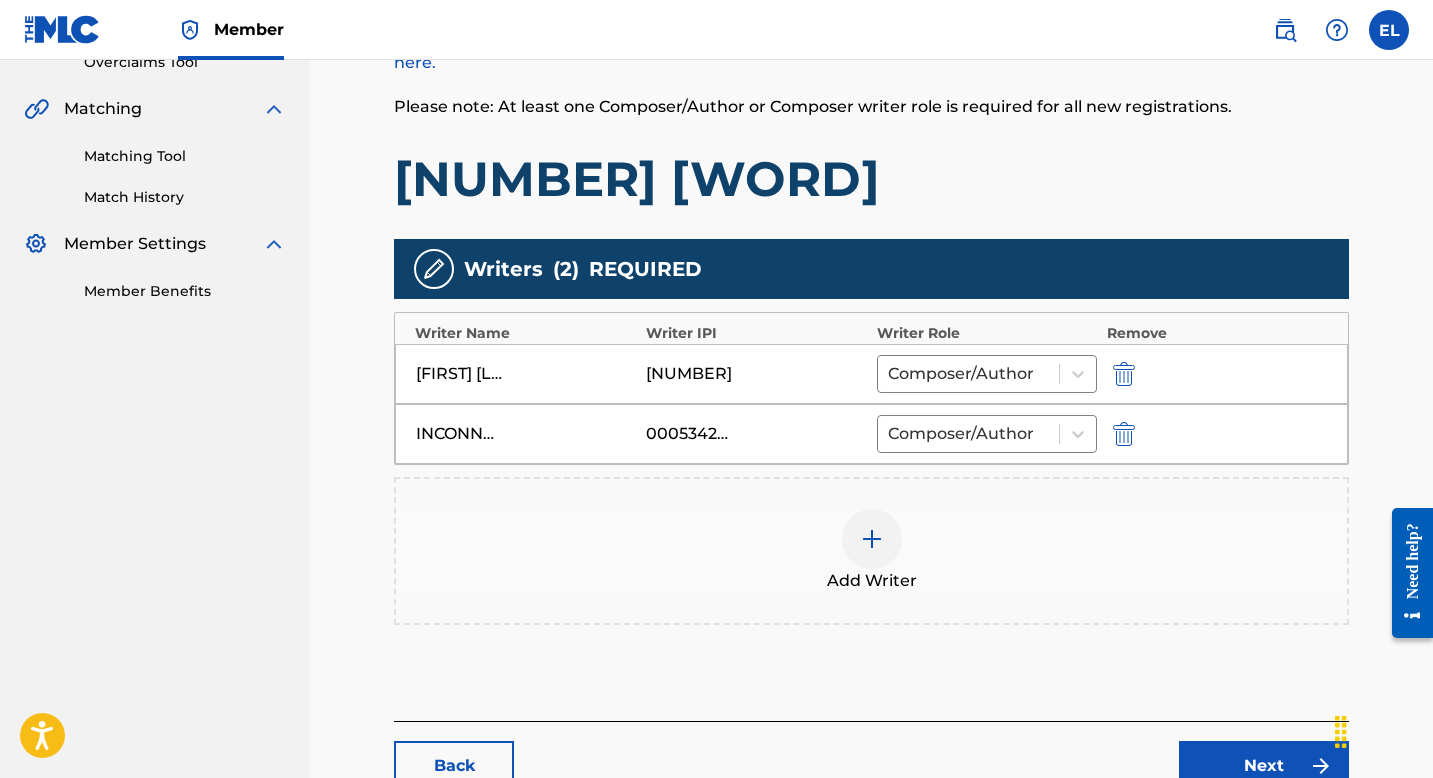 click at bounding box center [1124, 434] 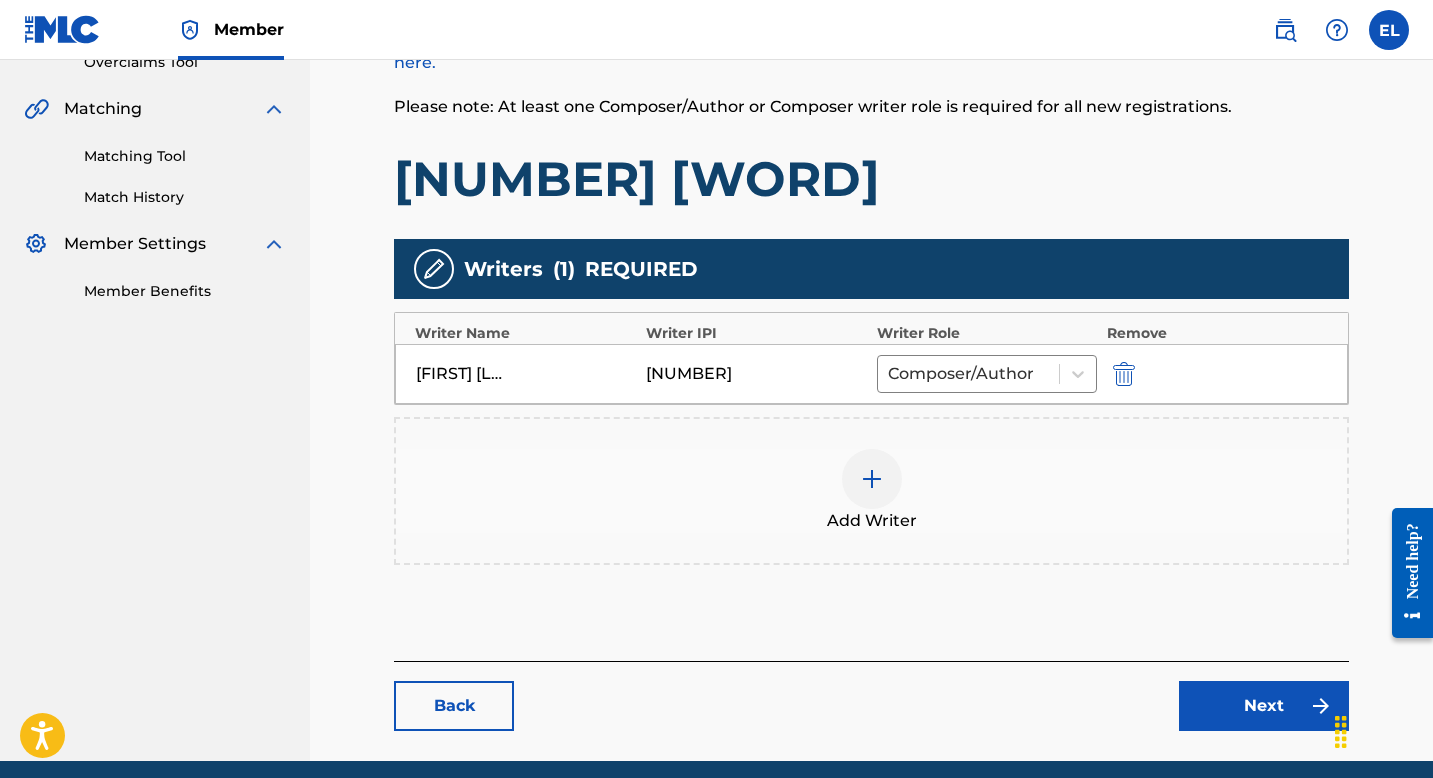 click at bounding box center (872, 479) 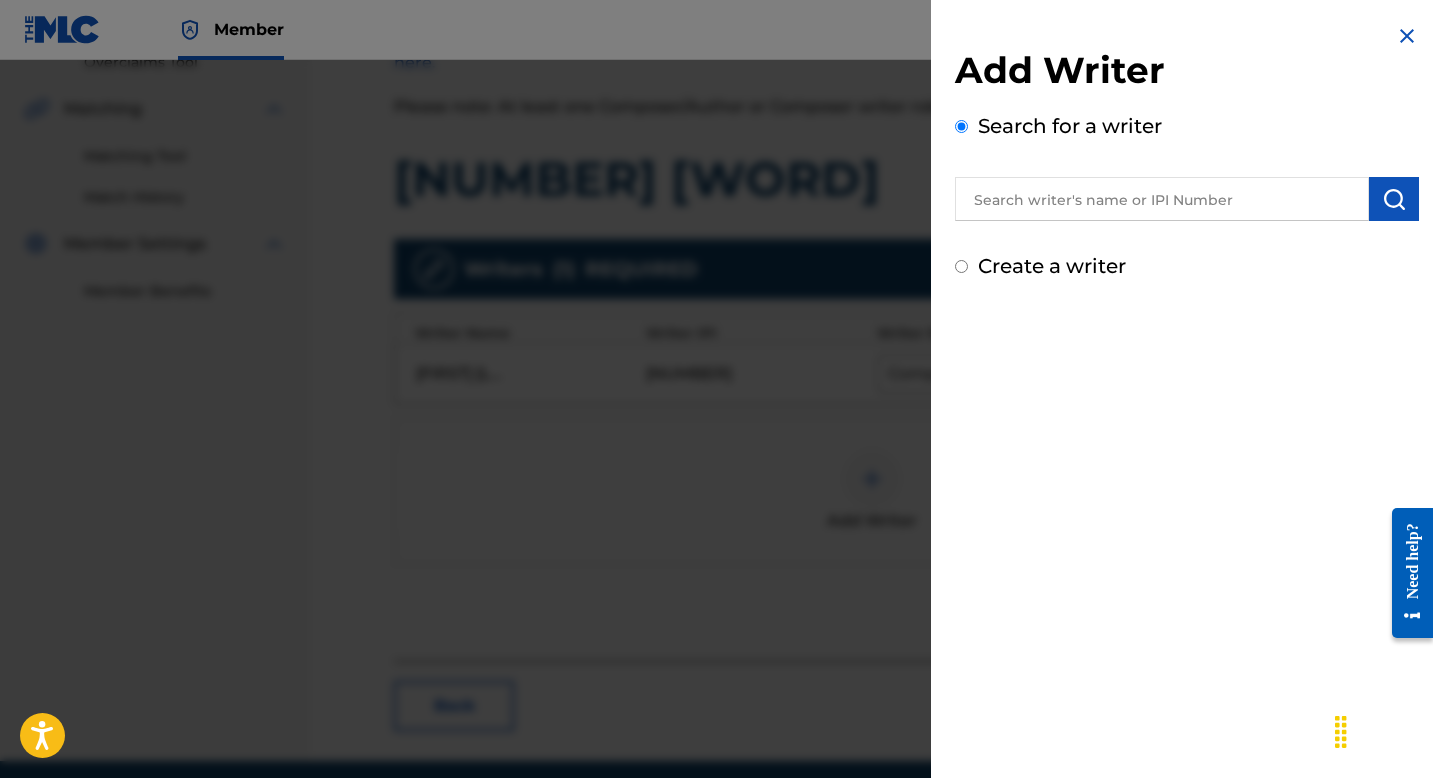 click at bounding box center [1162, 199] 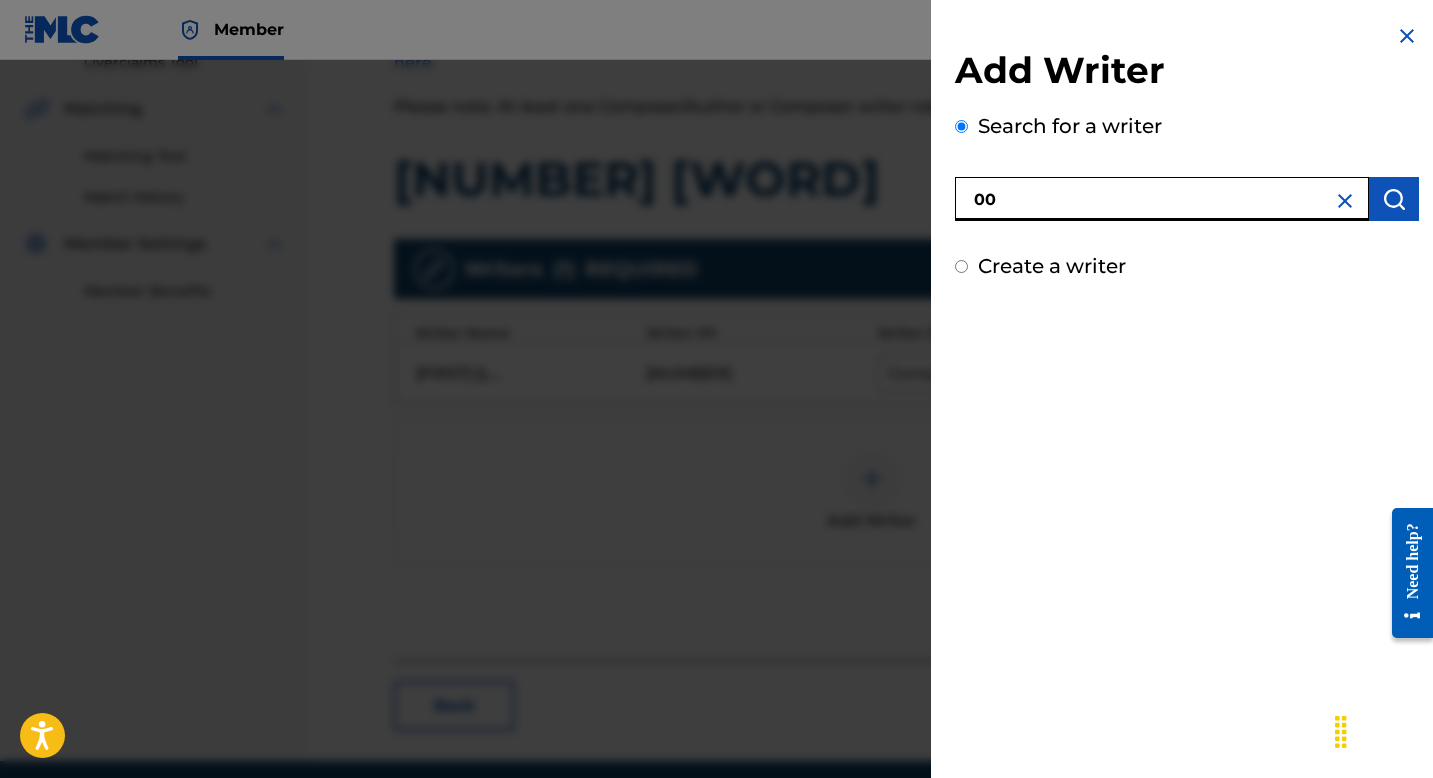 paste on "[NUMBER]" 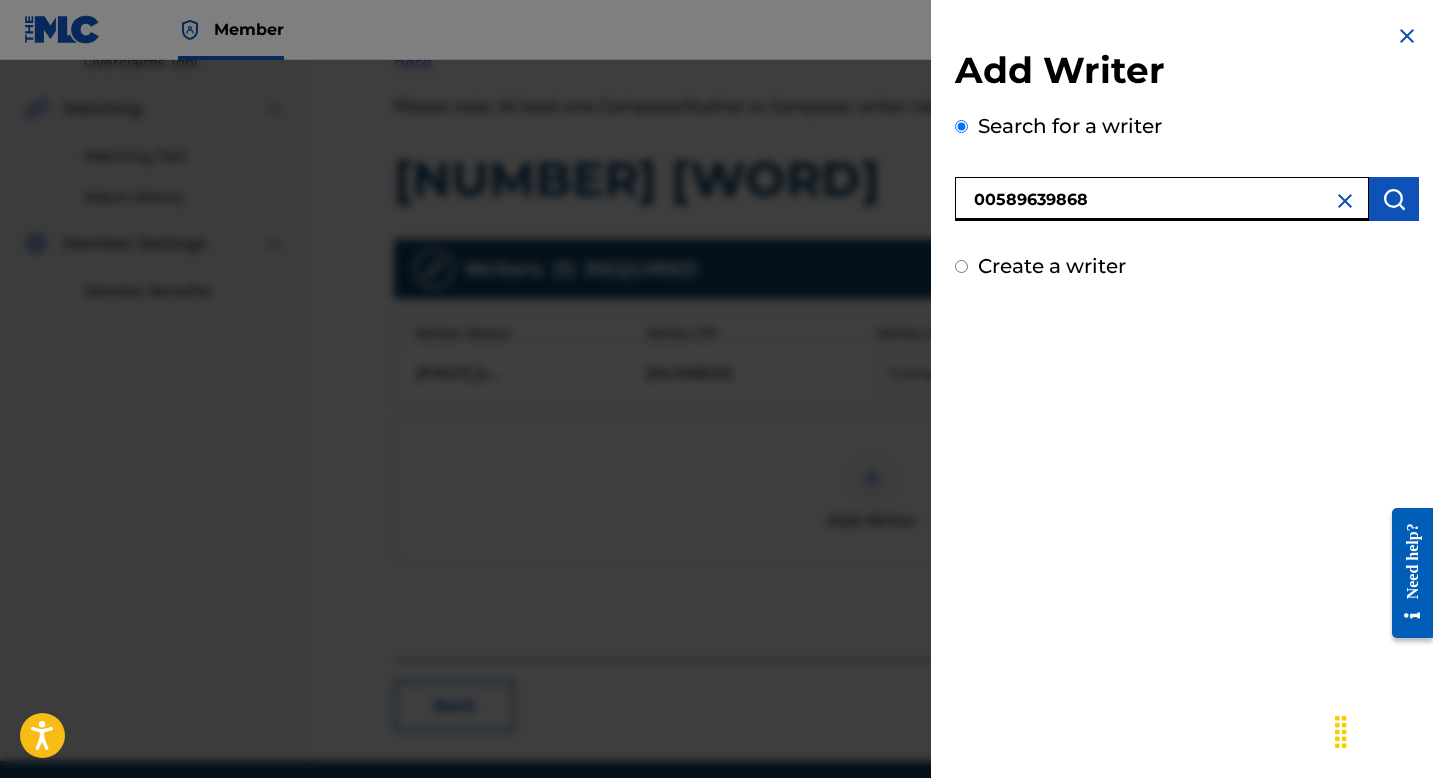 type on "00589639868" 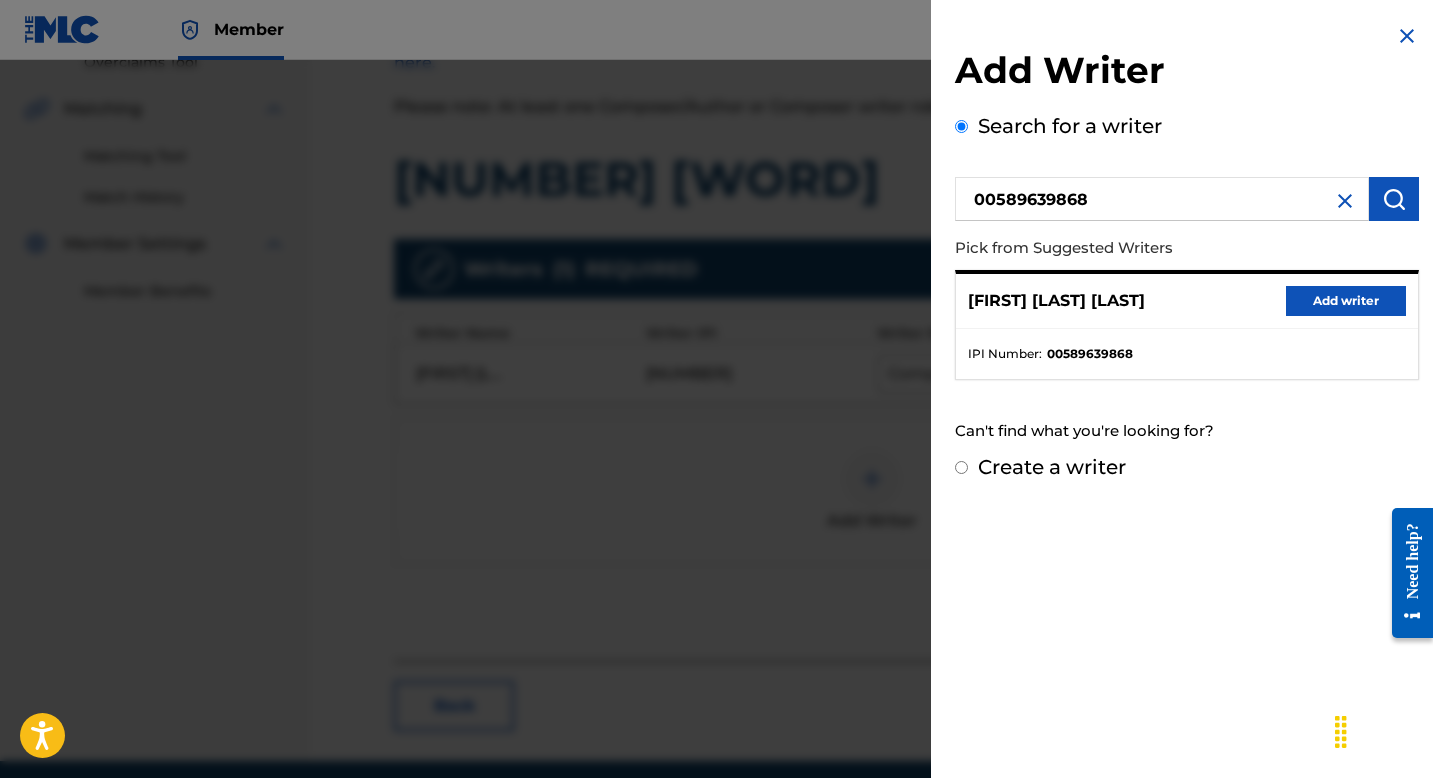 click on "Add writer" at bounding box center [1346, 301] 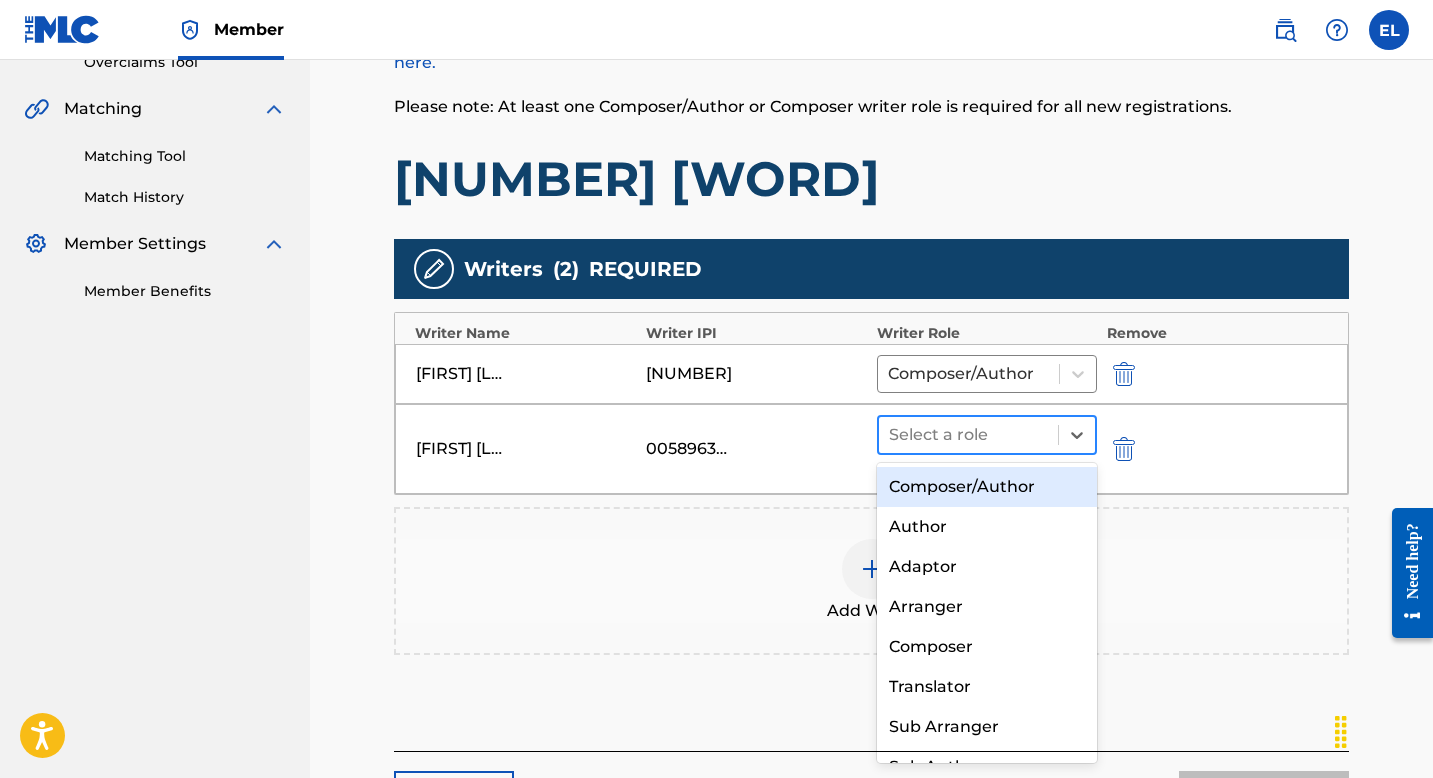 click at bounding box center (968, 435) 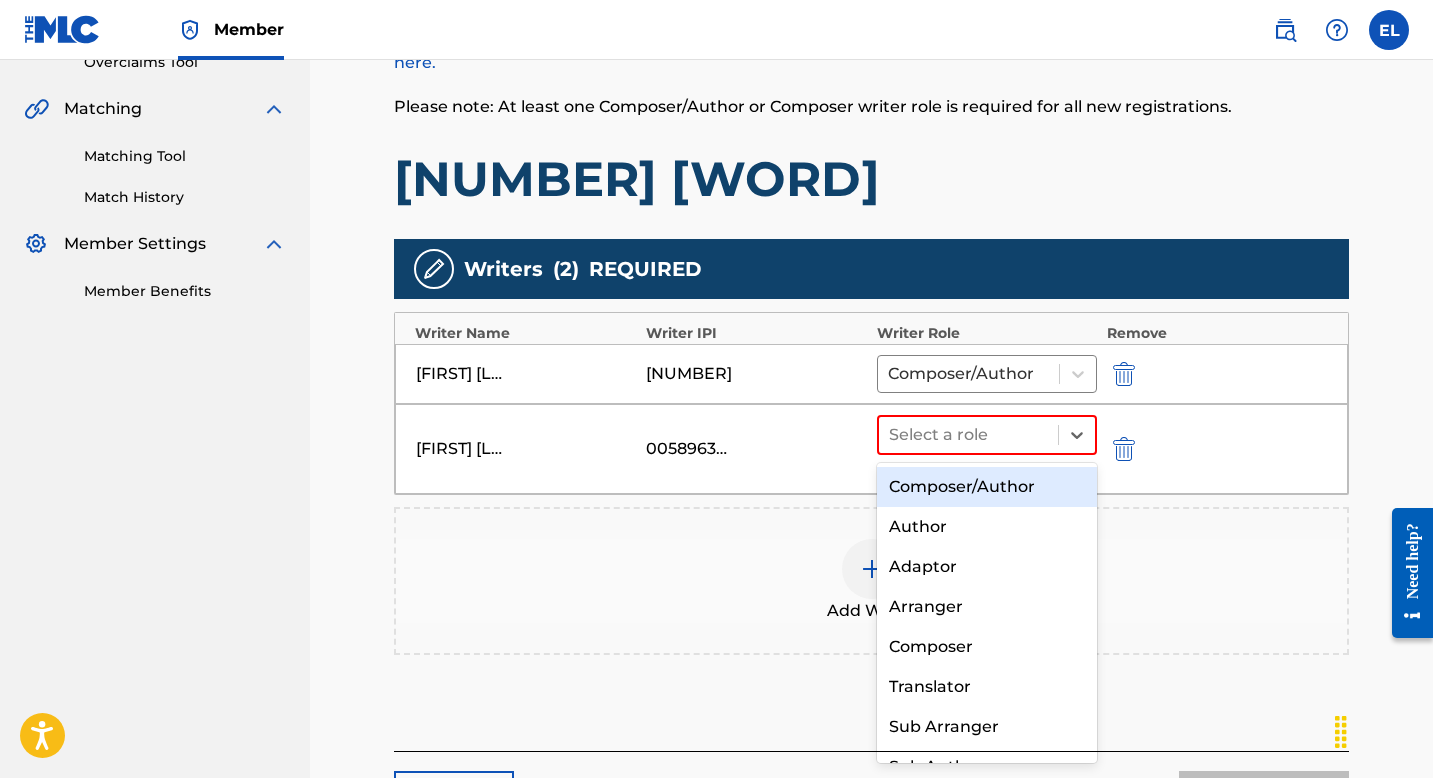 click on "Composer/Author" at bounding box center (987, 487) 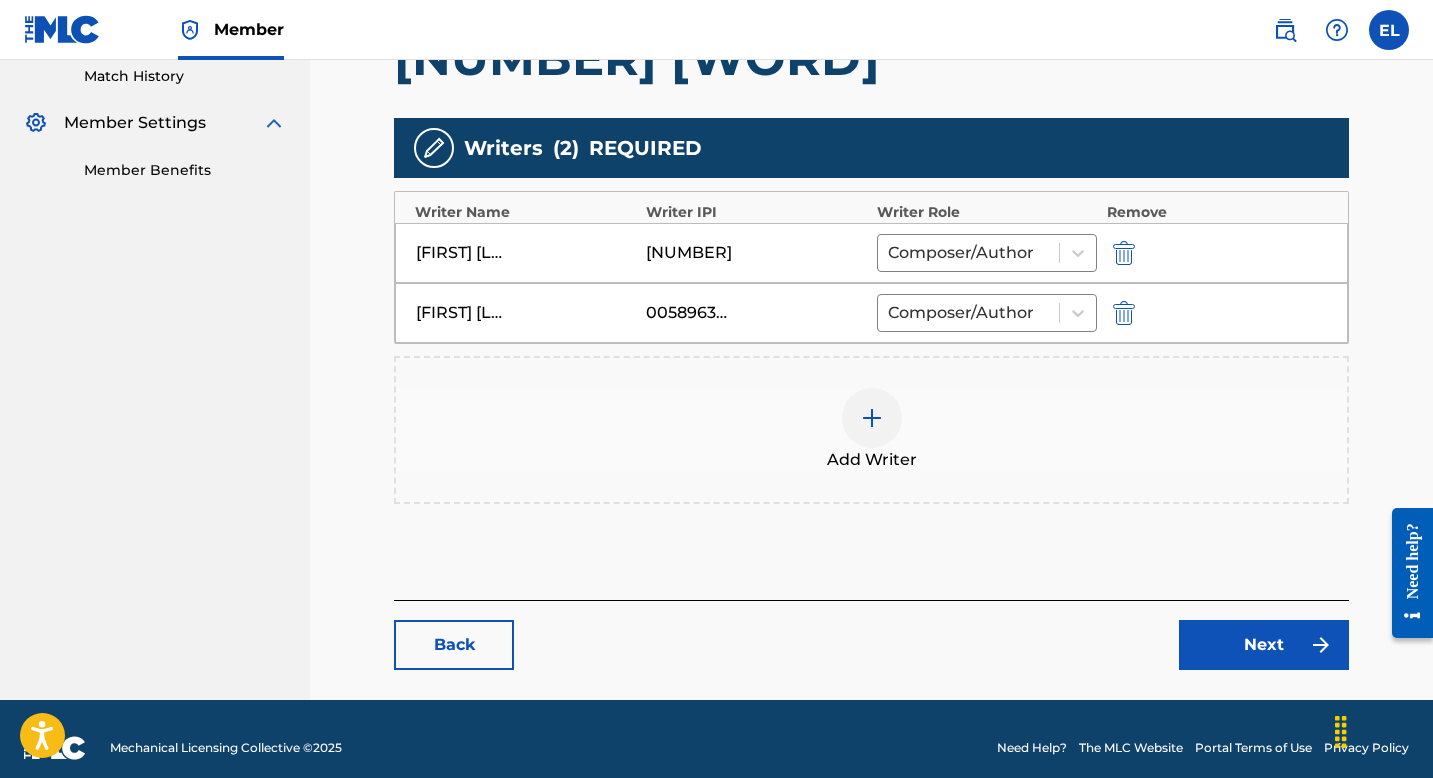 scroll, scrollTop: 576, scrollLeft: 0, axis: vertical 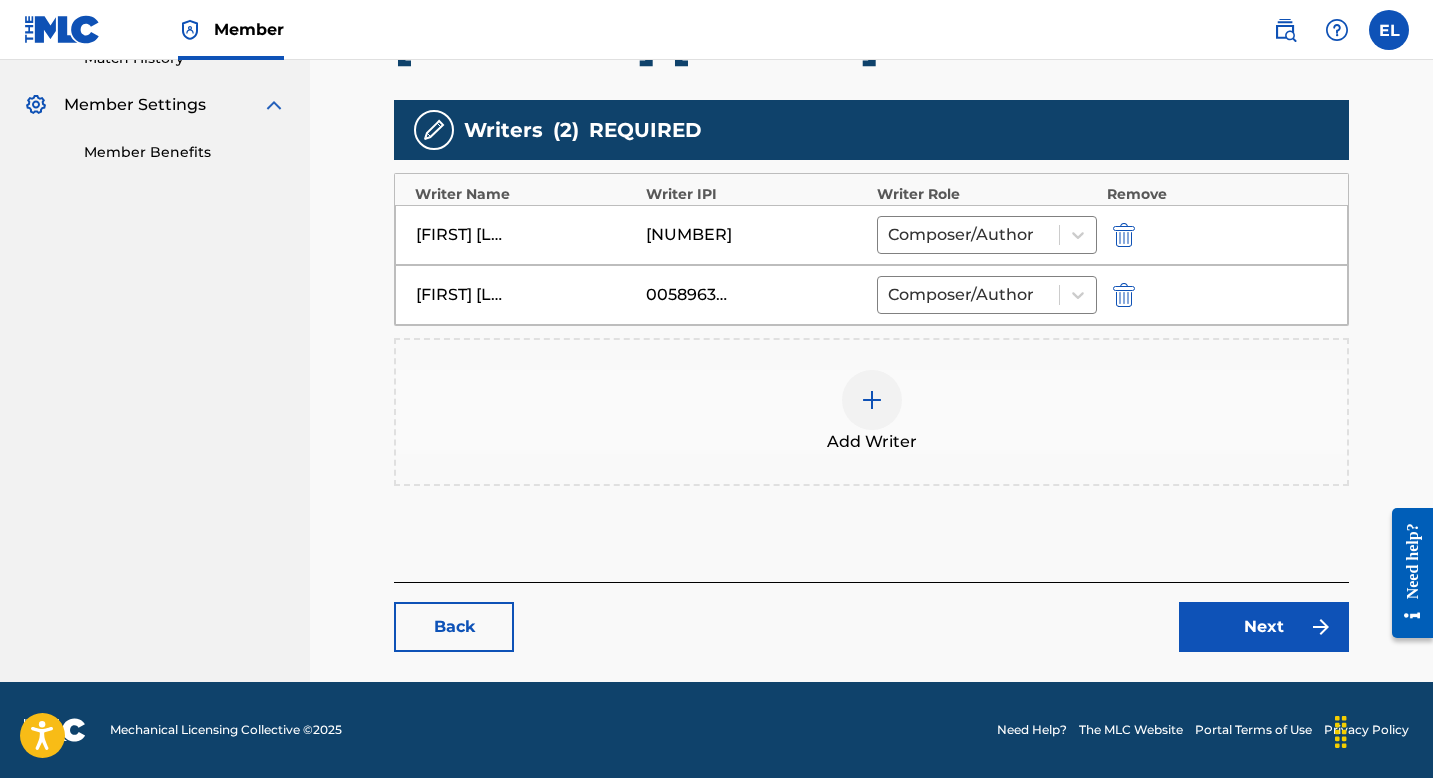 click on "Next" at bounding box center (1264, 627) 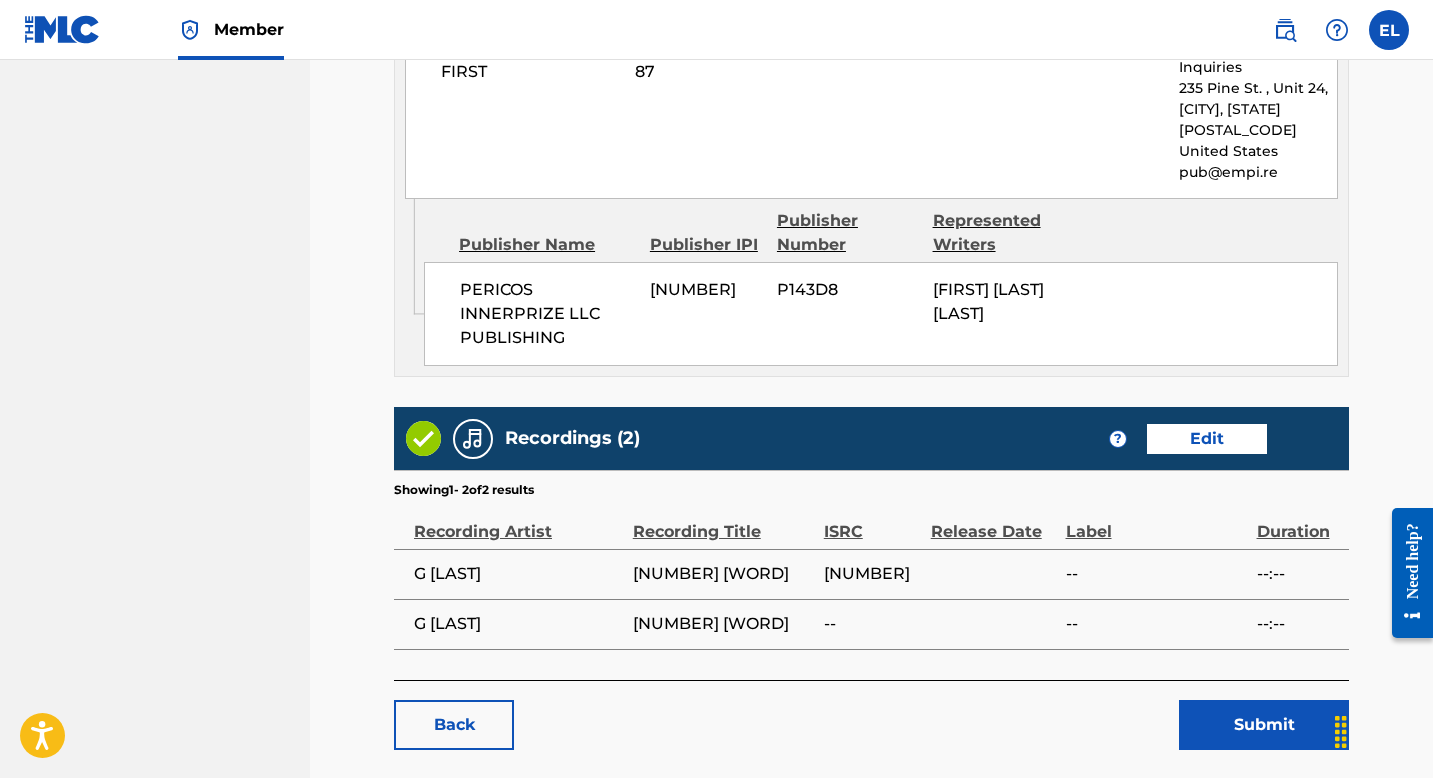 scroll, scrollTop: 1103, scrollLeft: 0, axis: vertical 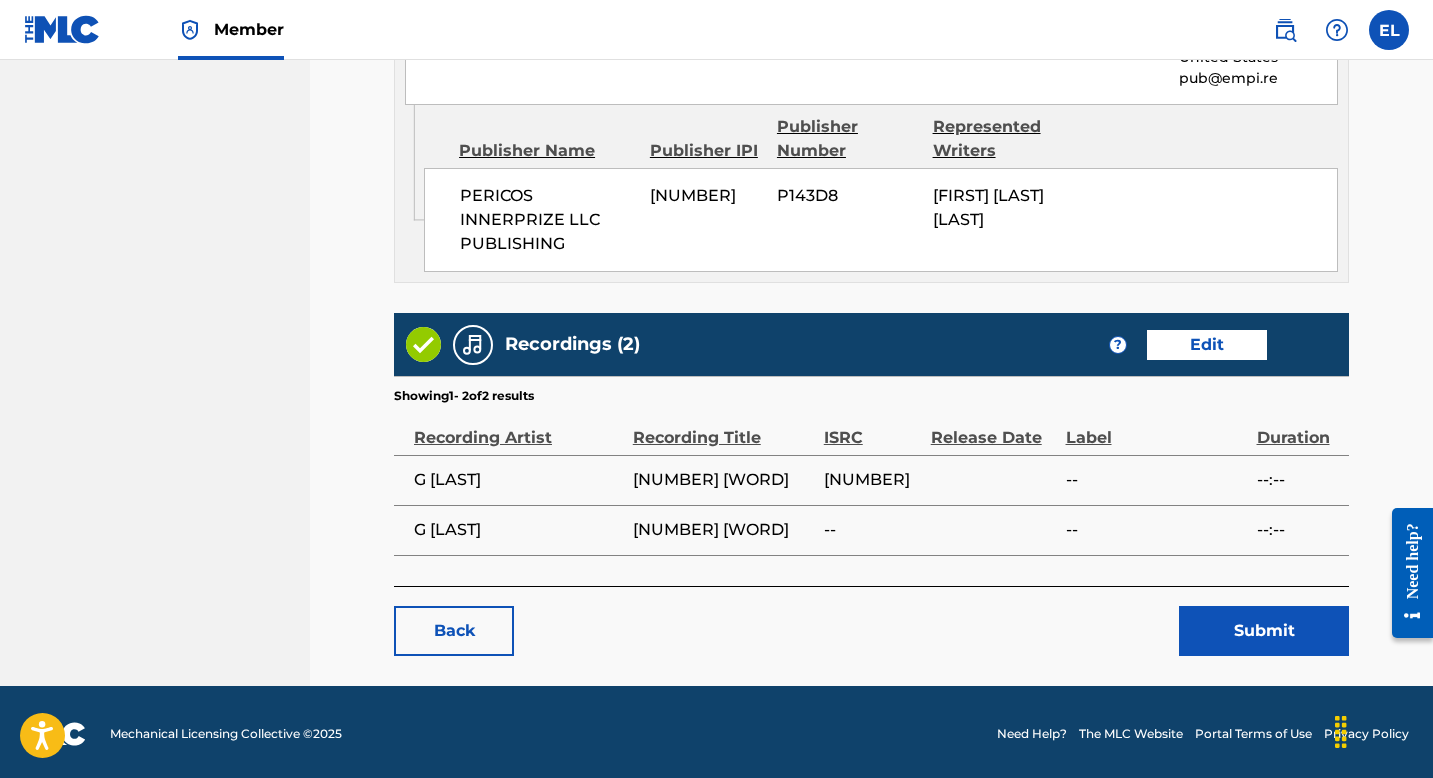 click on "Recordings   (2) ? Edit" at bounding box center (871, 344) 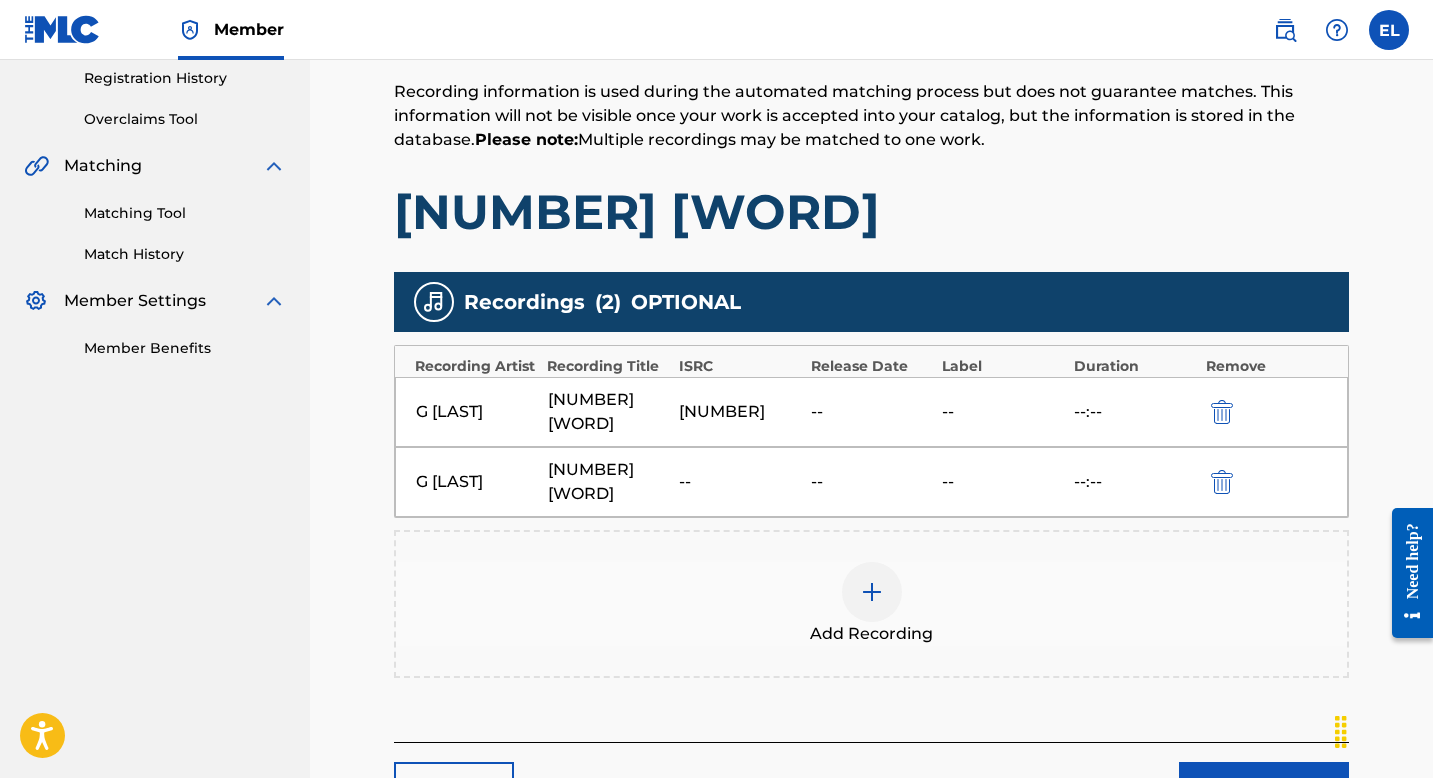 scroll, scrollTop: 492, scrollLeft: 0, axis: vertical 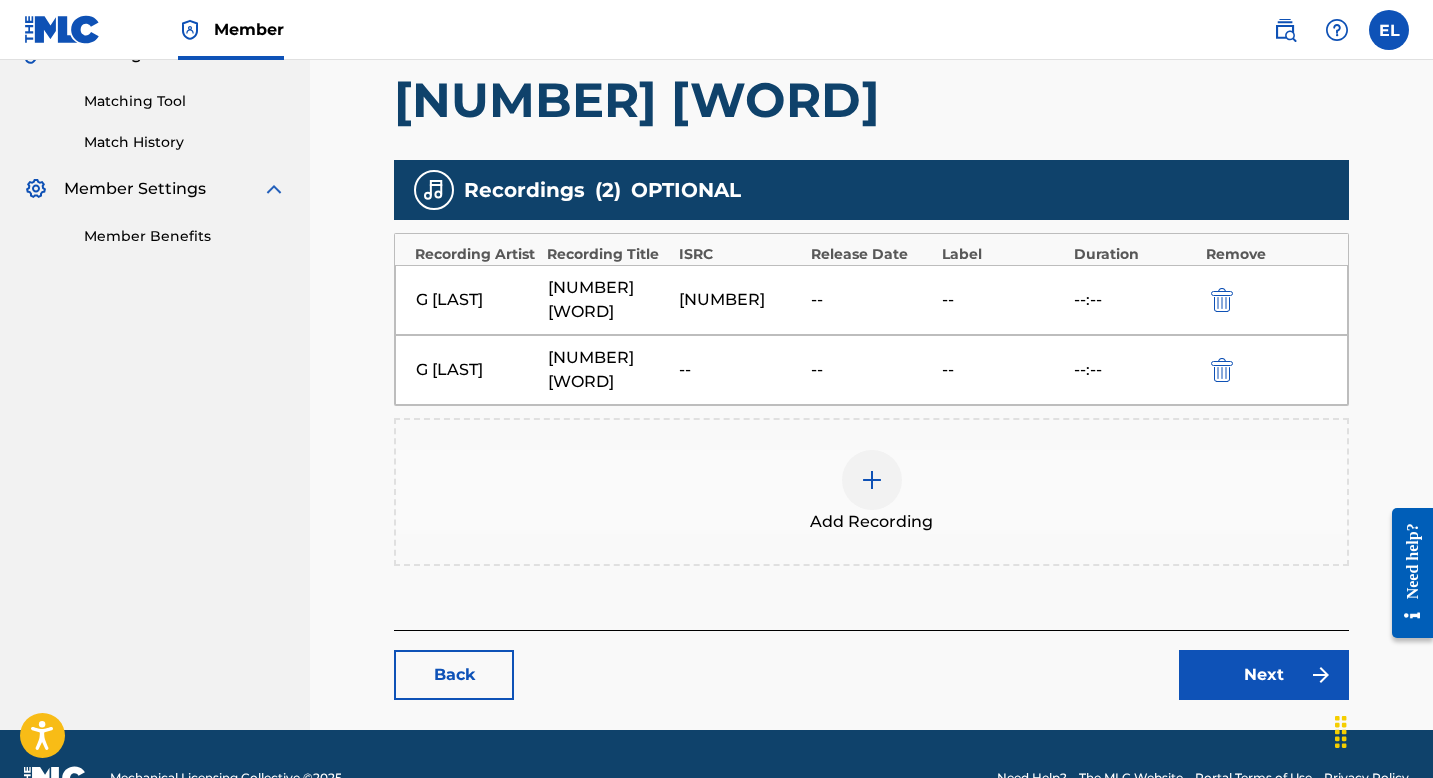 click at bounding box center [872, 480] 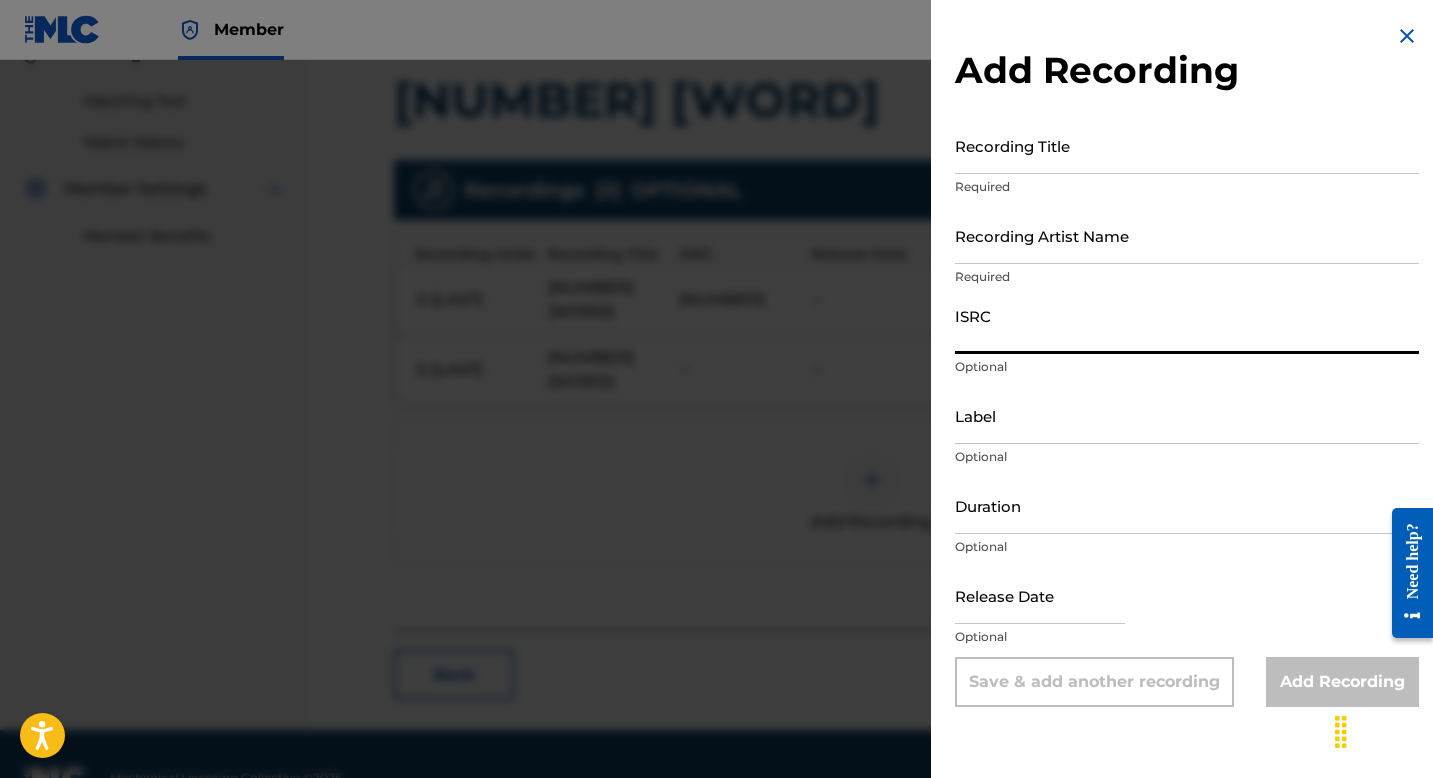 click on "ISRC" at bounding box center [1187, 325] 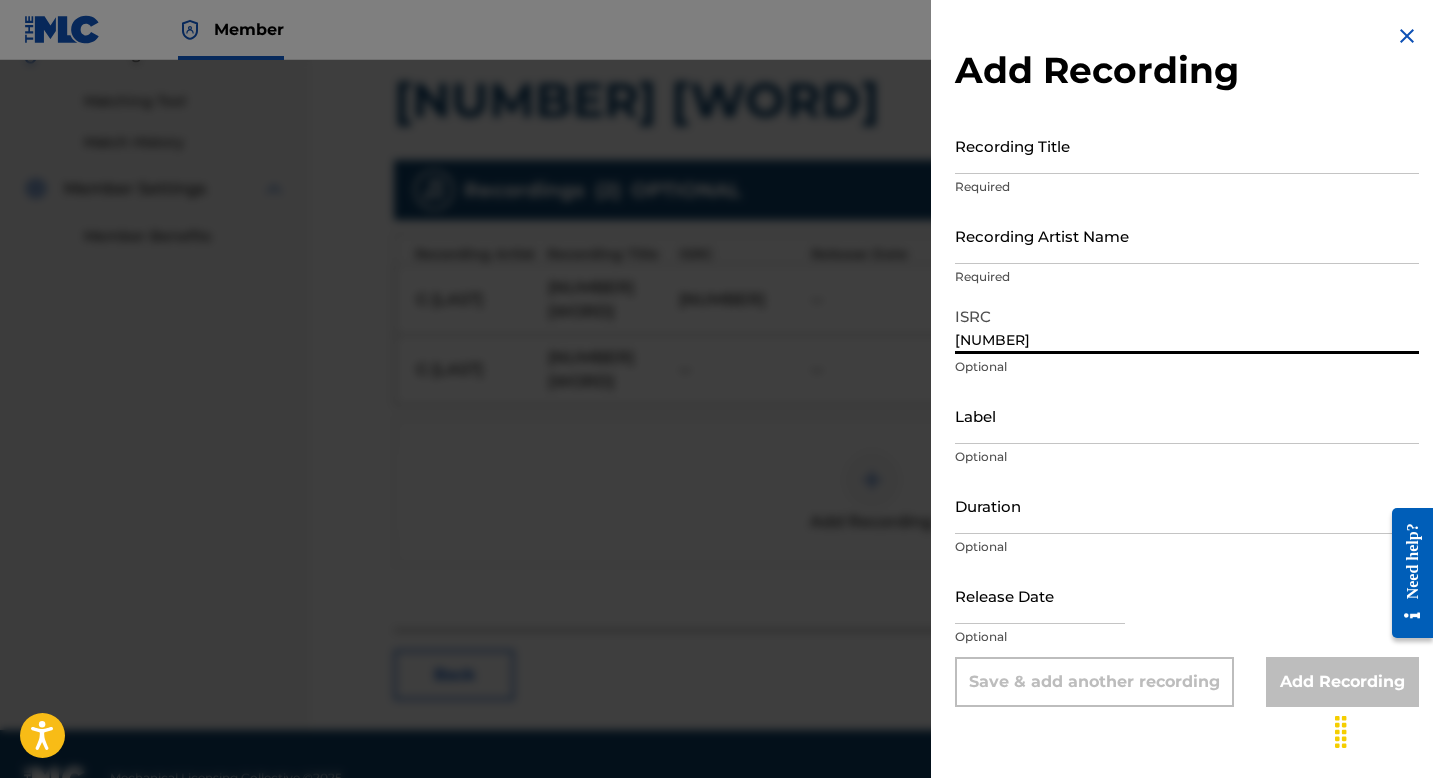 type on "[NUMBER]" 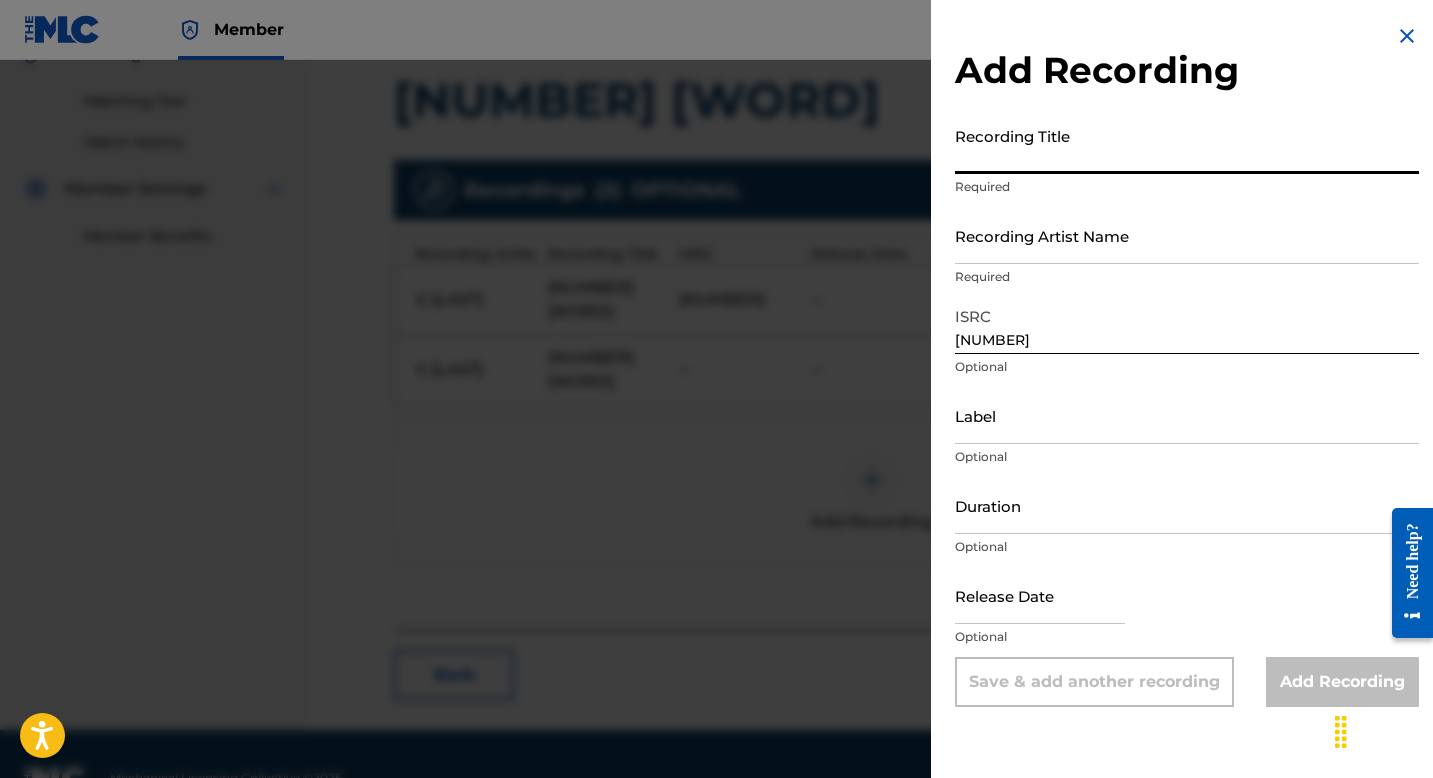 click on "Recording Title" at bounding box center [1187, 145] 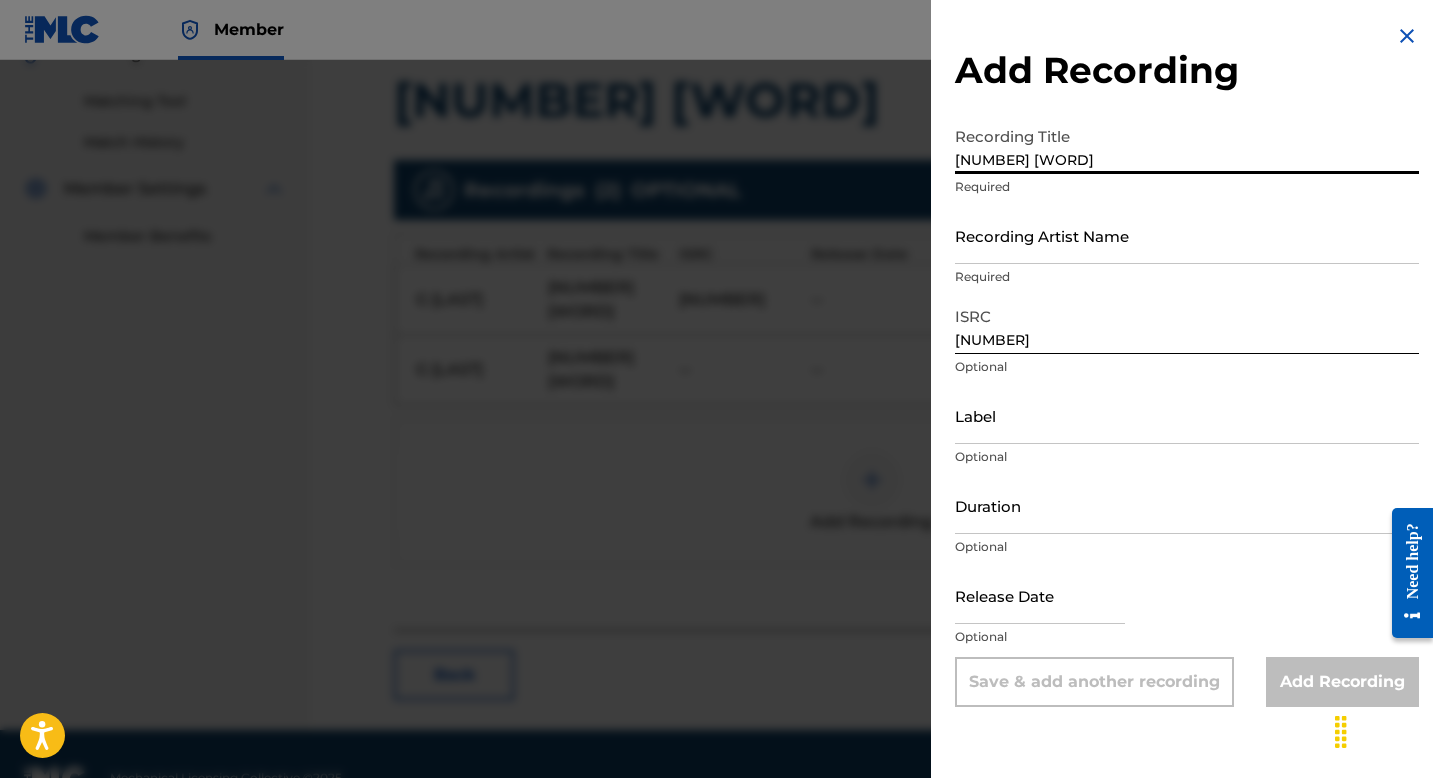 type on "[NUMBER] [WORD]" 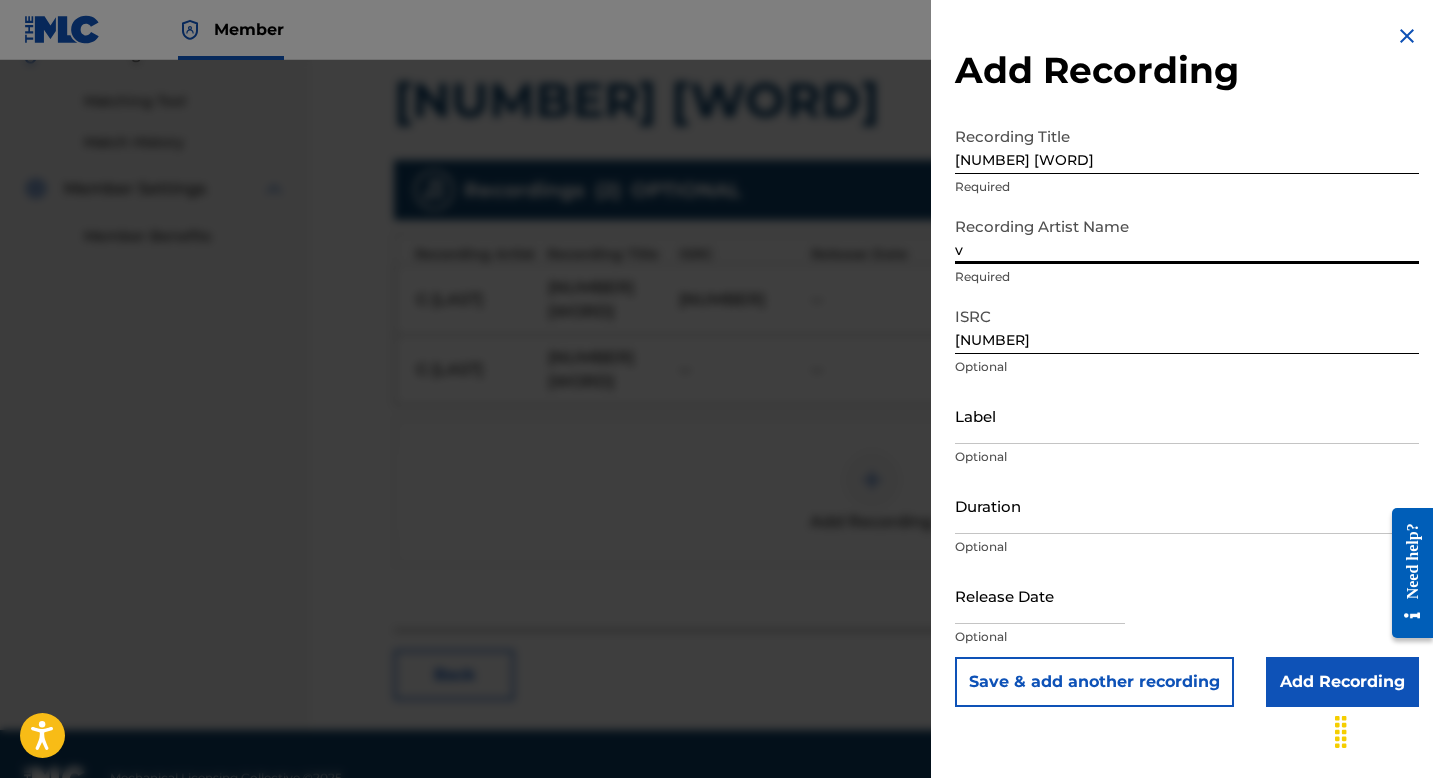 click on "v" at bounding box center (1187, 235) 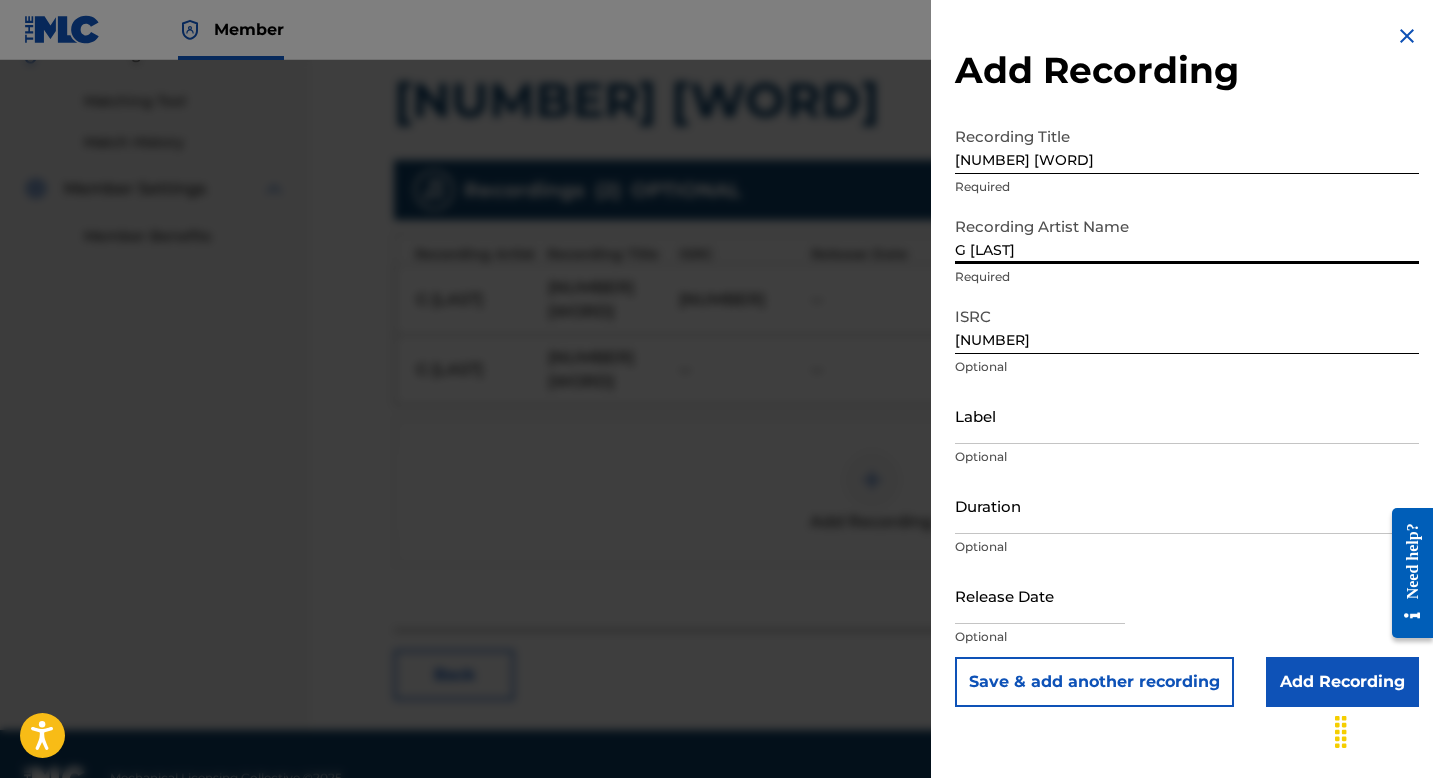 type on "G [LAST]" 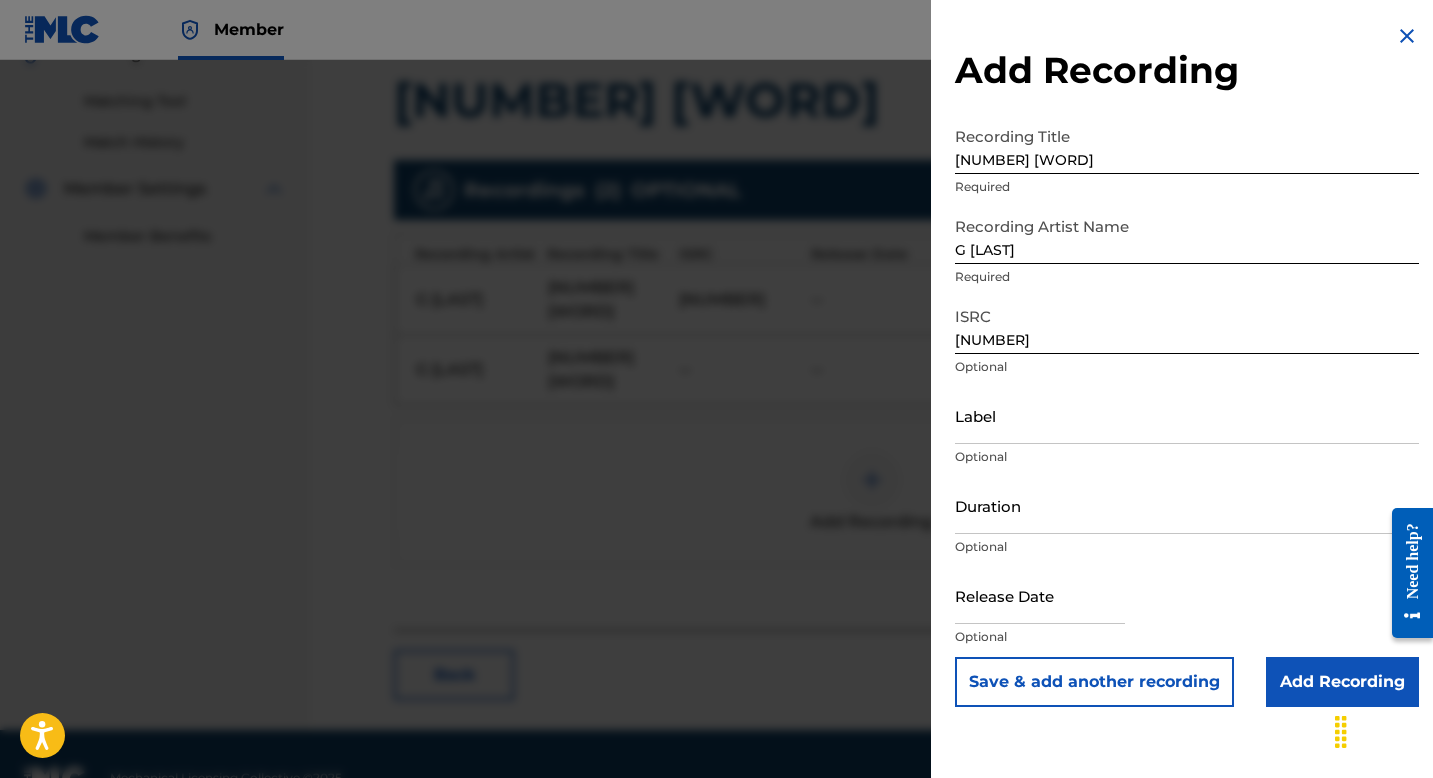 click on "Add Recording" at bounding box center (1342, 682) 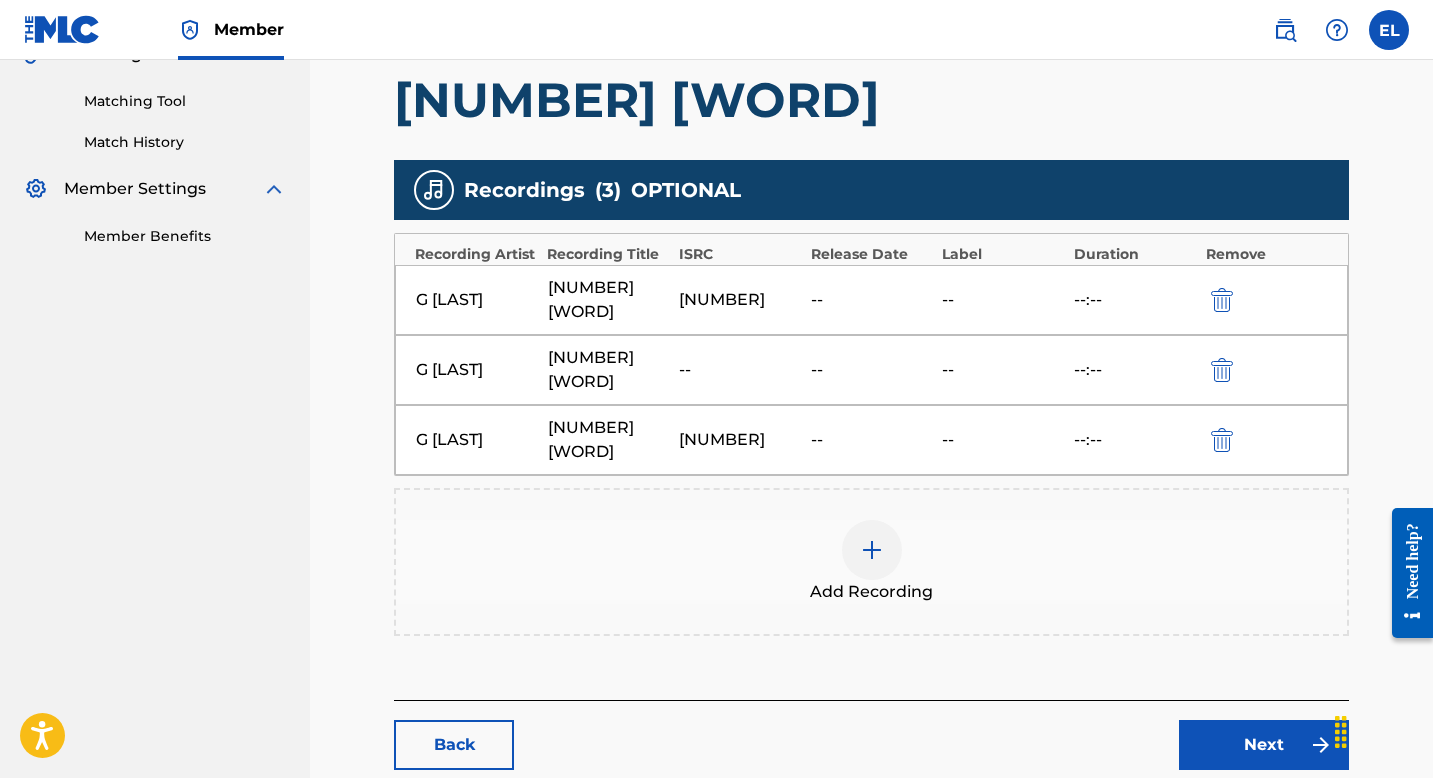 click on "Next" at bounding box center (1264, 745) 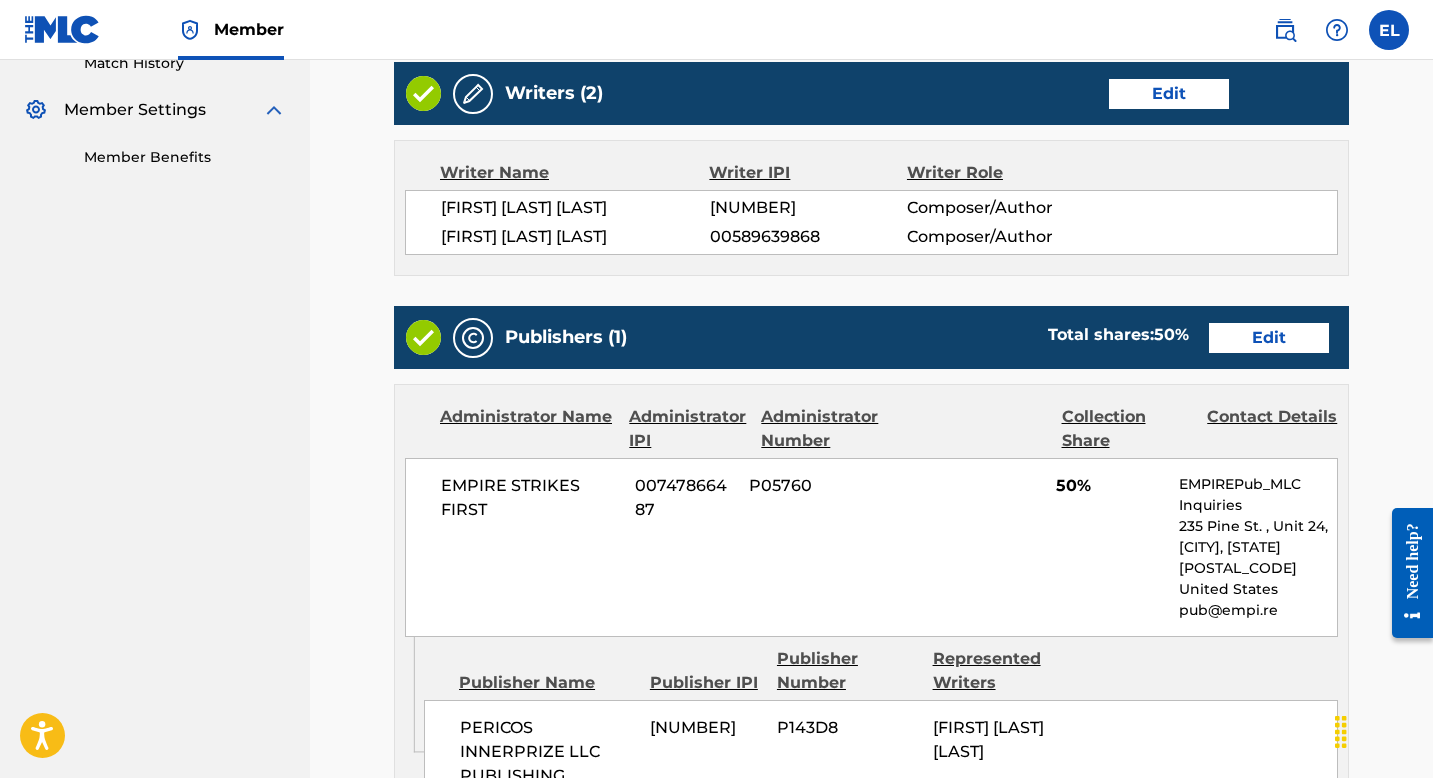 scroll, scrollTop: 1153, scrollLeft: 0, axis: vertical 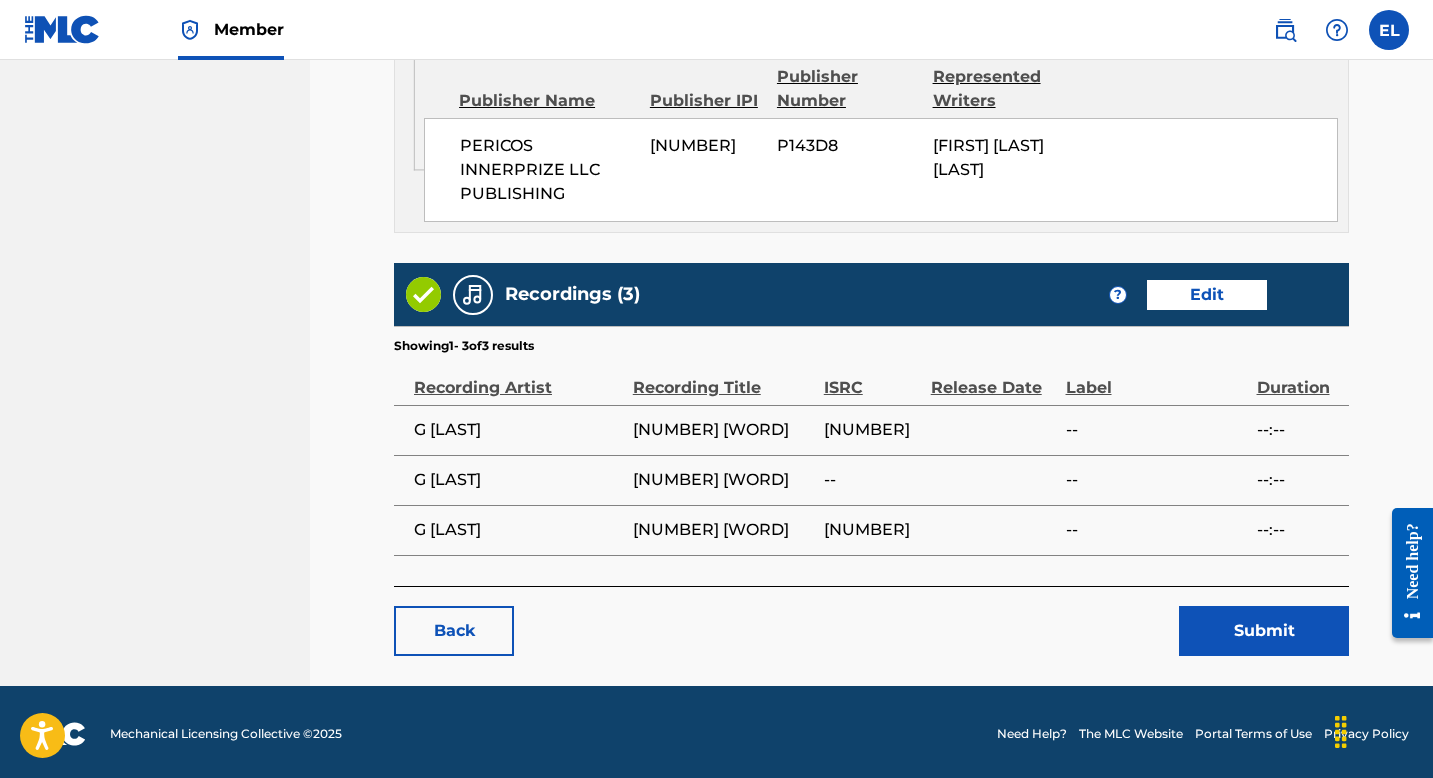 click on "Submit" at bounding box center (1264, 631) 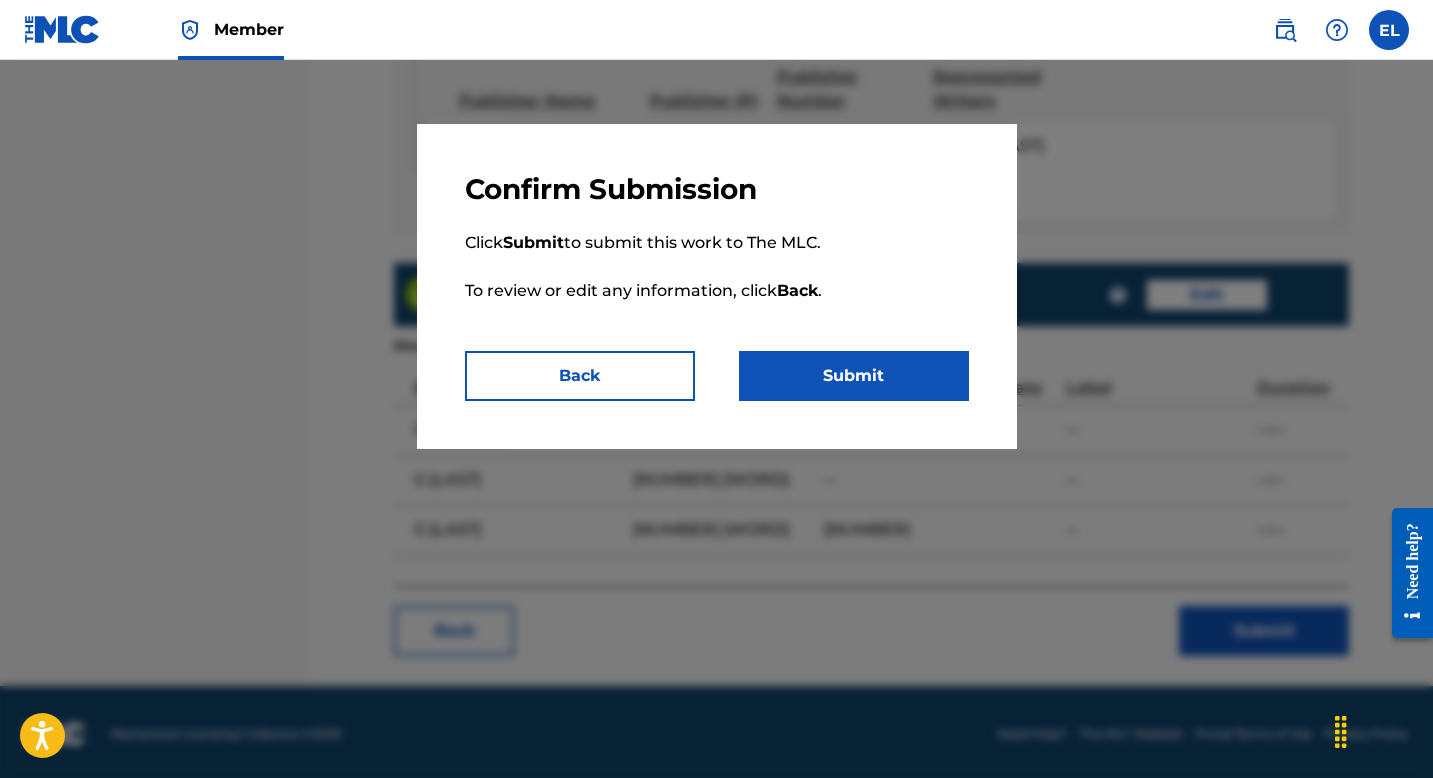 click on "Submit" at bounding box center (854, 376) 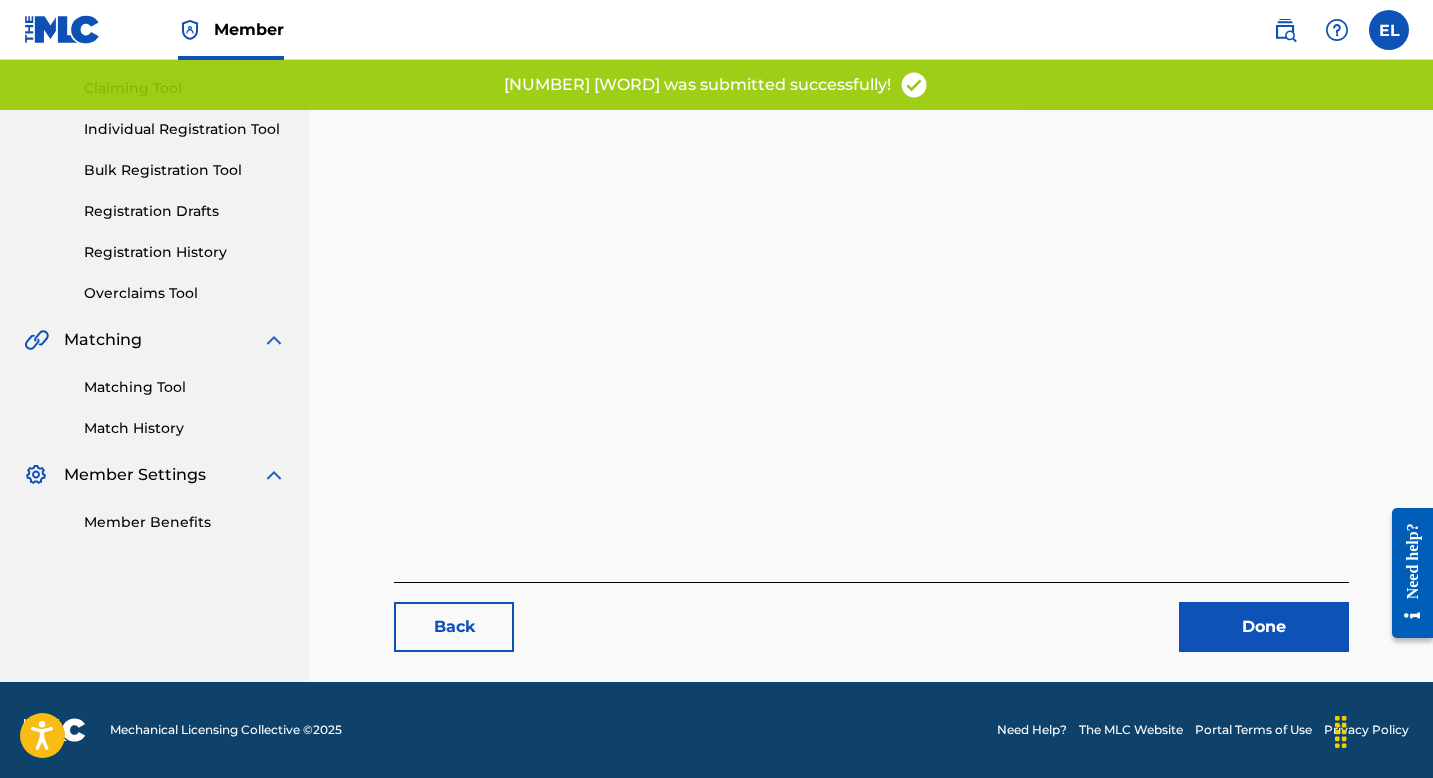 scroll, scrollTop: 0, scrollLeft: 0, axis: both 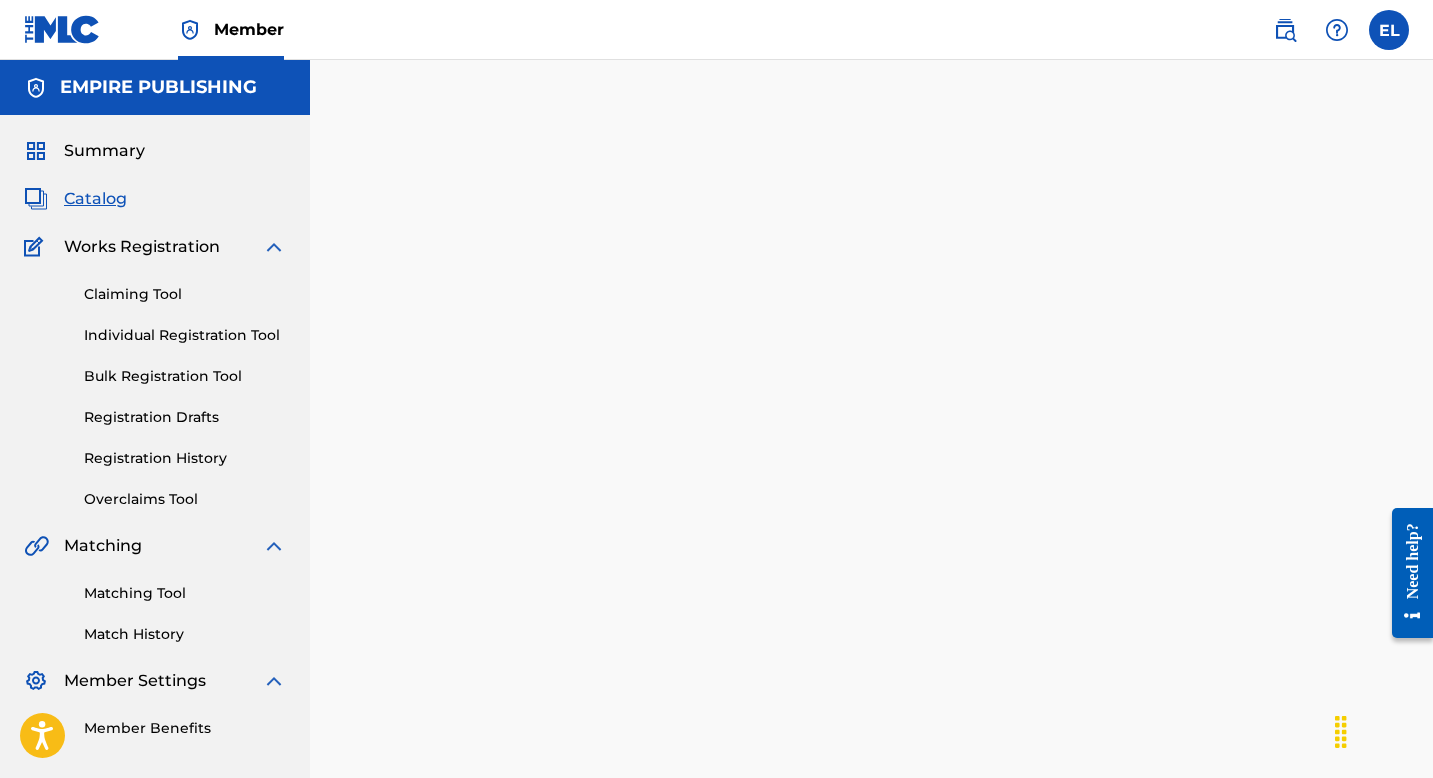 click on "Registration History" at bounding box center (185, 458) 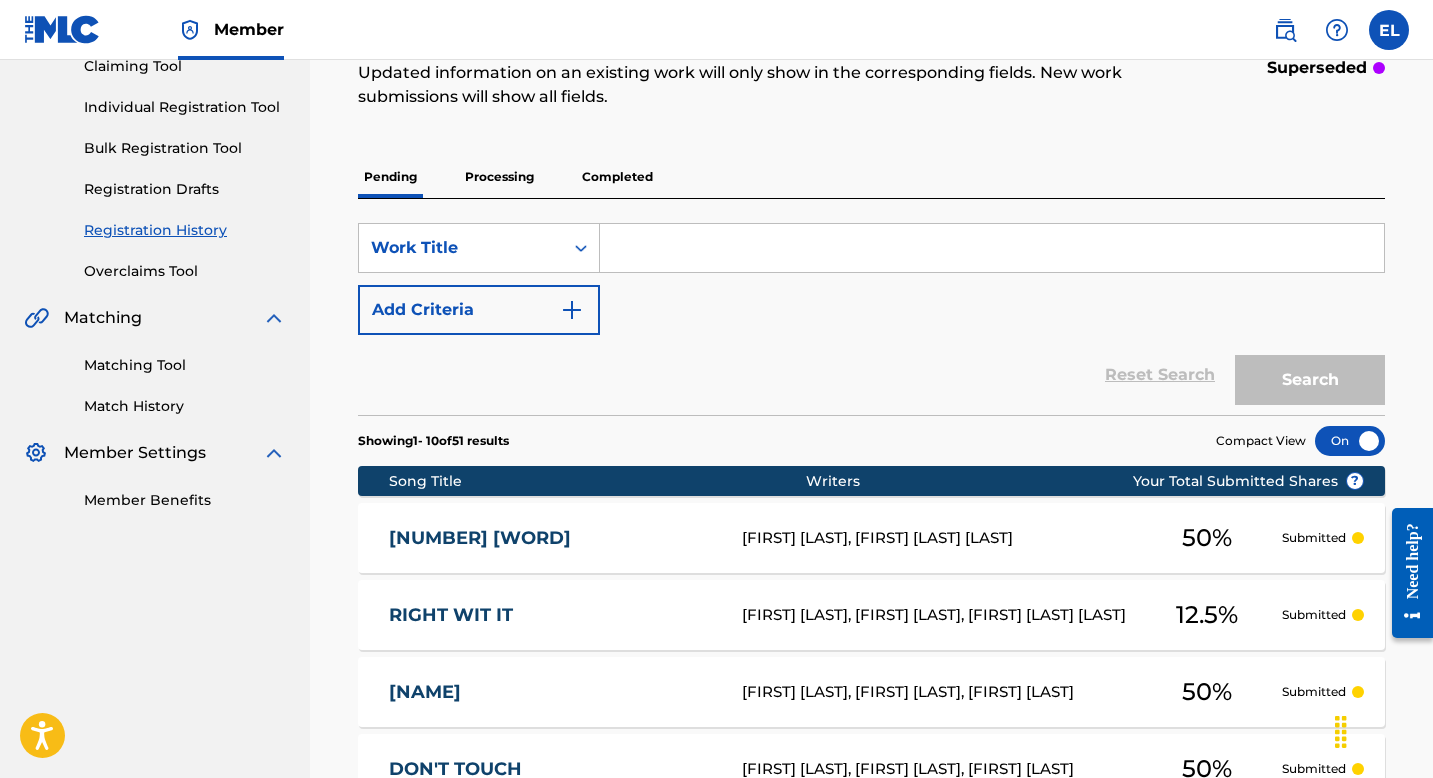 scroll, scrollTop: 270, scrollLeft: 0, axis: vertical 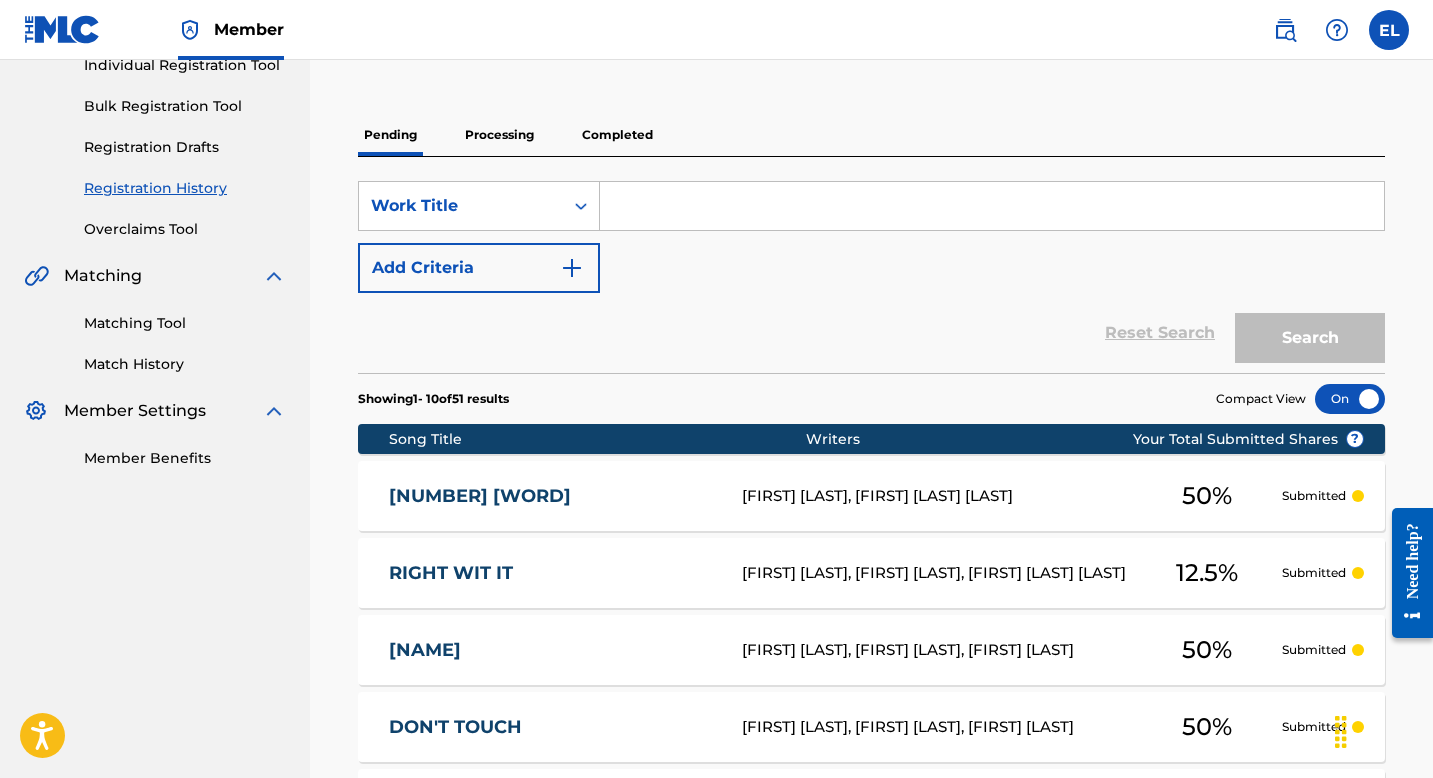 click on "[NUMBER] [WORD]" at bounding box center (552, 496) 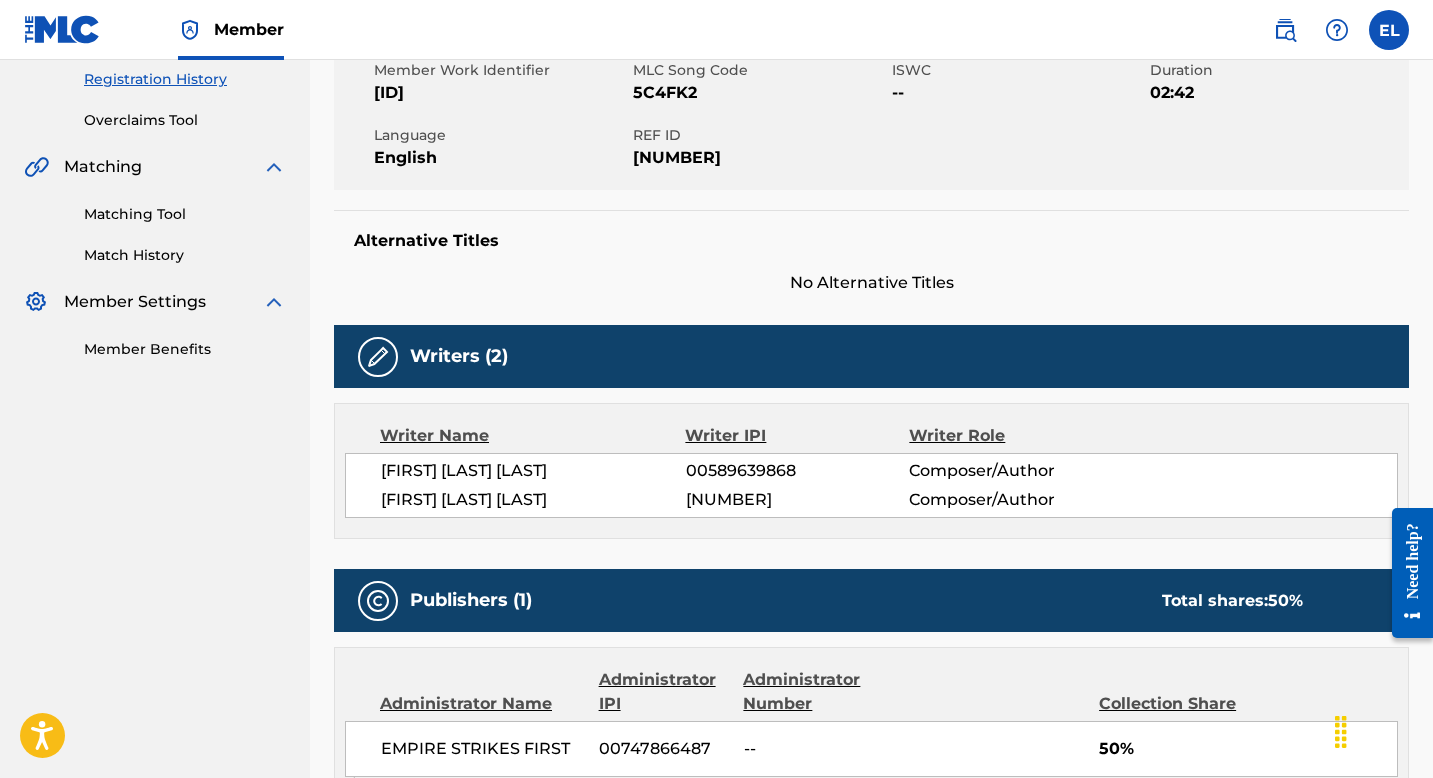 scroll, scrollTop: 0, scrollLeft: 0, axis: both 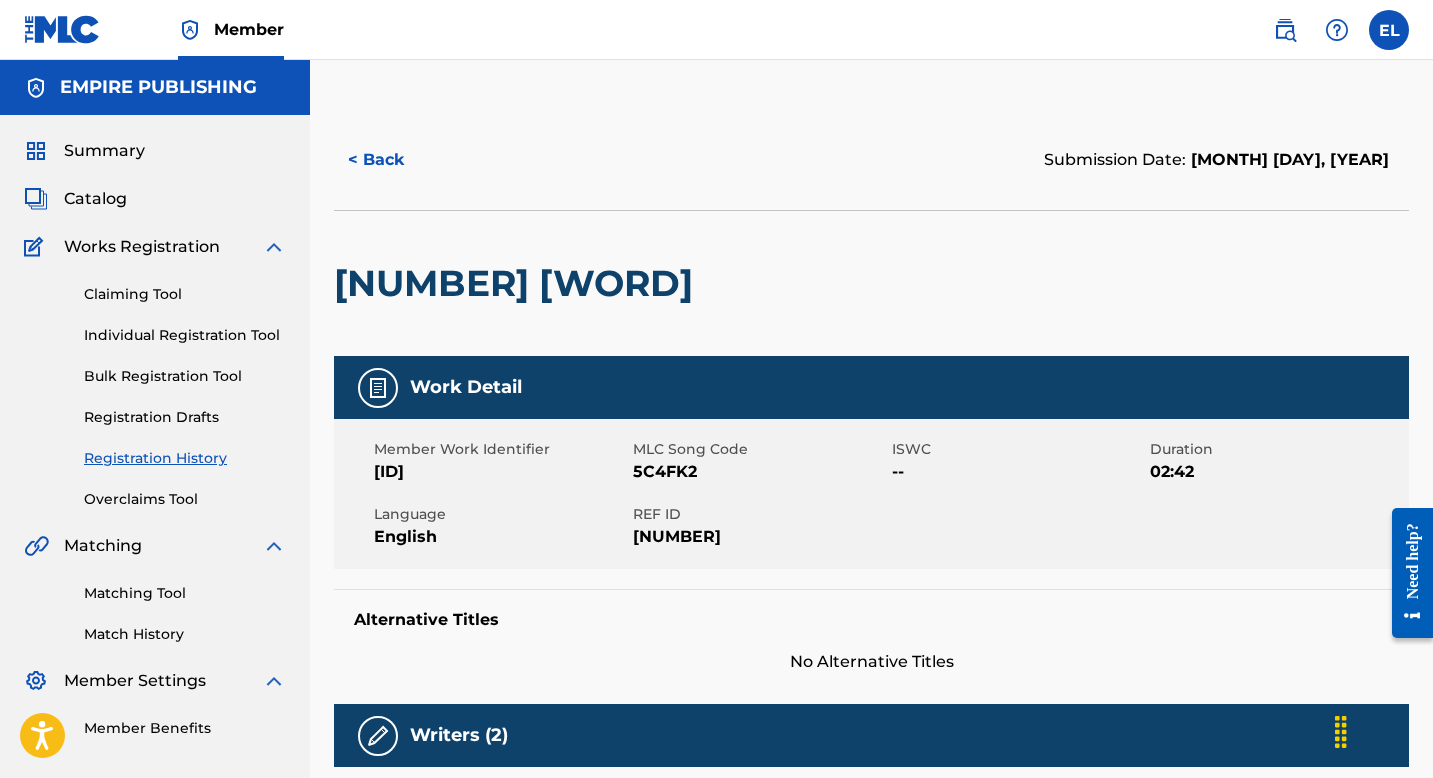 click on "Catalog" at bounding box center [95, 199] 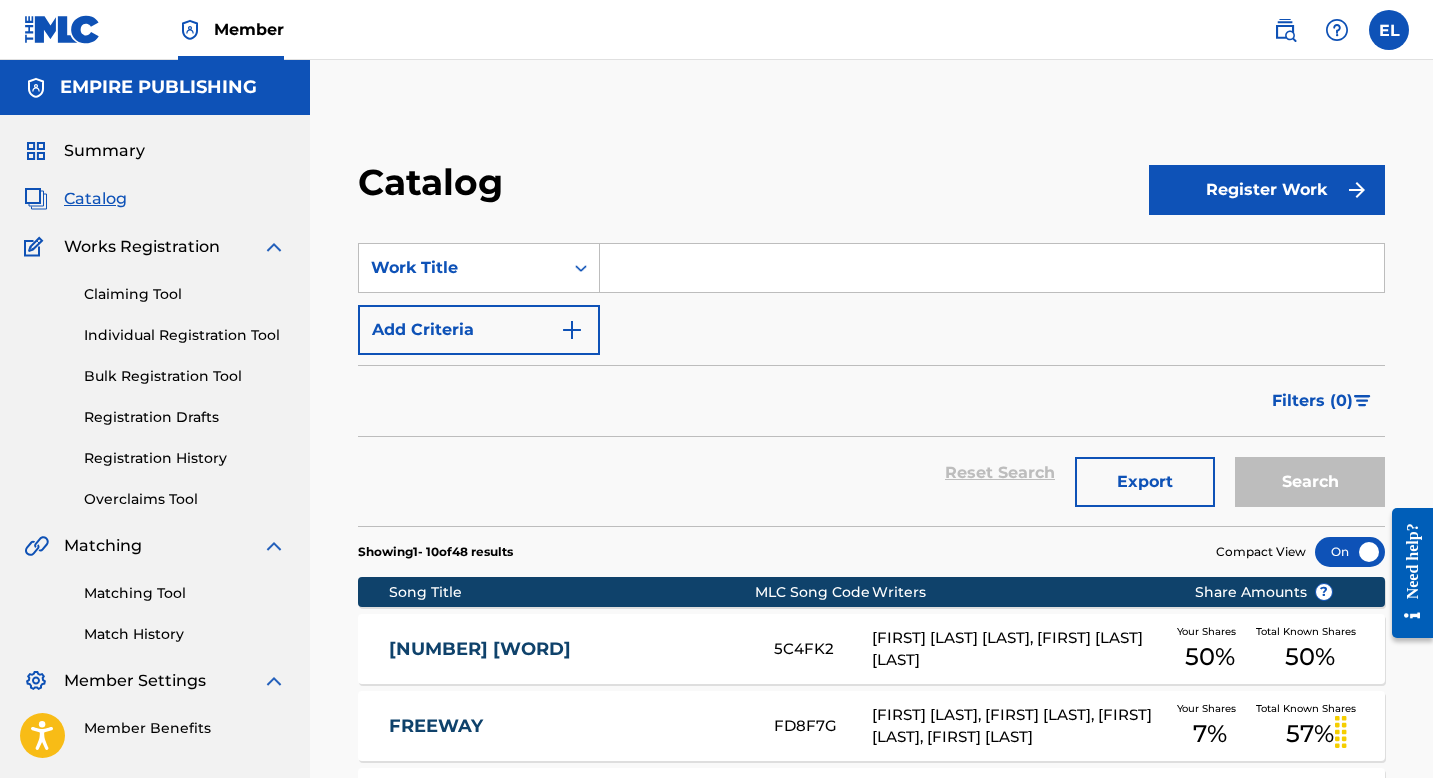 click at bounding box center [992, 268] 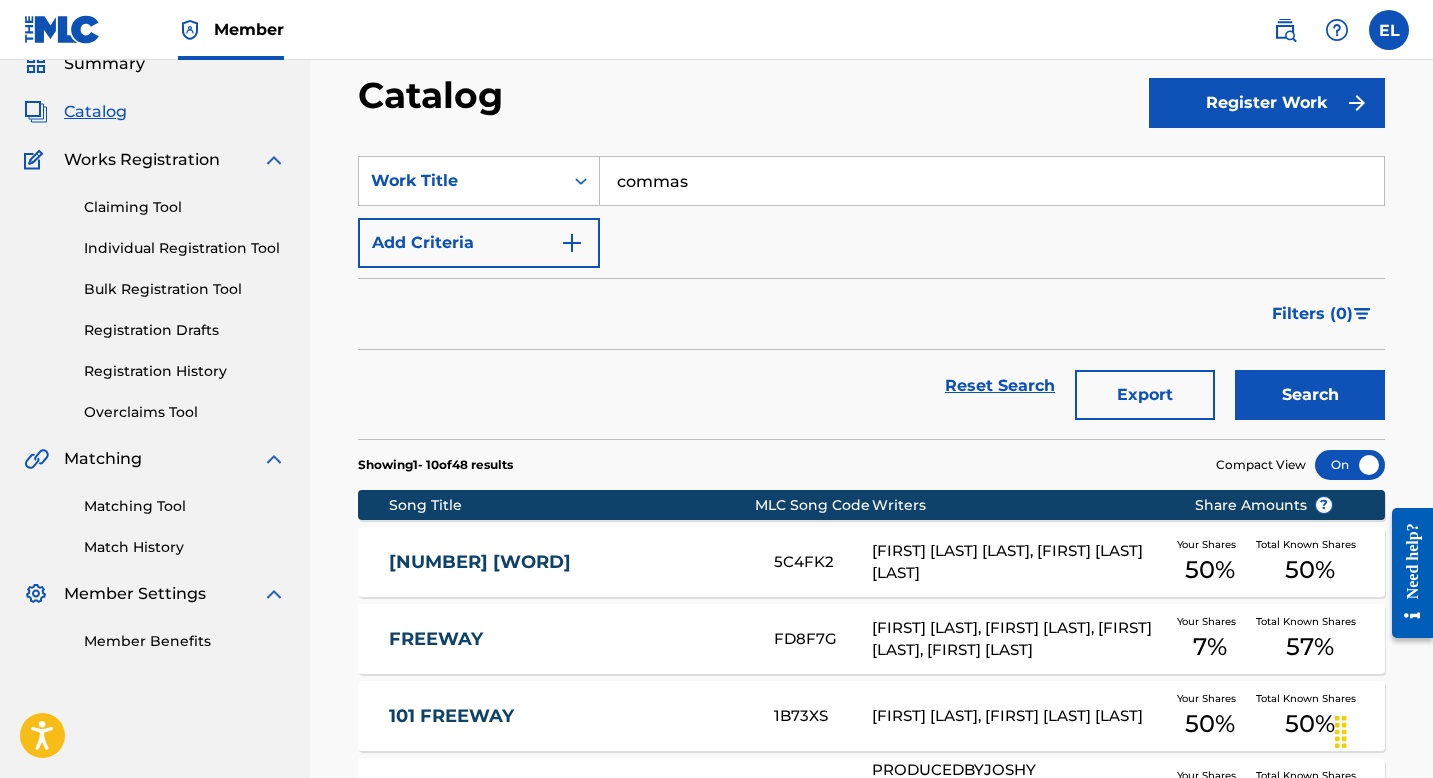 scroll, scrollTop: 95, scrollLeft: 0, axis: vertical 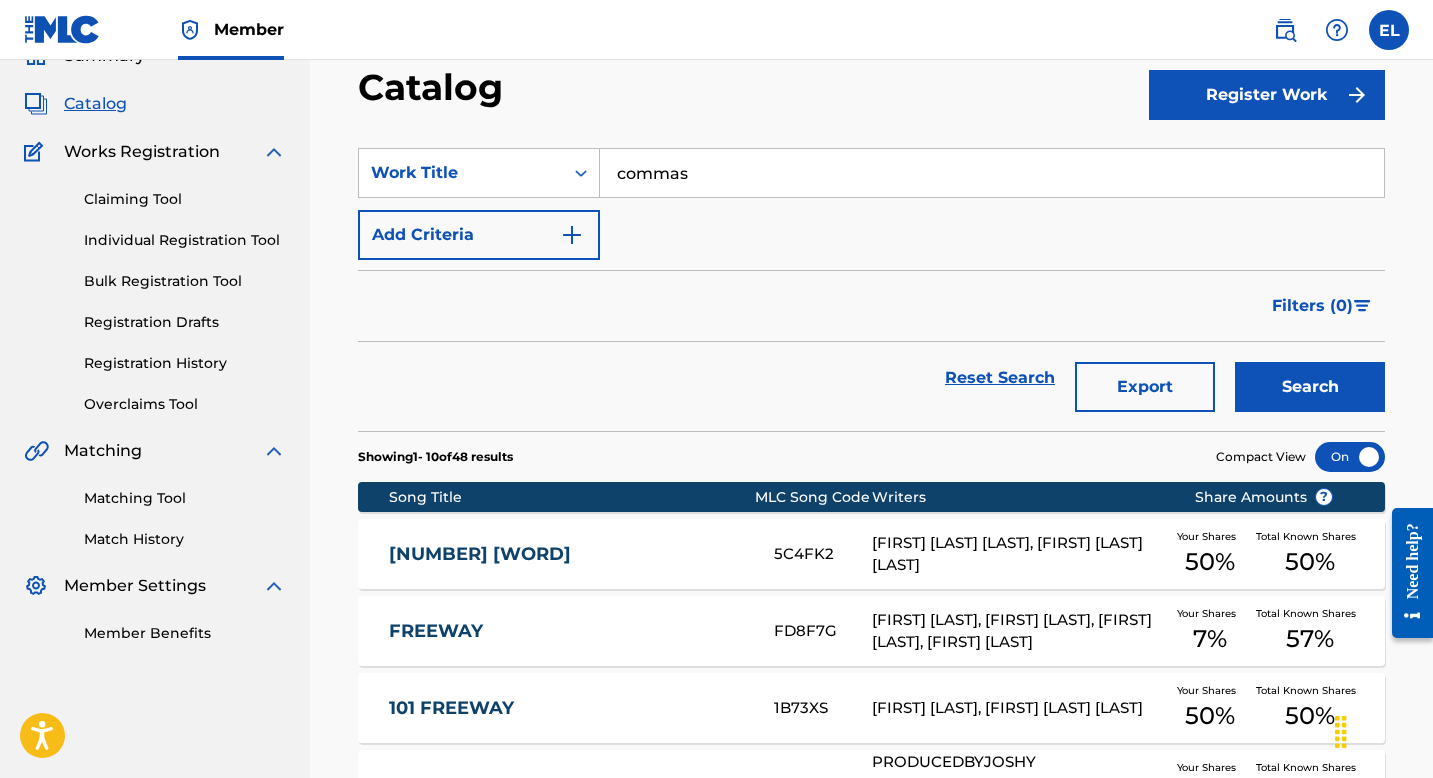 type on "commas" 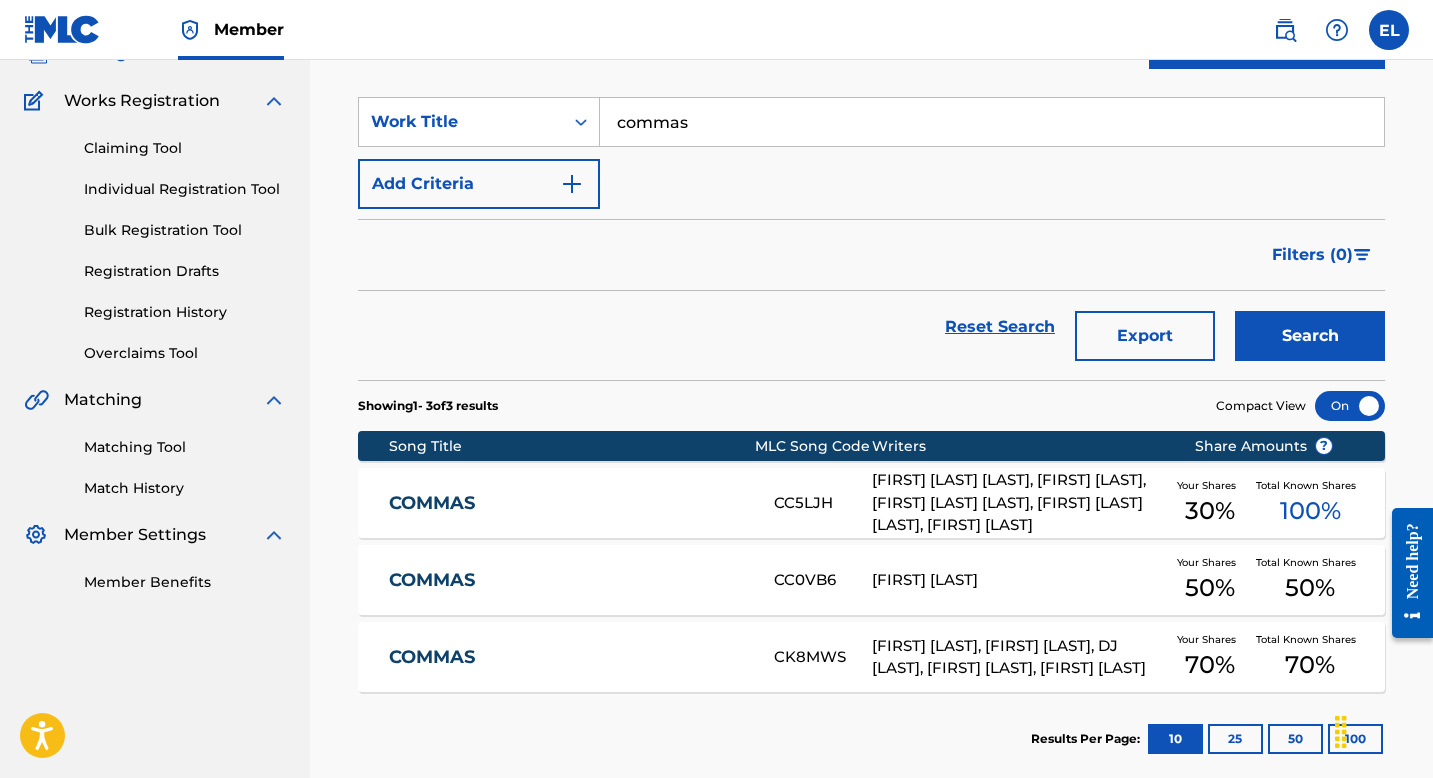 scroll, scrollTop: 150, scrollLeft: 0, axis: vertical 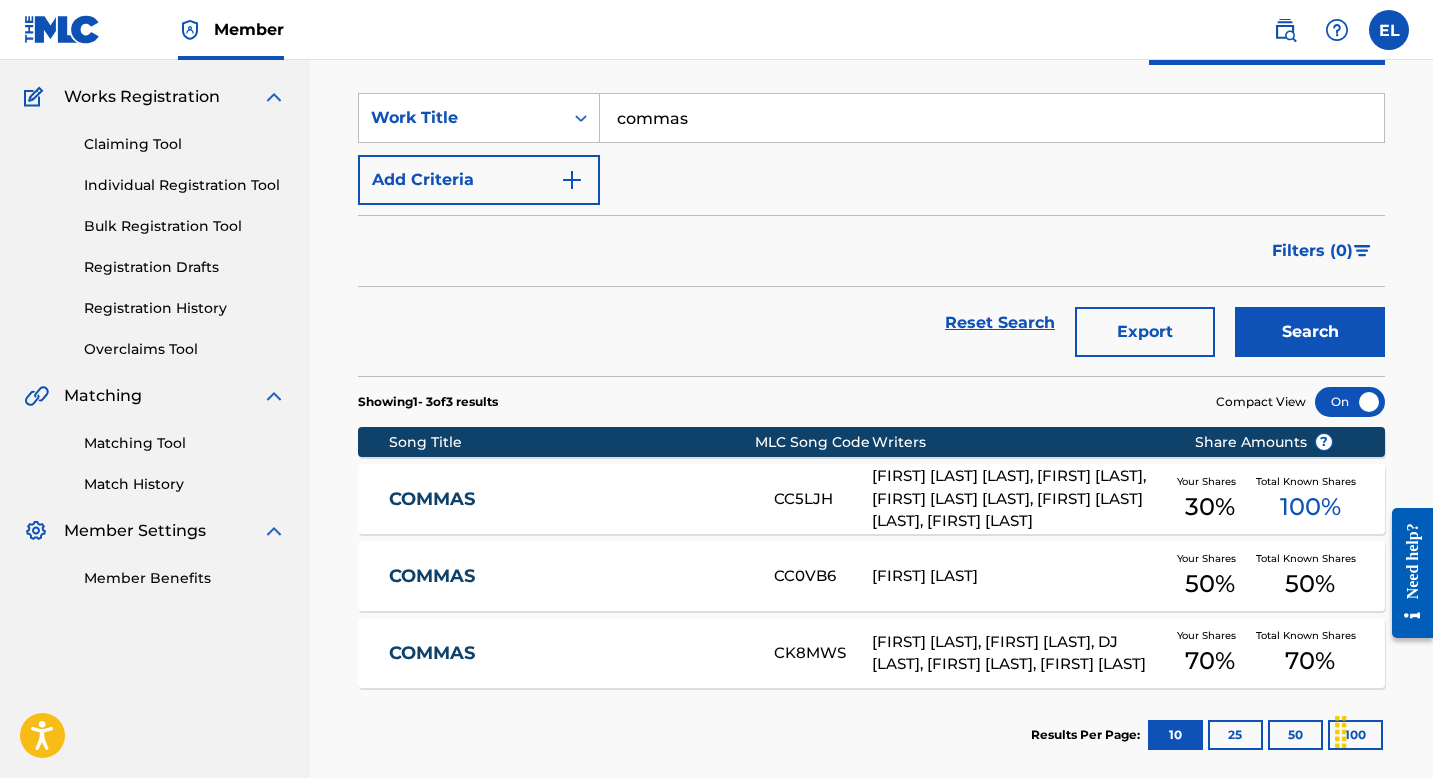 click on "COMMAS" at bounding box center [568, 653] 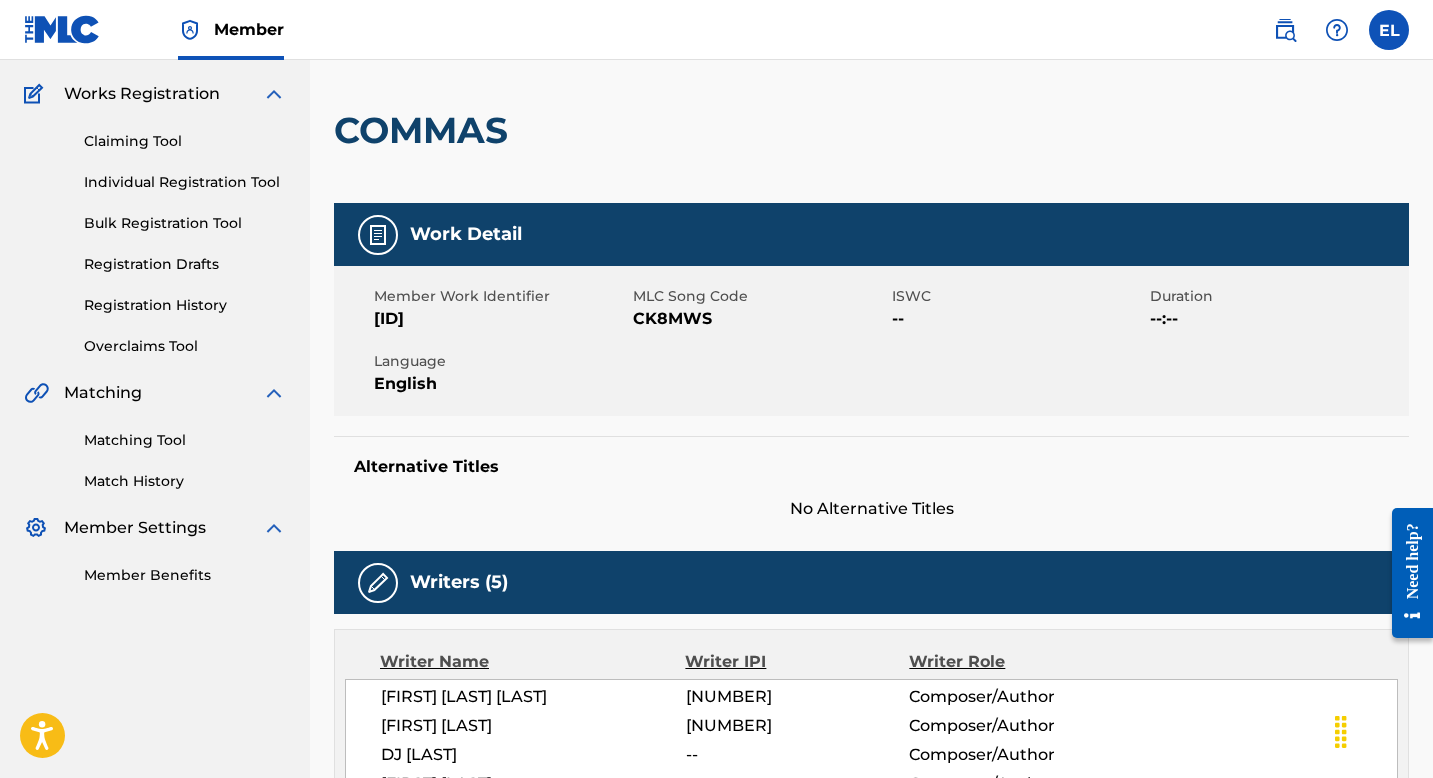 scroll, scrollTop: 0, scrollLeft: 0, axis: both 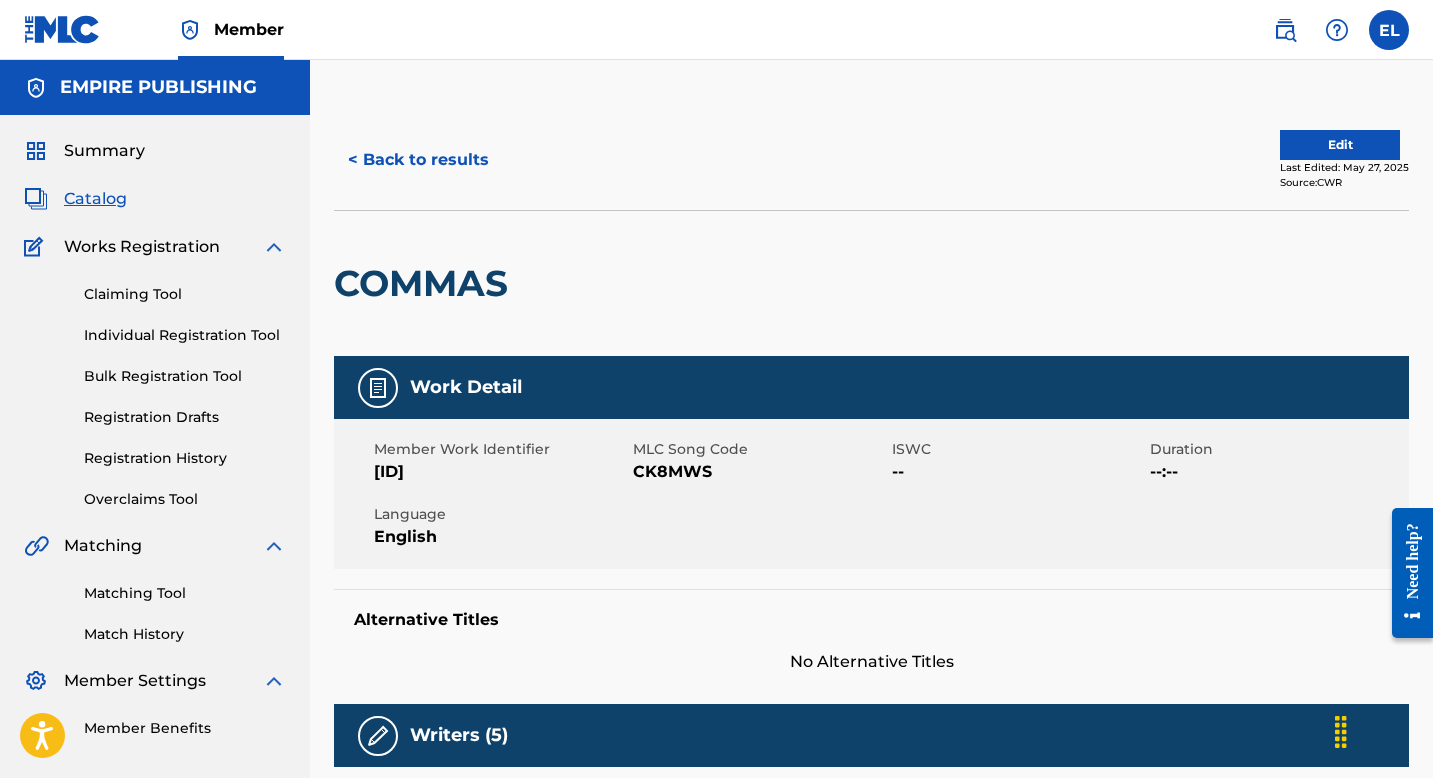 click on "[ID]" at bounding box center [501, 472] 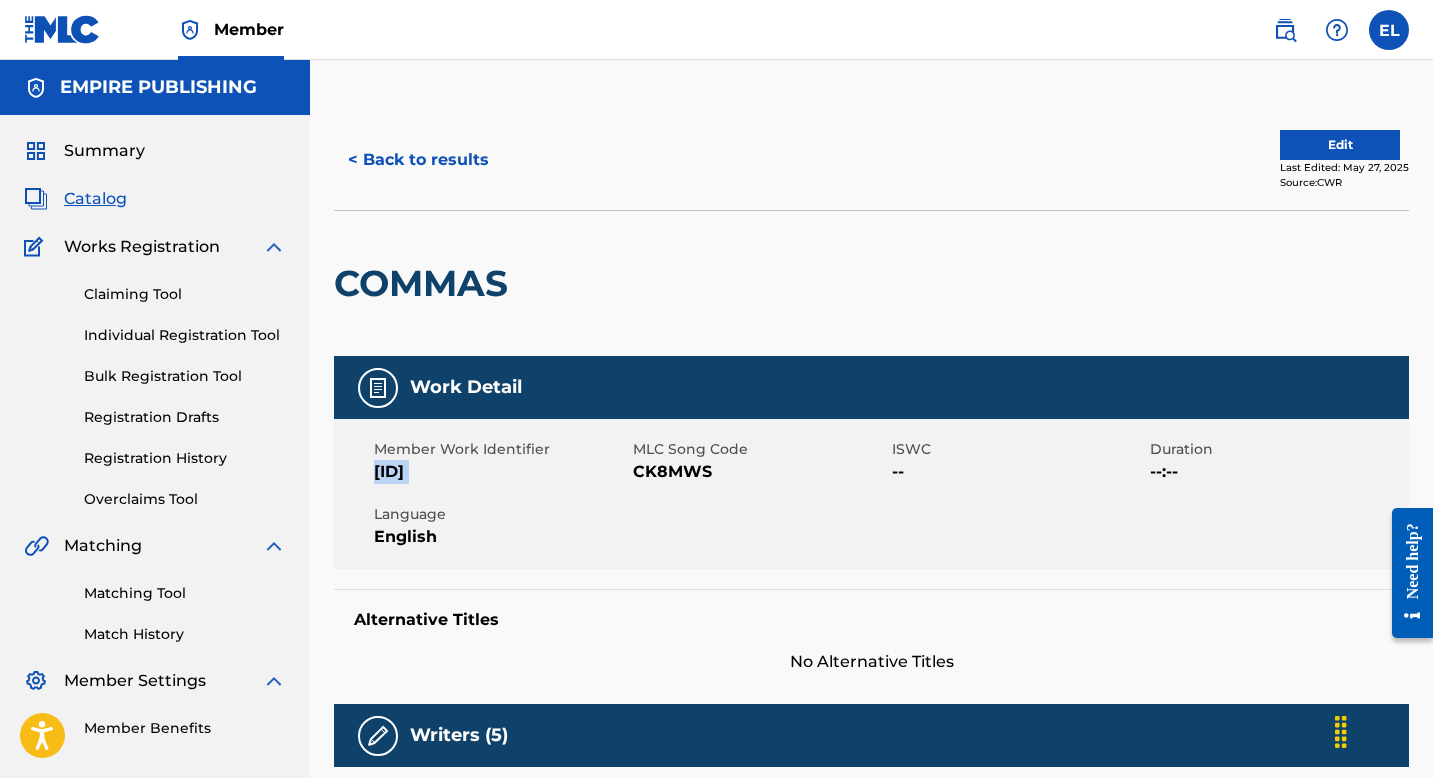 click on "[ID]" at bounding box center [501, 472] 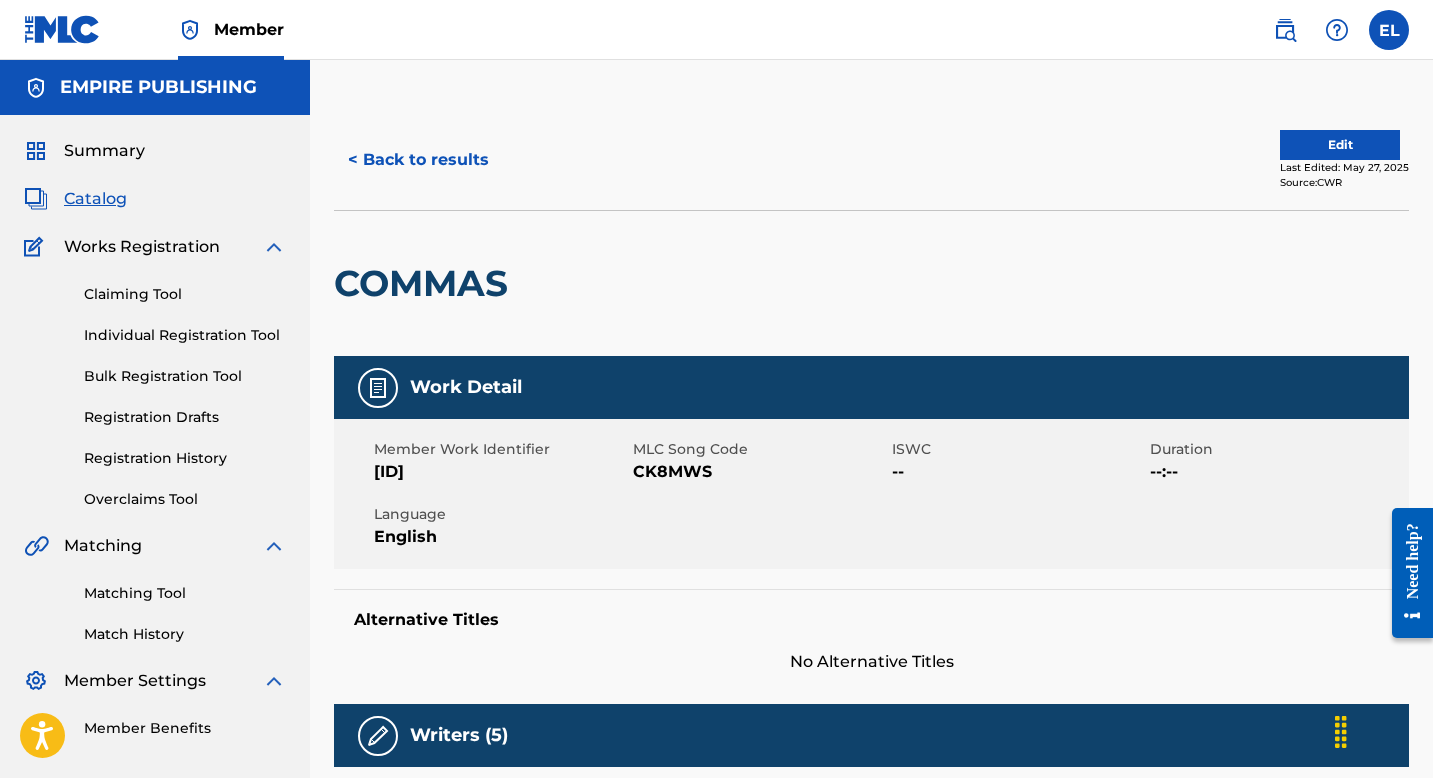 drag, startPoint x: 466, startPoint y: 475, endPoint x: 408, endPoint y: 477, distance: 58.034473 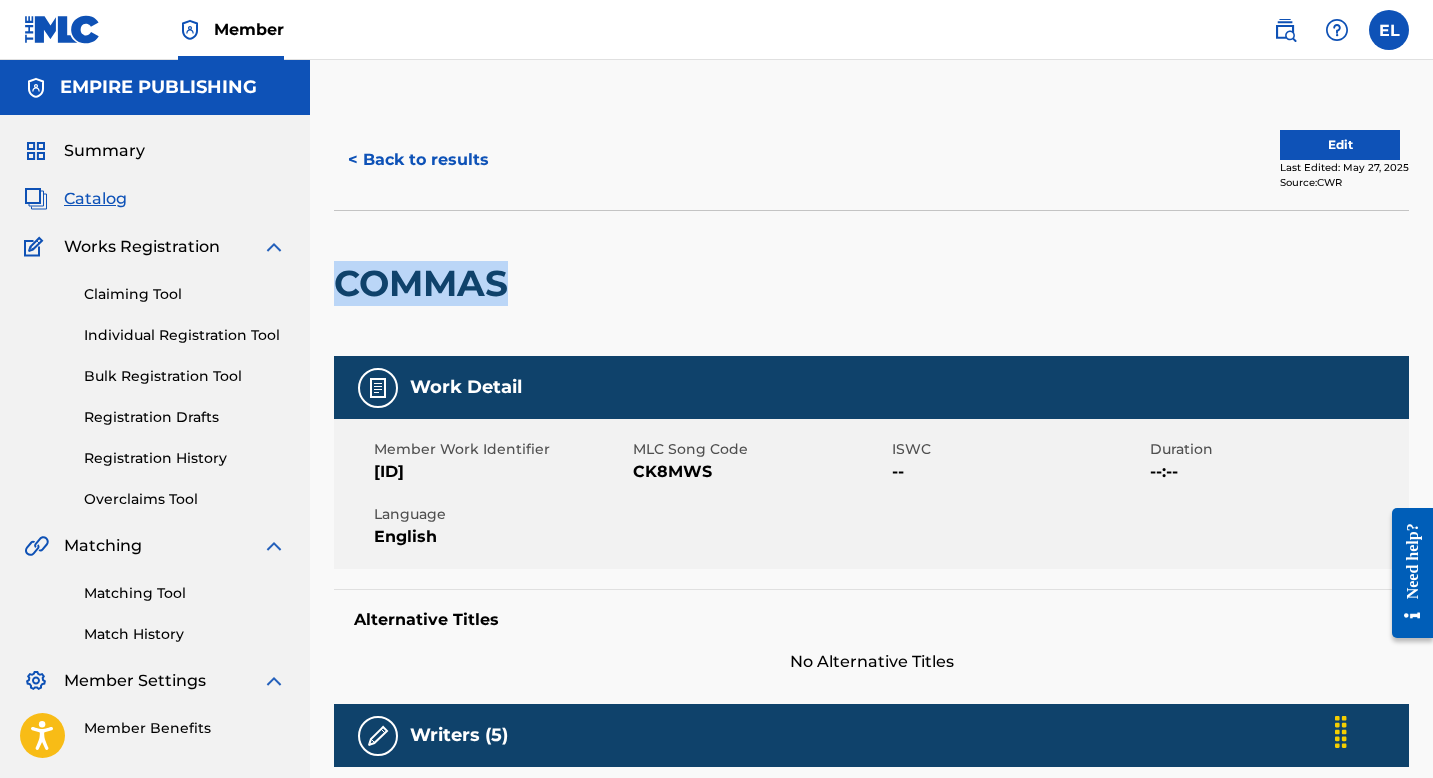 click on "COMMAS" at bounding box center [426, 283] 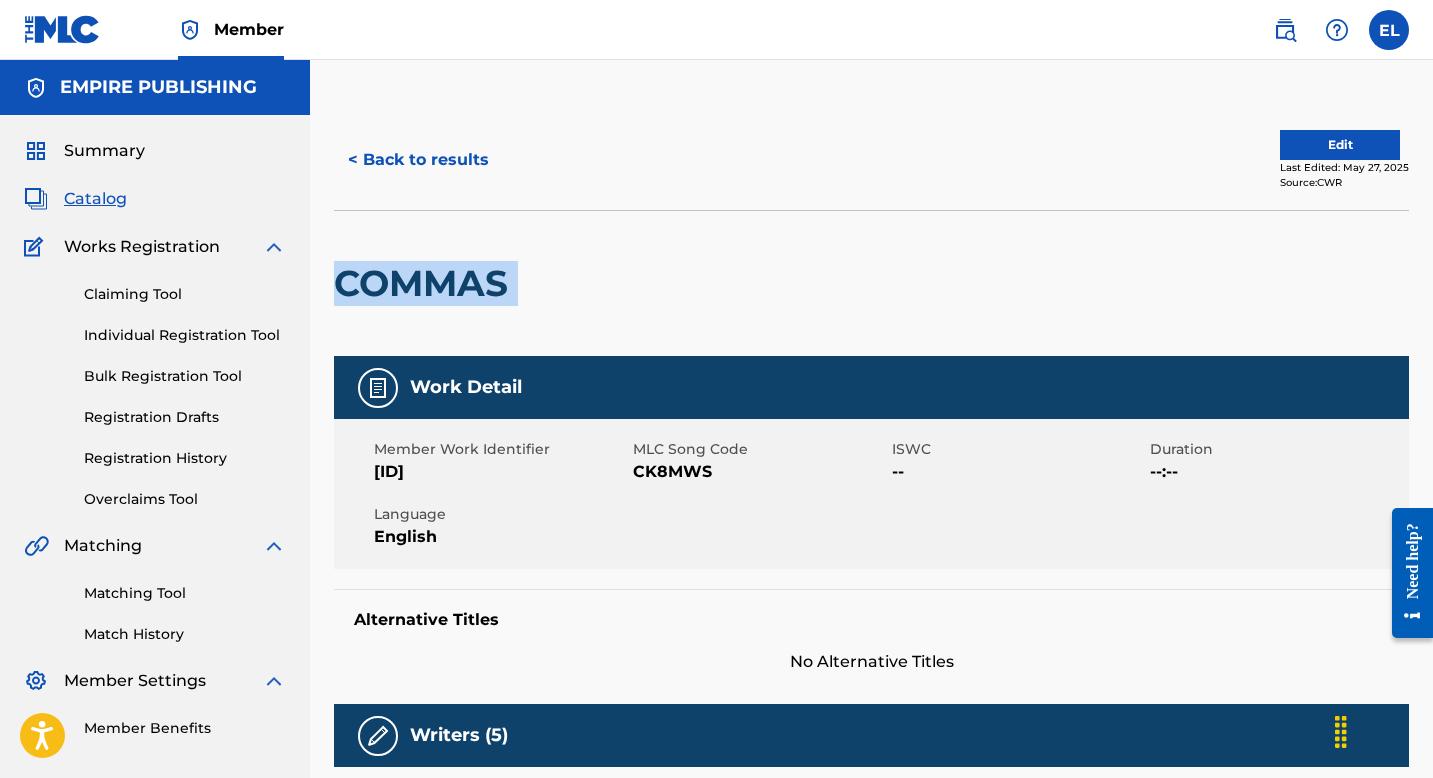 click on "COMMAS" at bounding box center (426, 283) 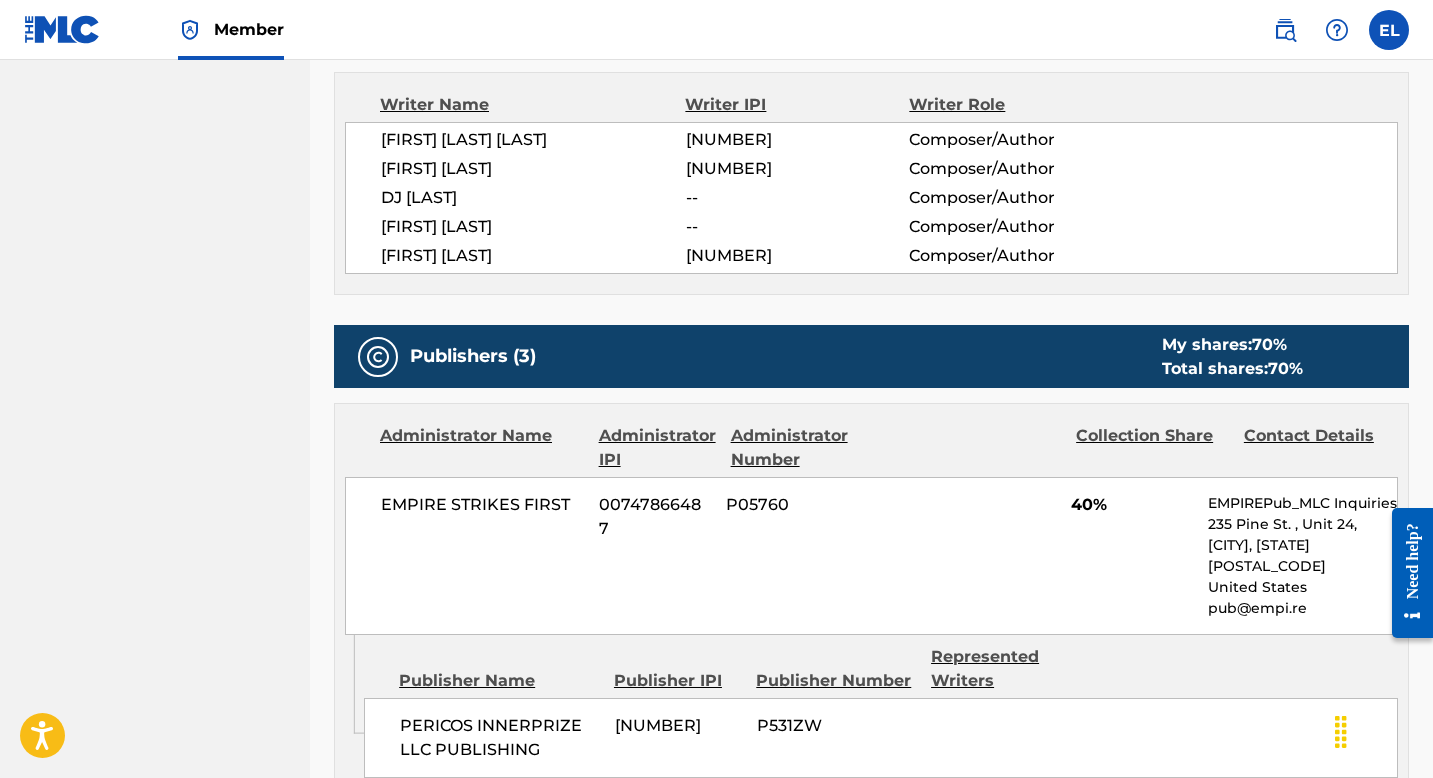 scroll, scrollTop: 0, scrollLeft: 0, axis: both 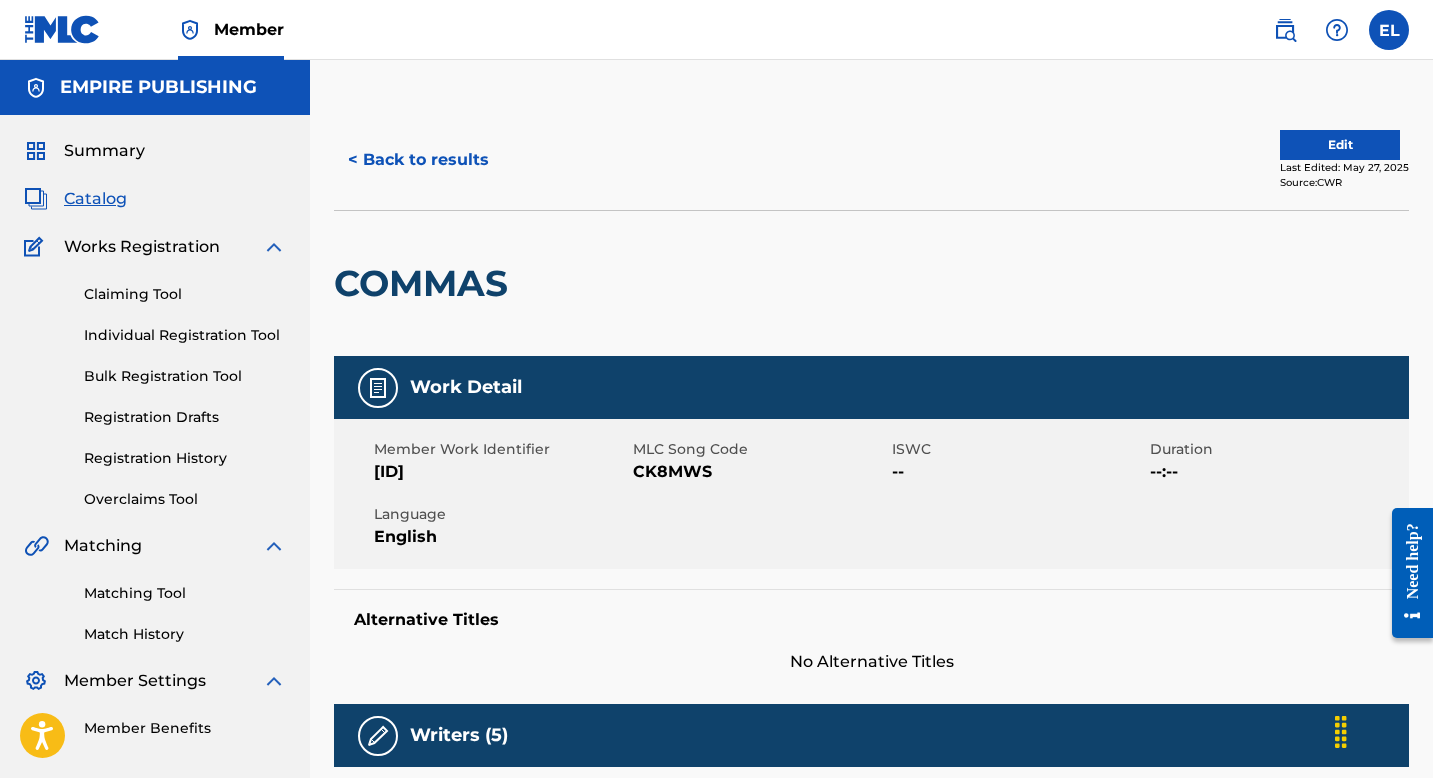 click on "[ID]" at bounding box center (501, 472) 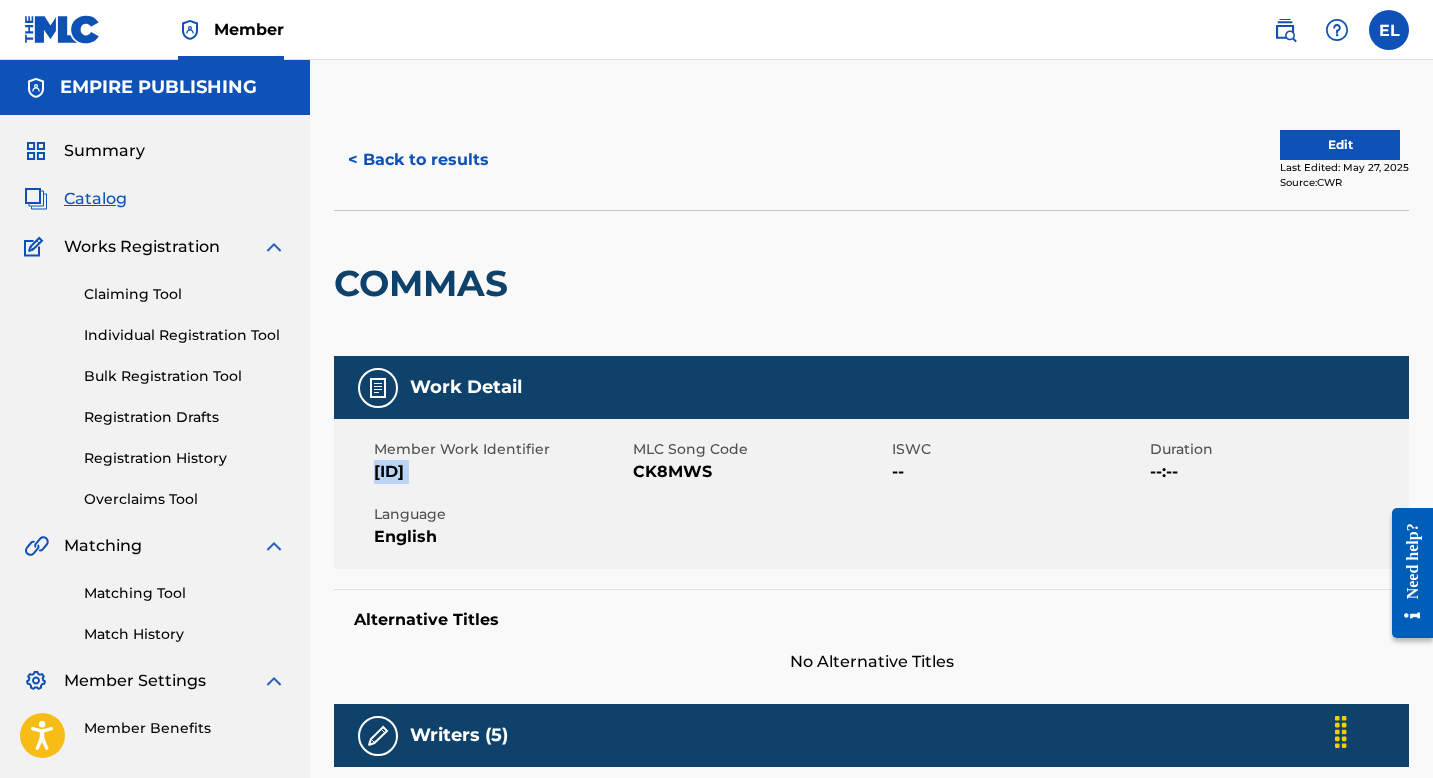 click on "[ID]" at bounding box center [501, 472] 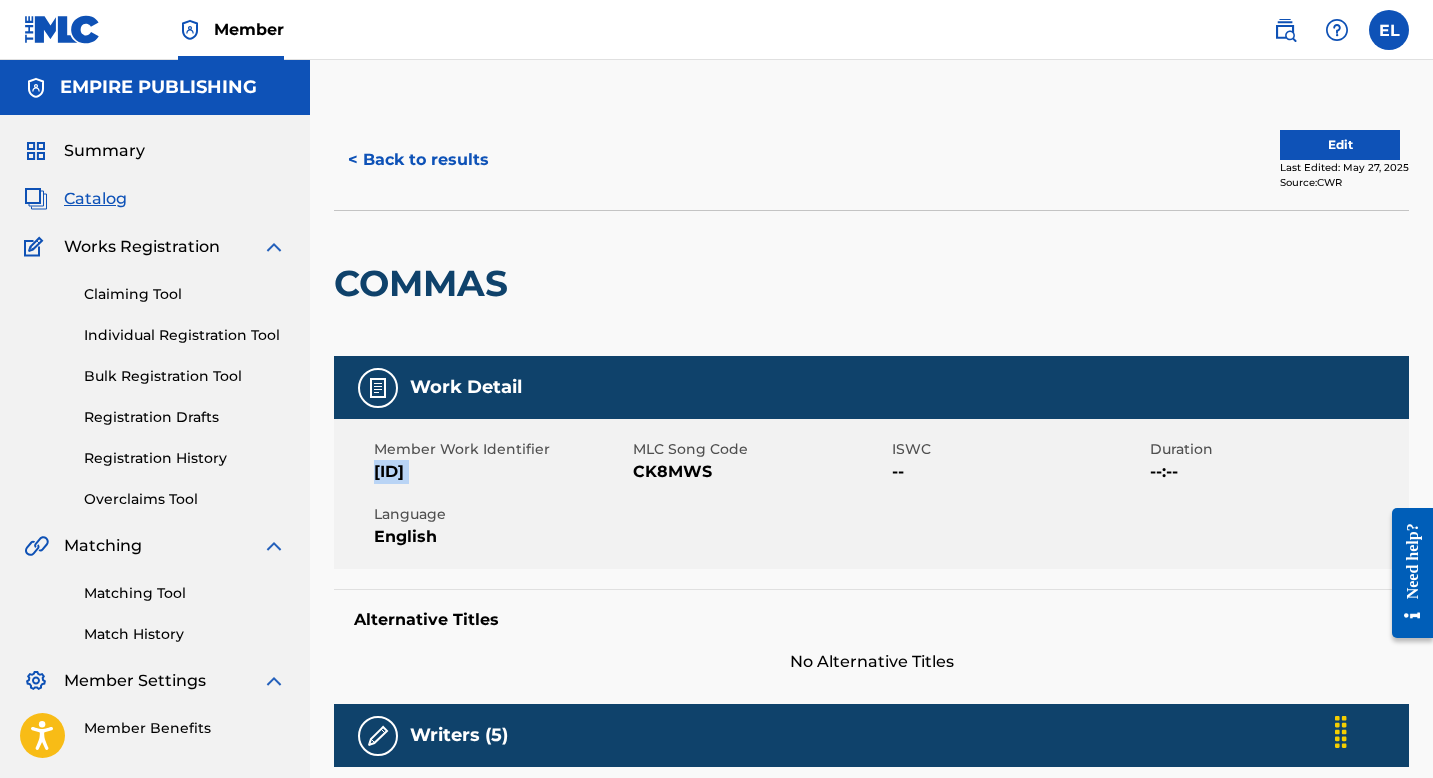 click on "Edit" at bounding box center [1340, 145] 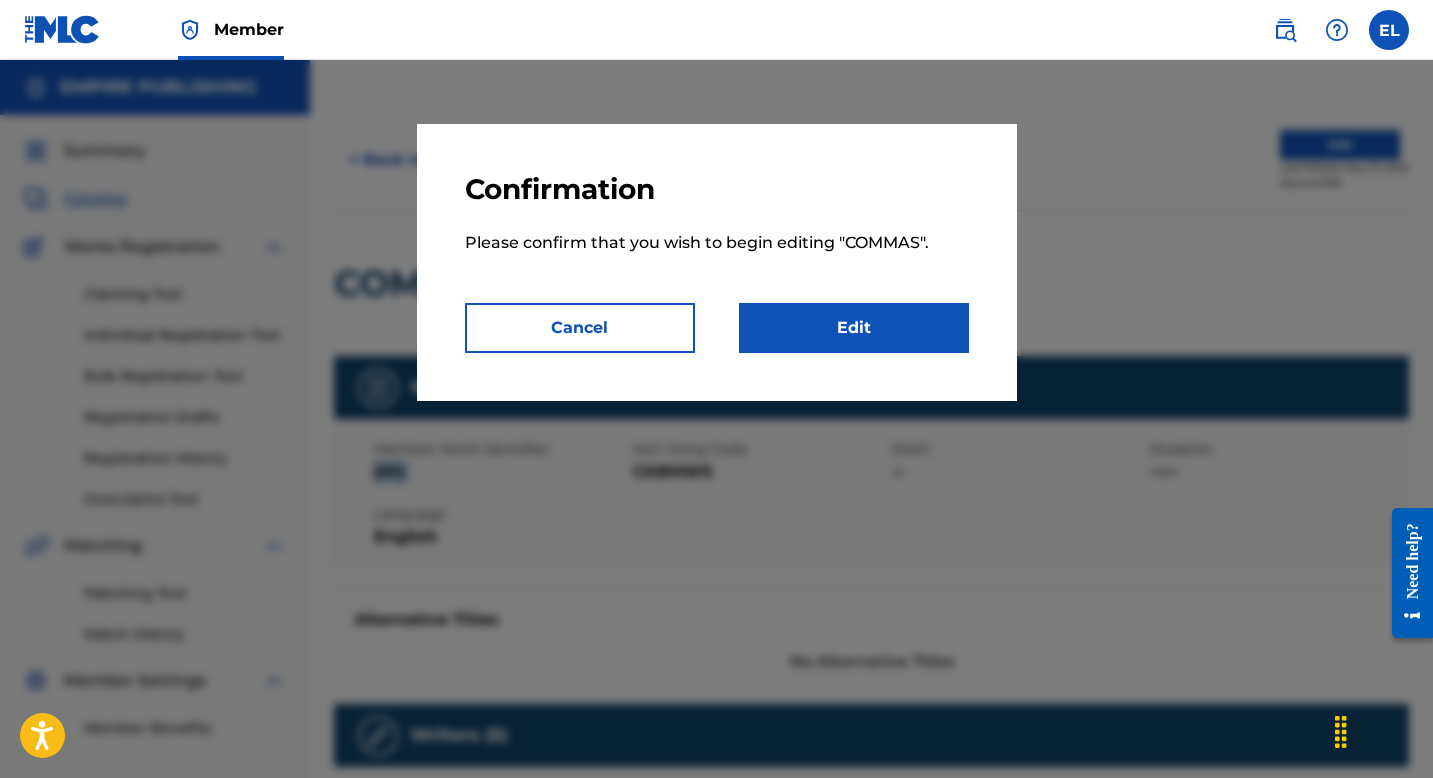 click on "Edit" at bounding box center (854, 328) 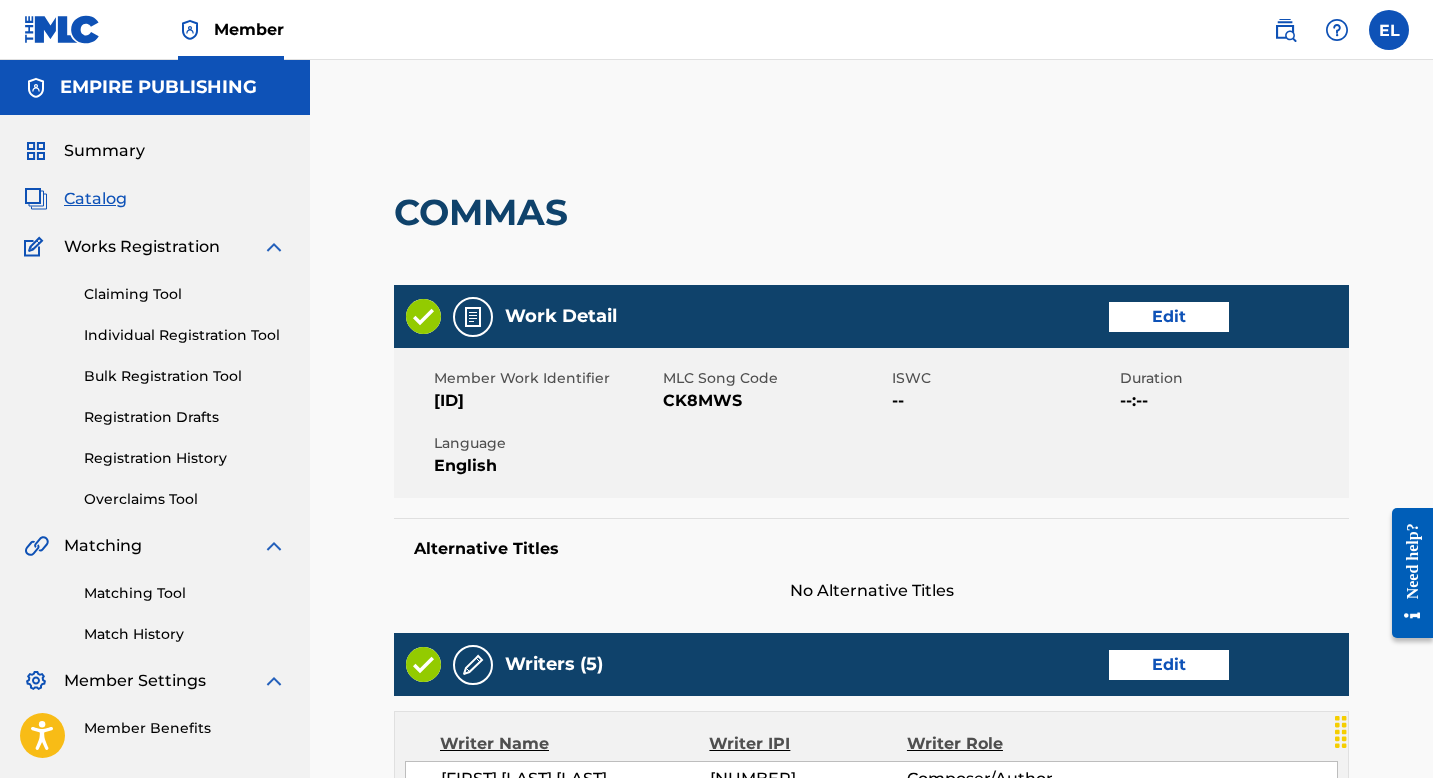 click on "Edit" at bounding box center [1169, 317] 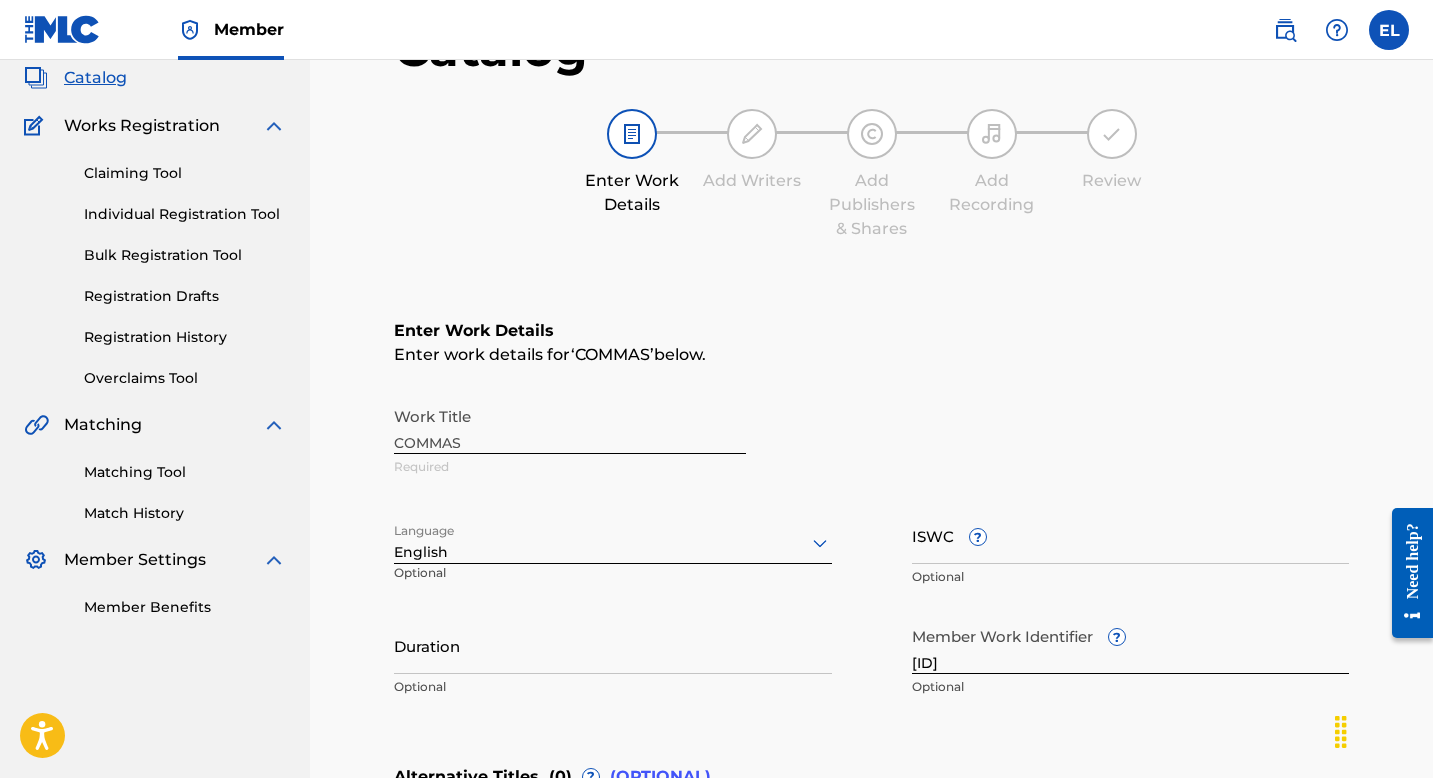 scroll, scrollTop: 311, scrollLeft: 0, axis: vertical 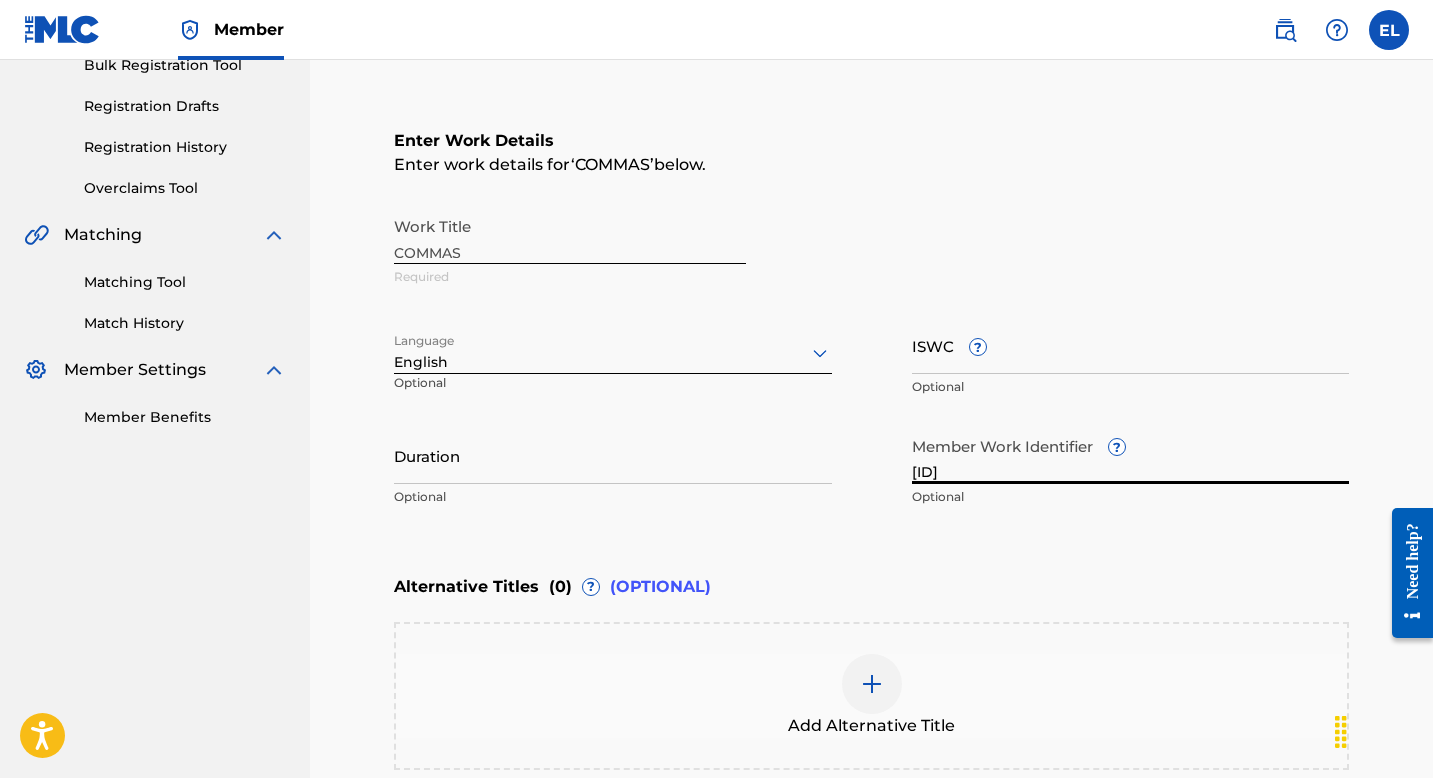 click on "[ID]" at bounding box center [1131, 455] 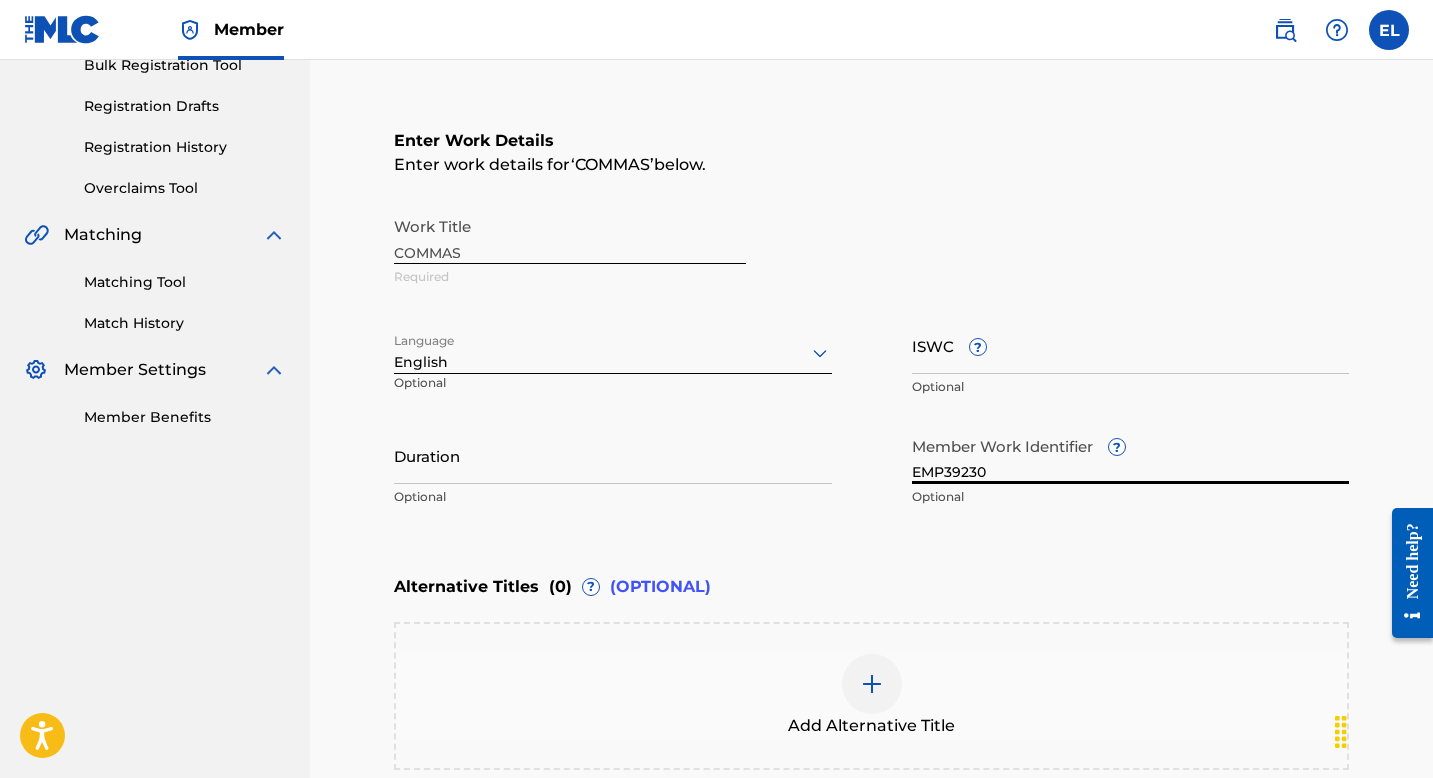 type on "EMP39230" 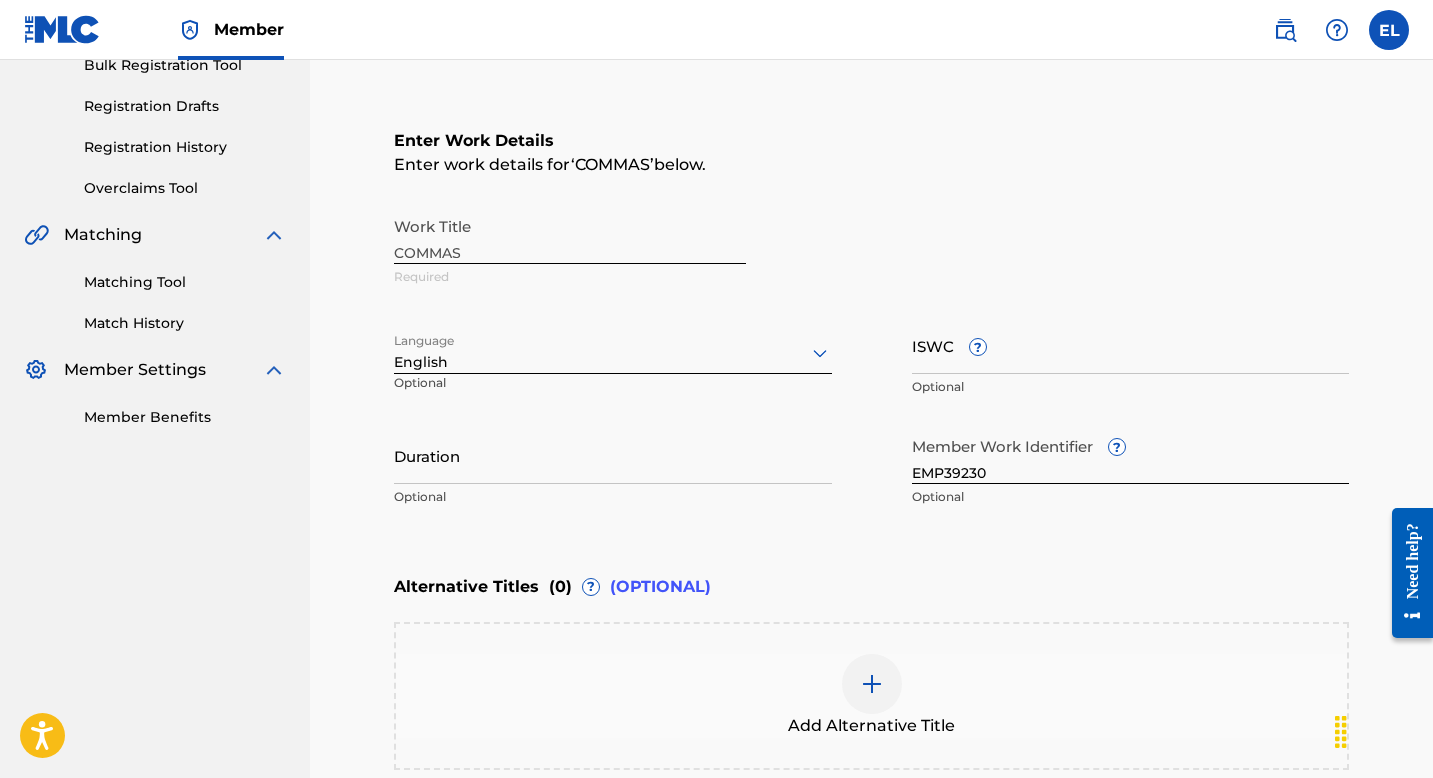 click on "Work Title   COMMAS Required Language English Optional ISWC   ? Optional Duration   Optional Member Work Identifier   ? [ID] Optional" at bounding box center (871, 323) 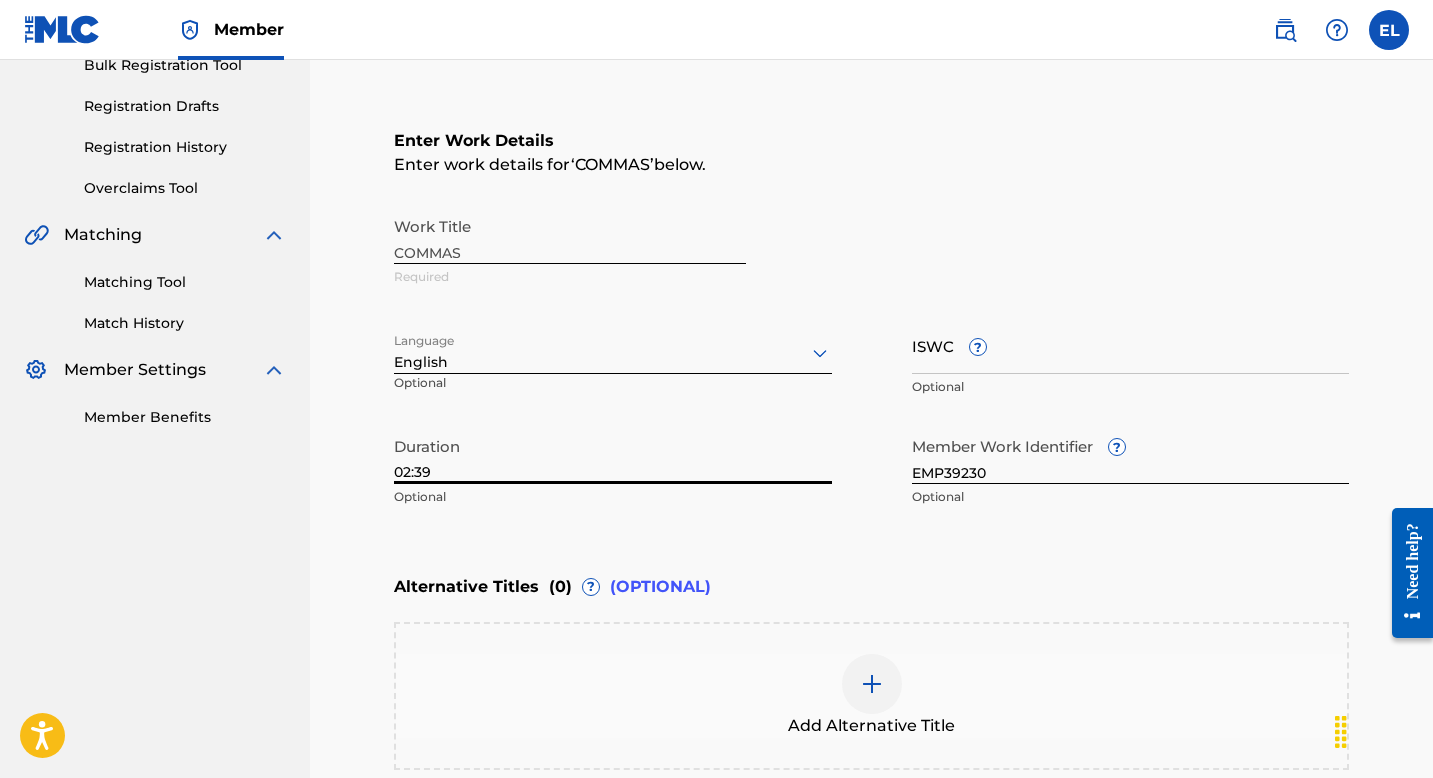 scroll, scrollTop: 548, scrollLeft: 0, axis: vertical 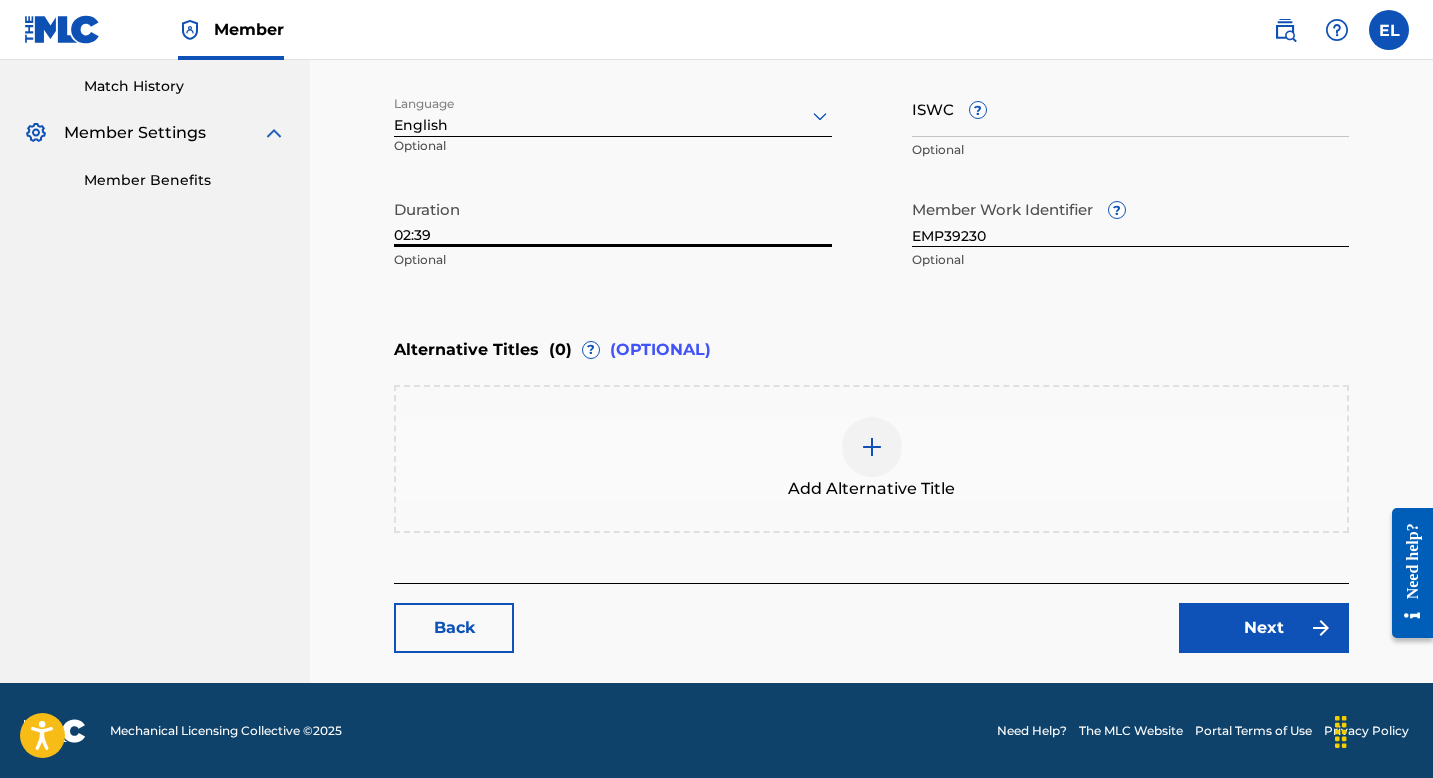 type on "02:39" 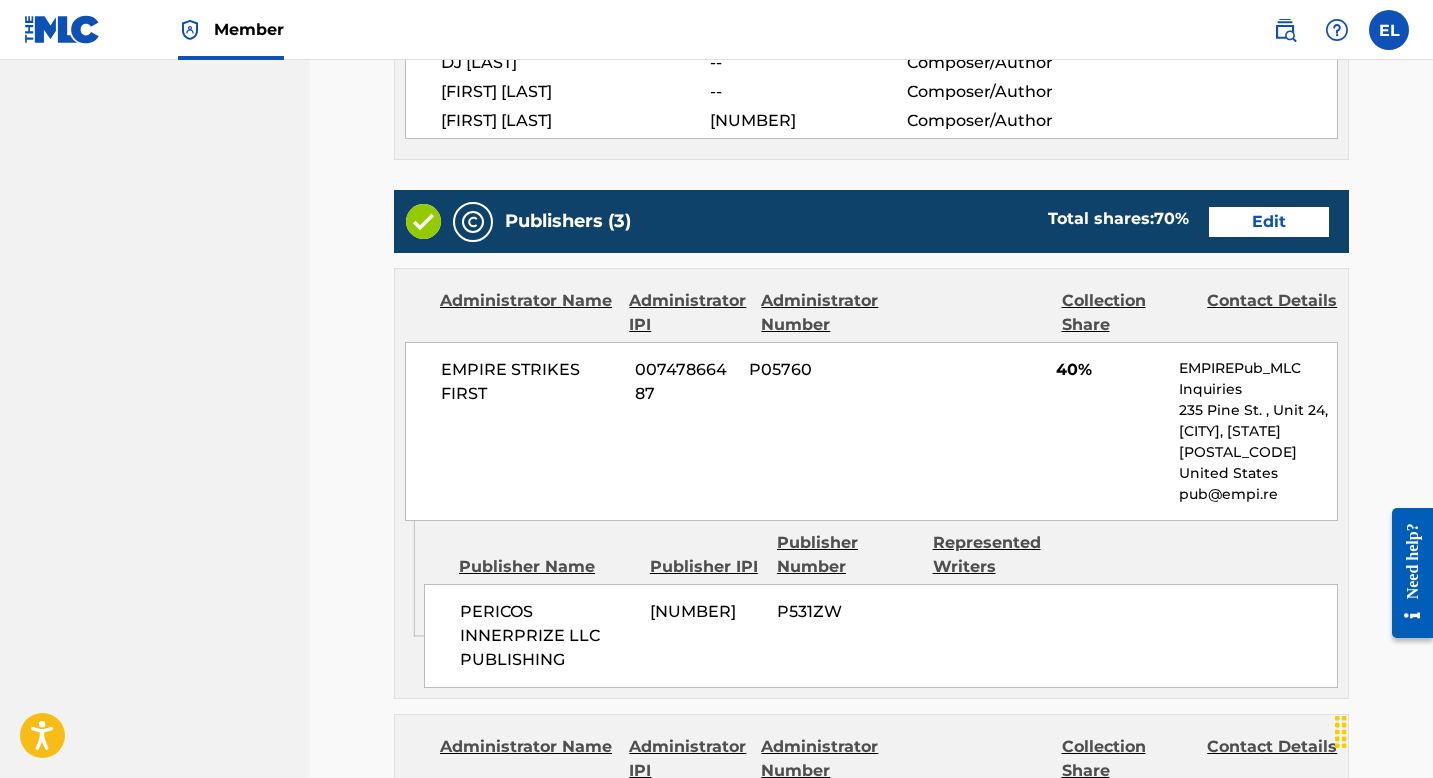 scroll, scrollTop: 763, scrollLeft: 0, axis: vertical 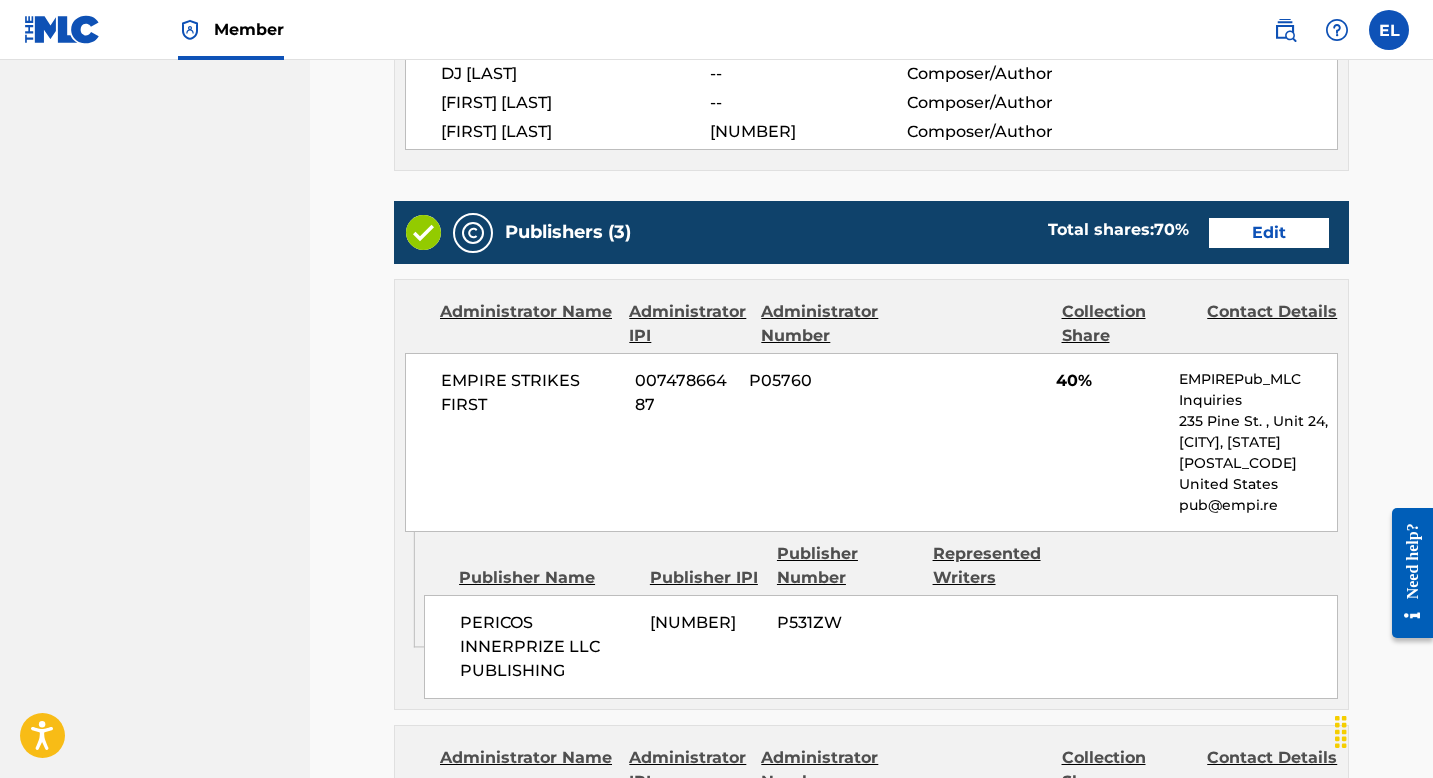 click on "Edit" at bounding box center (1269, 233) 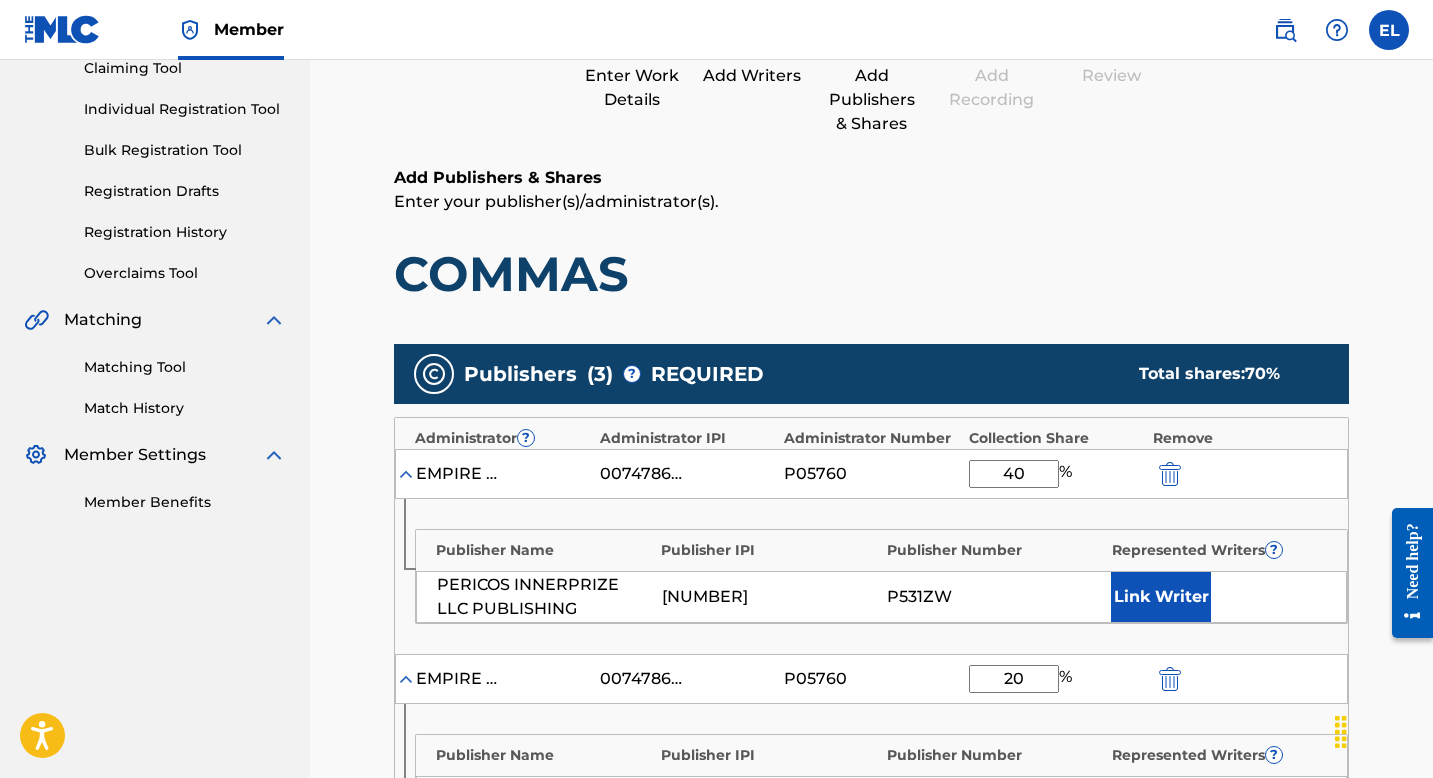 scroll, scrollTop: 245, scrollLeft: 0, axis: vertical 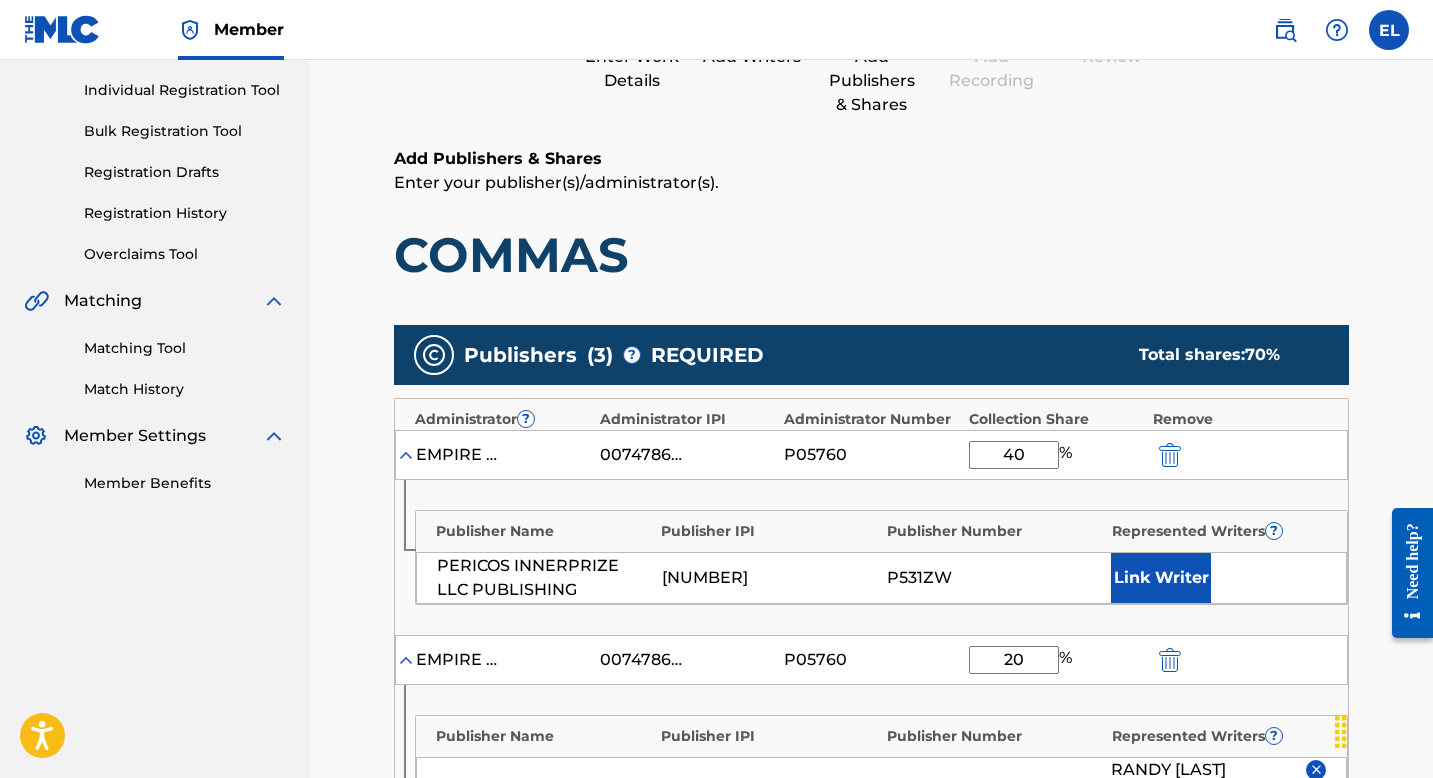 click on "Link Writer" at bounding box center (1161, 578) 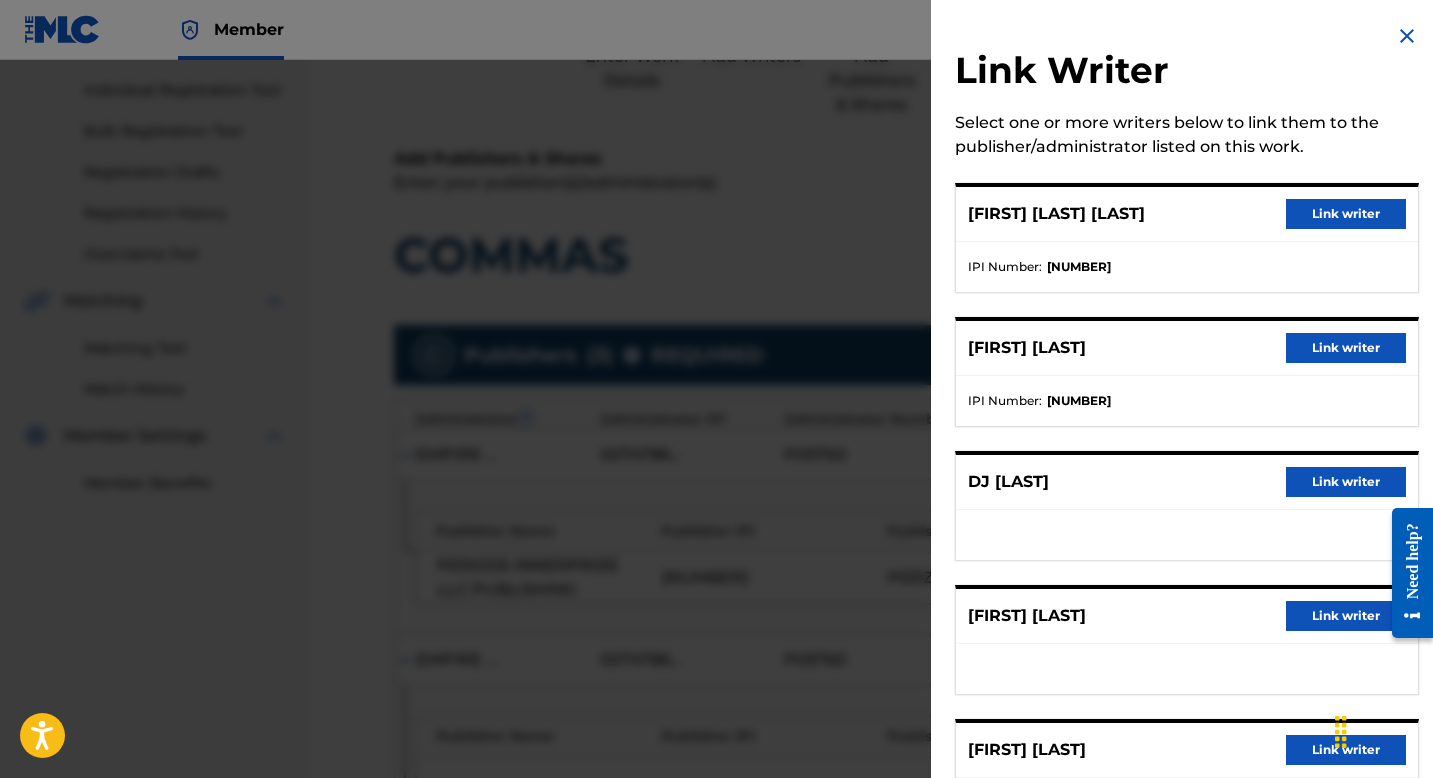 click on "Link writer" at bounding box center (1346, 214) 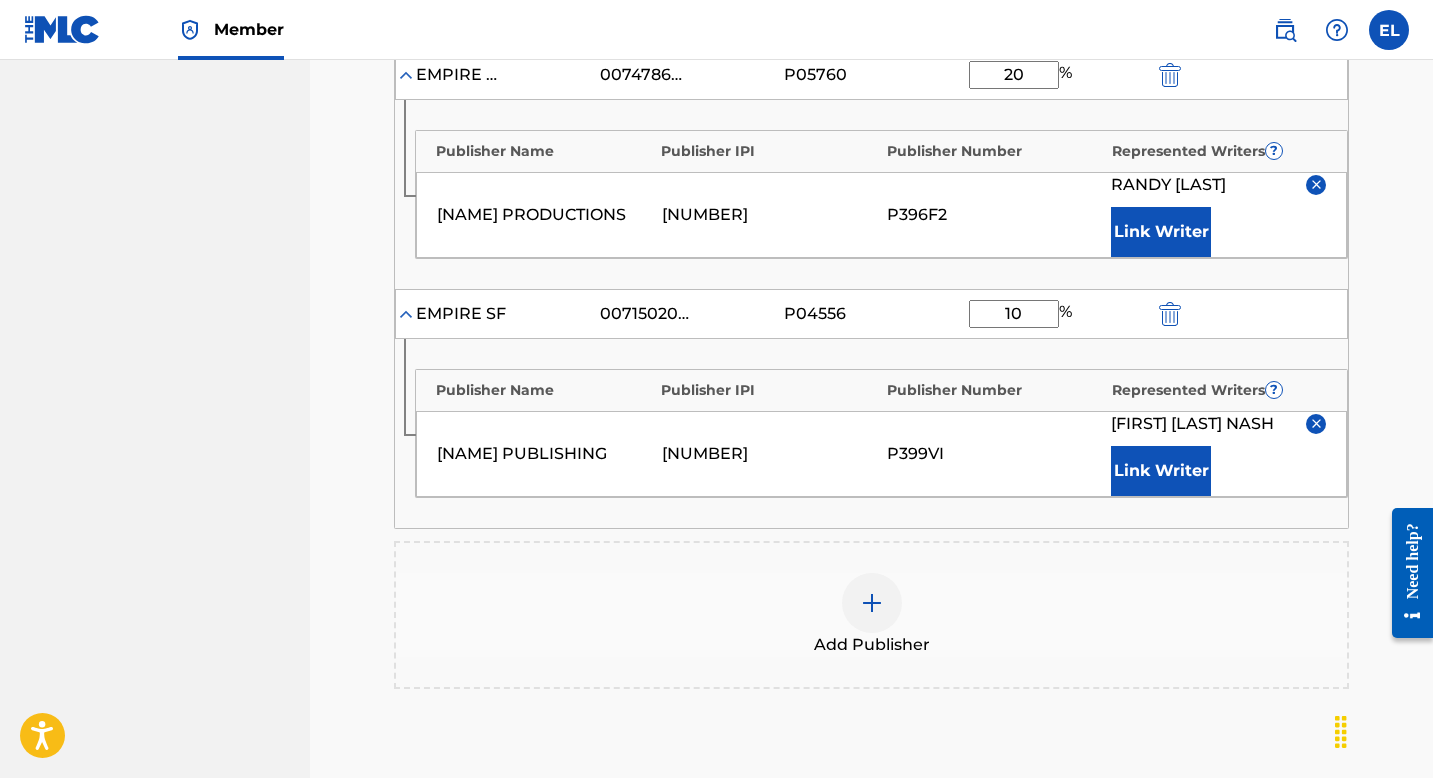scroll, scrollTop: 857, scrollLeft: 0, axis: vertical 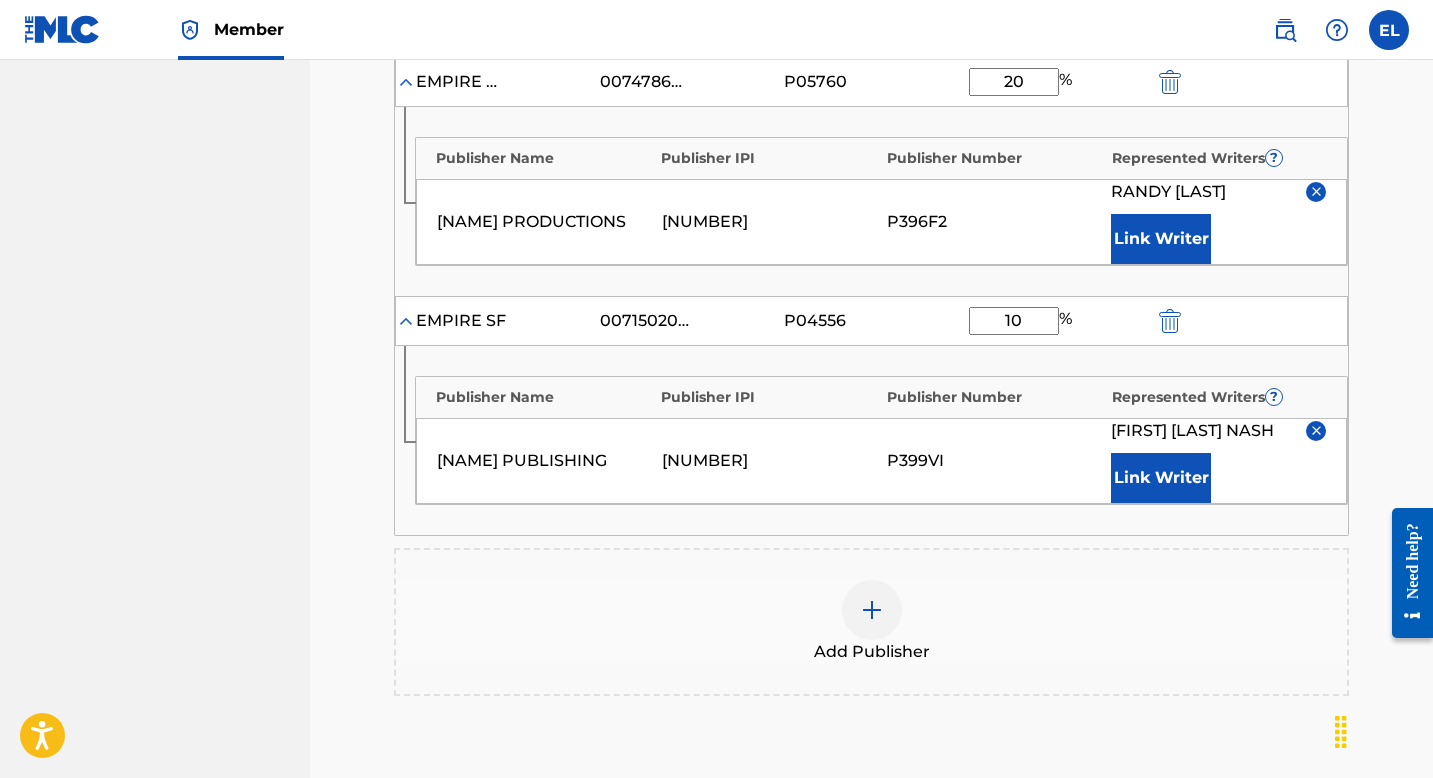 click at bounding box center [1316, 430] 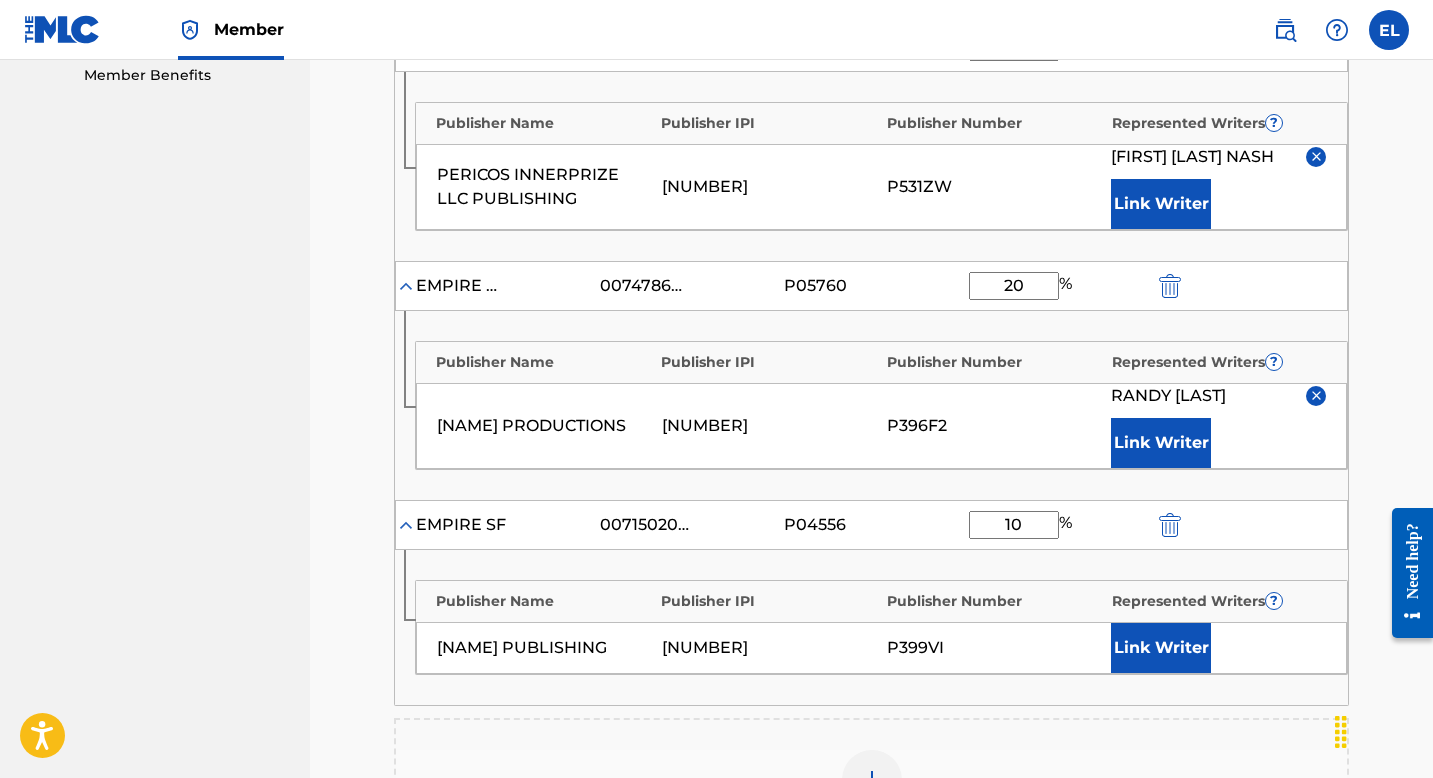 scroll, scrollTop: 675, scrollLeft: 0, axis: vertical 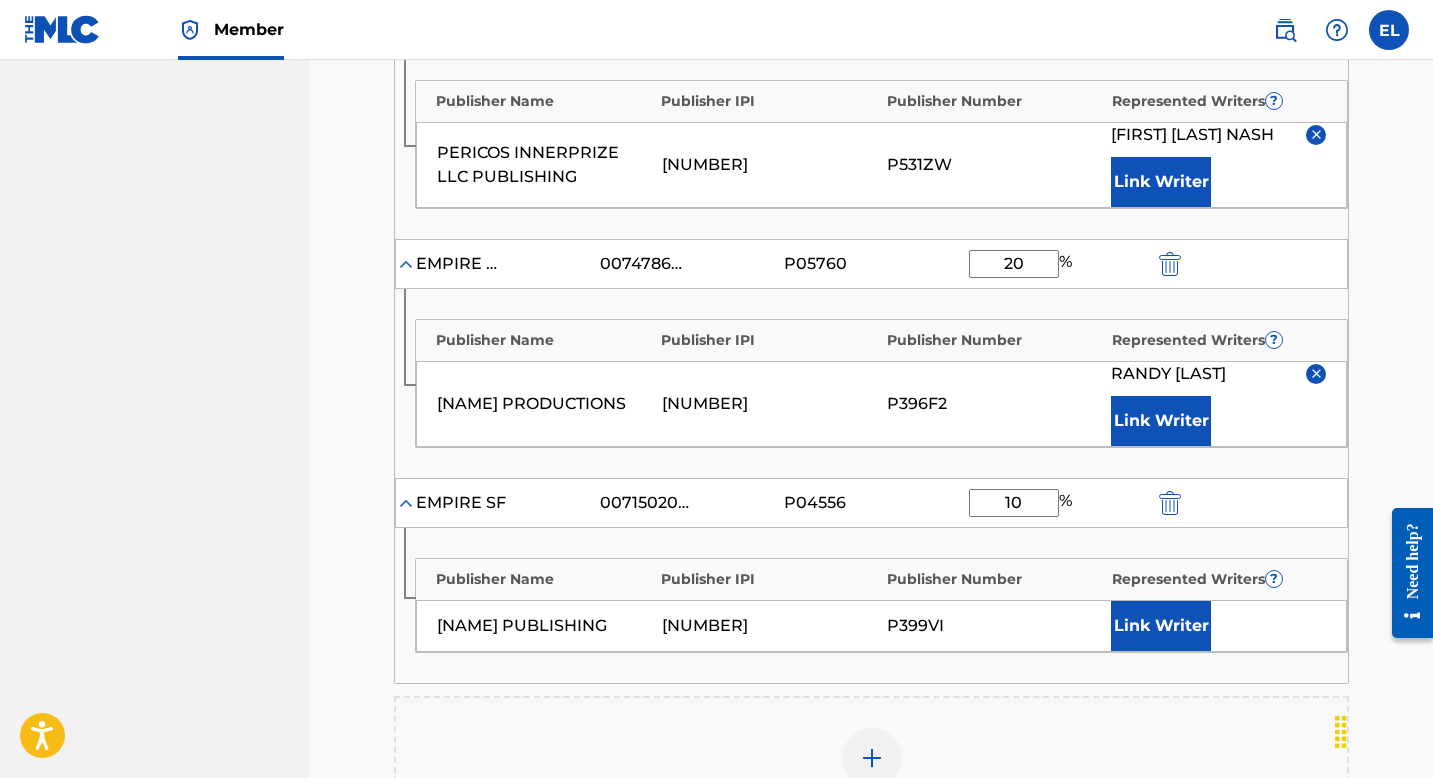 click on "Link Writer" at bounding box center [1161, 626] 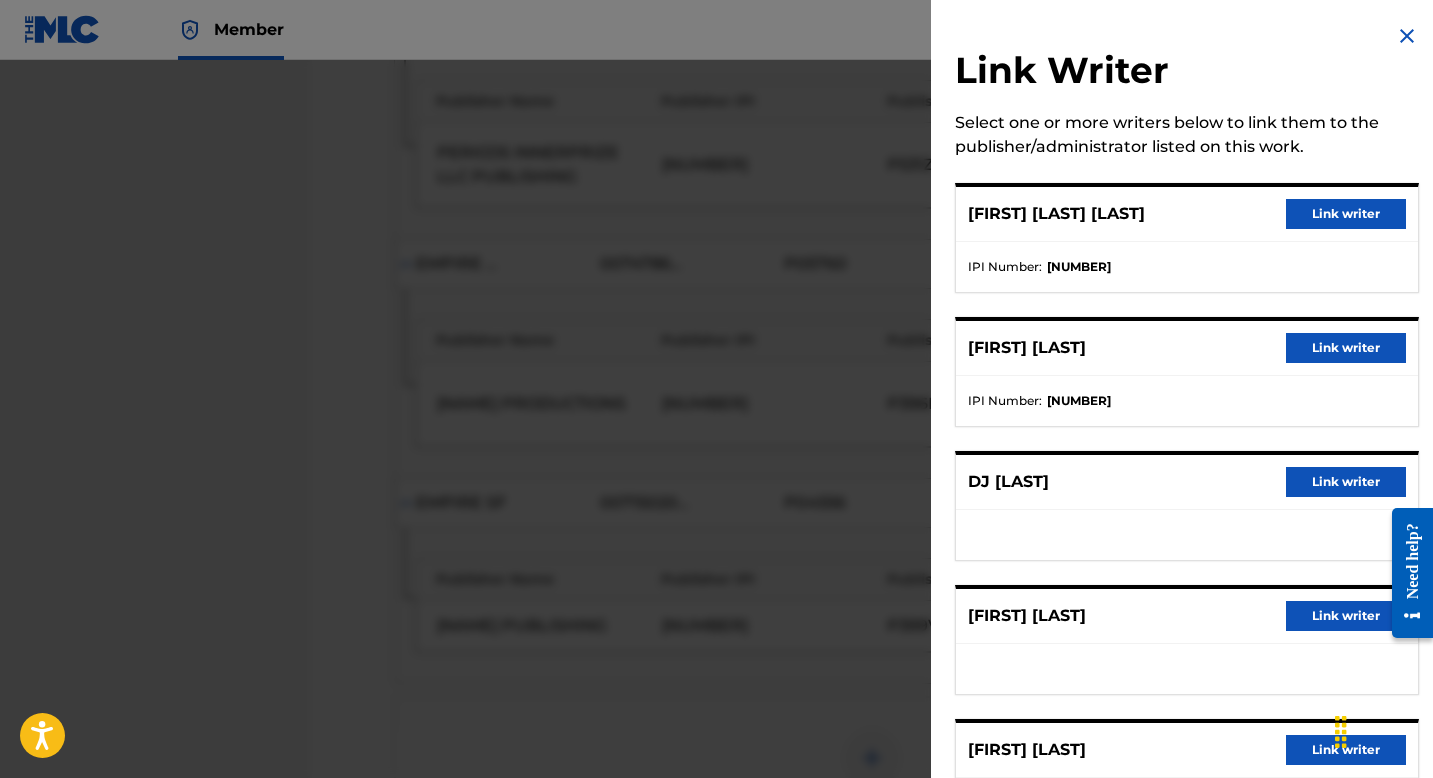 scroll, scrollTop: 99, scrollLeft: 0, axis: vertical 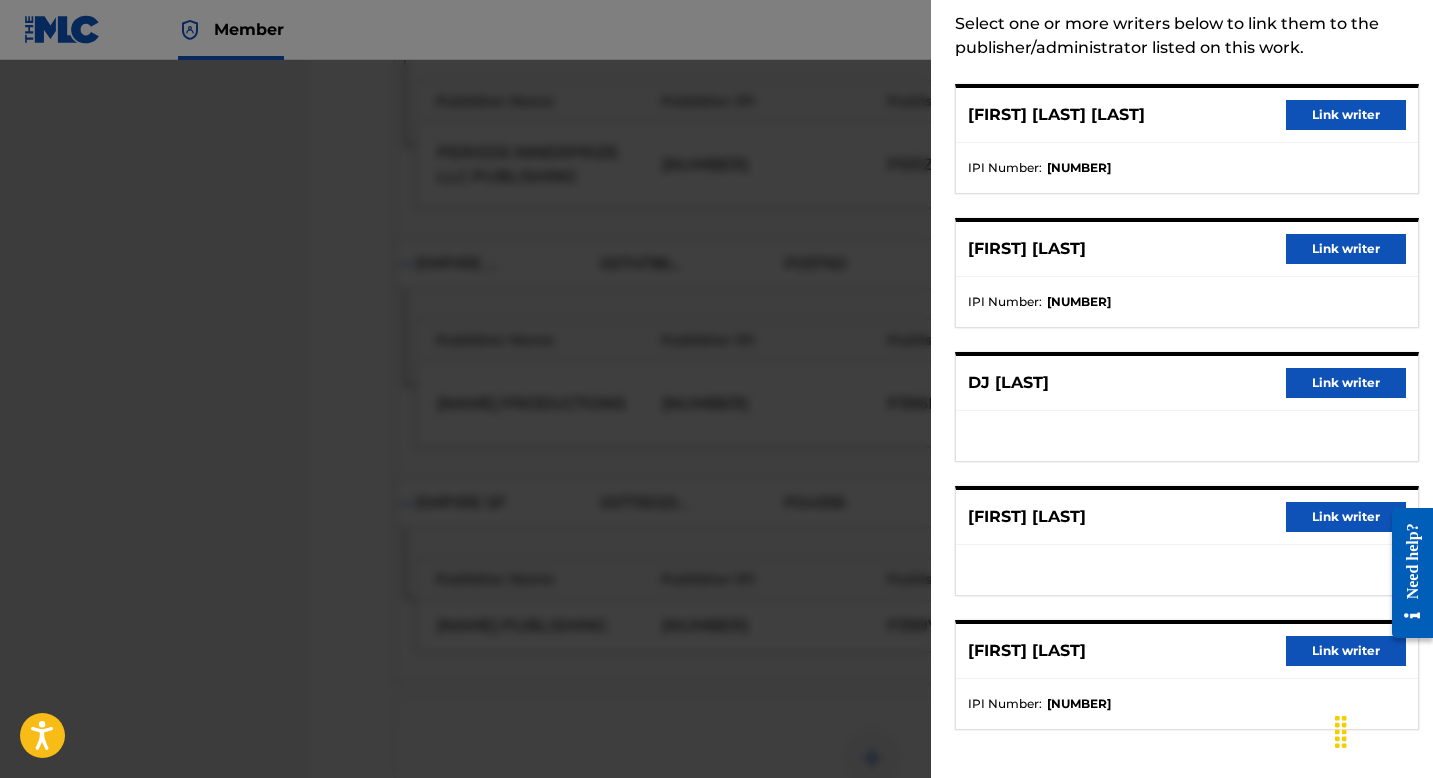 click on "Link writer" at bounding box center [1346, 651] 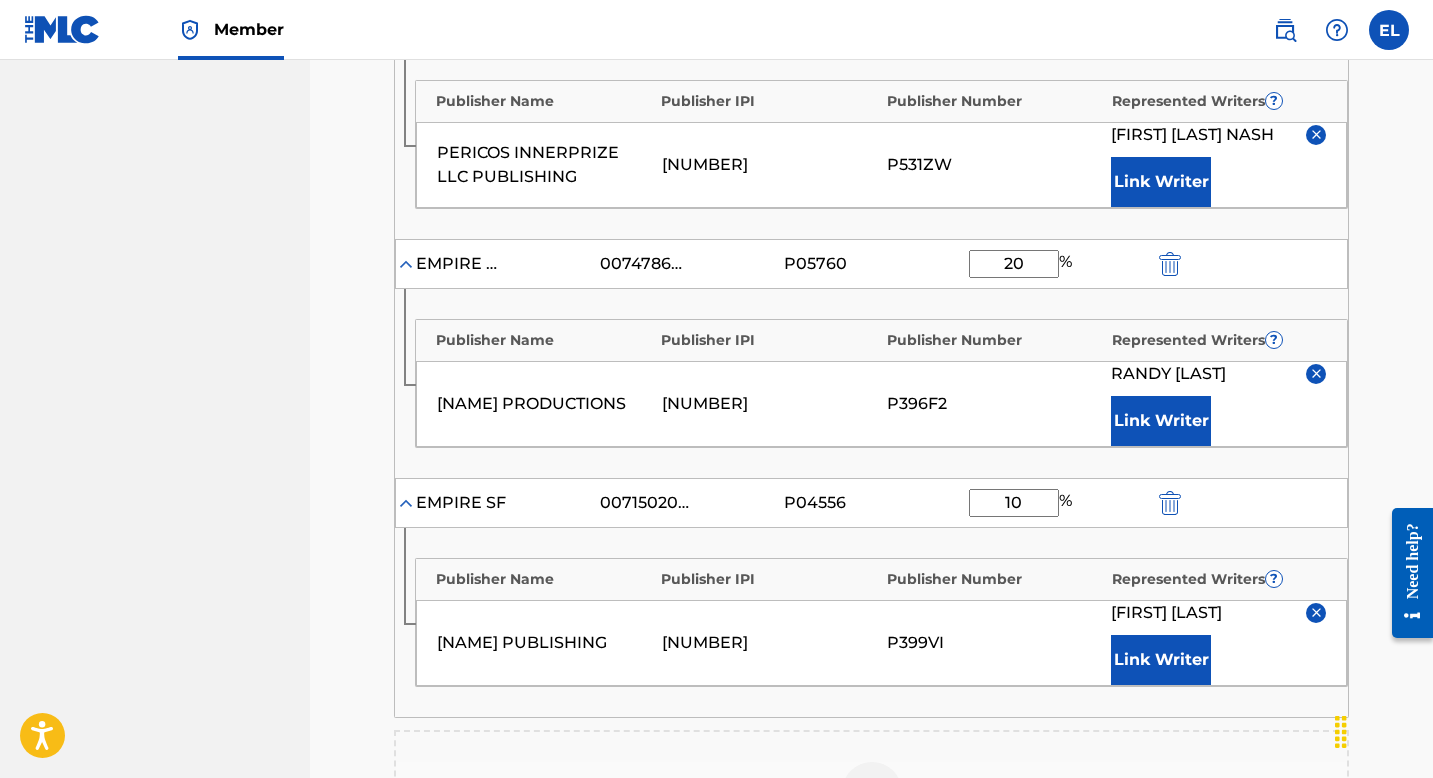 scroll, scrollTop: 1151, scrollLeft: 0, axis: vertical 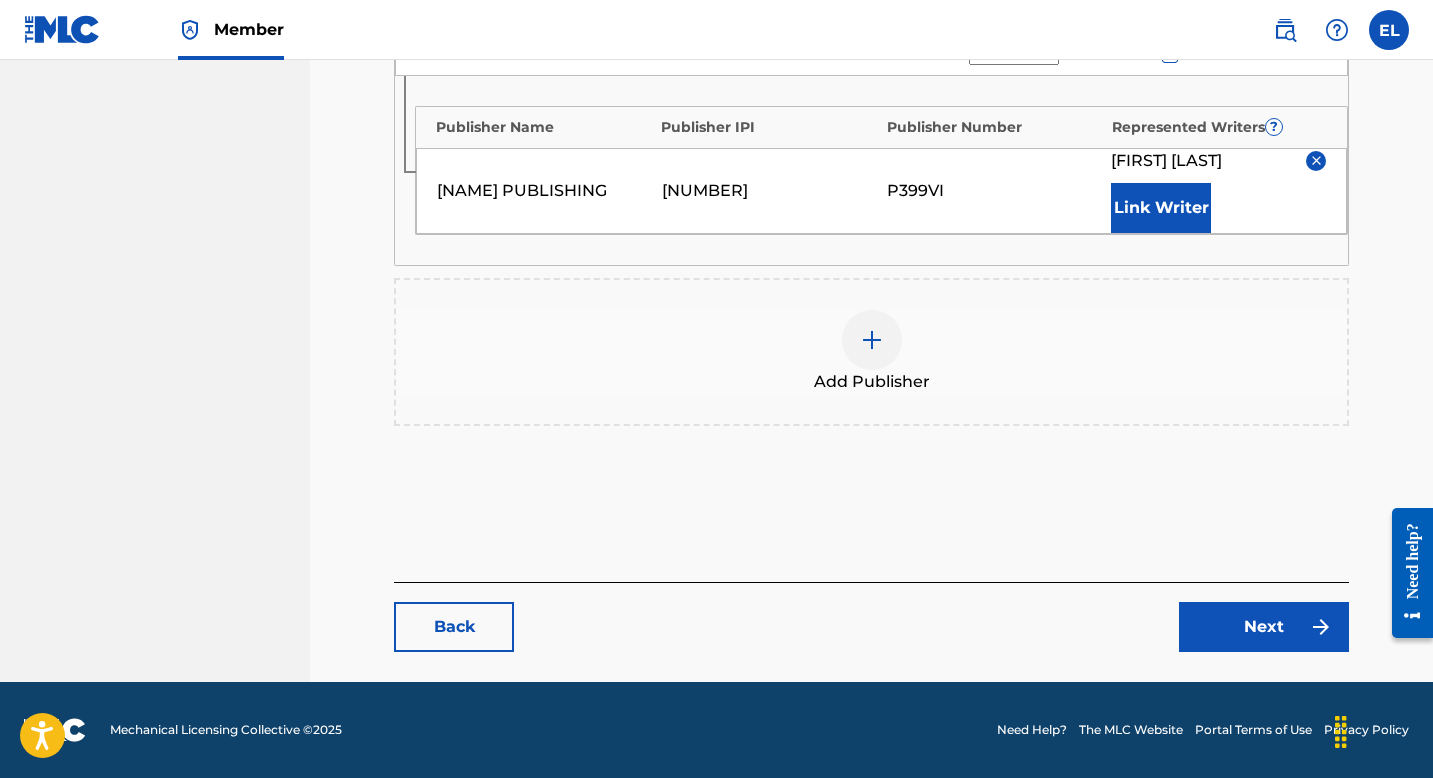 click on "Next" at bounding box center (1264, 627) 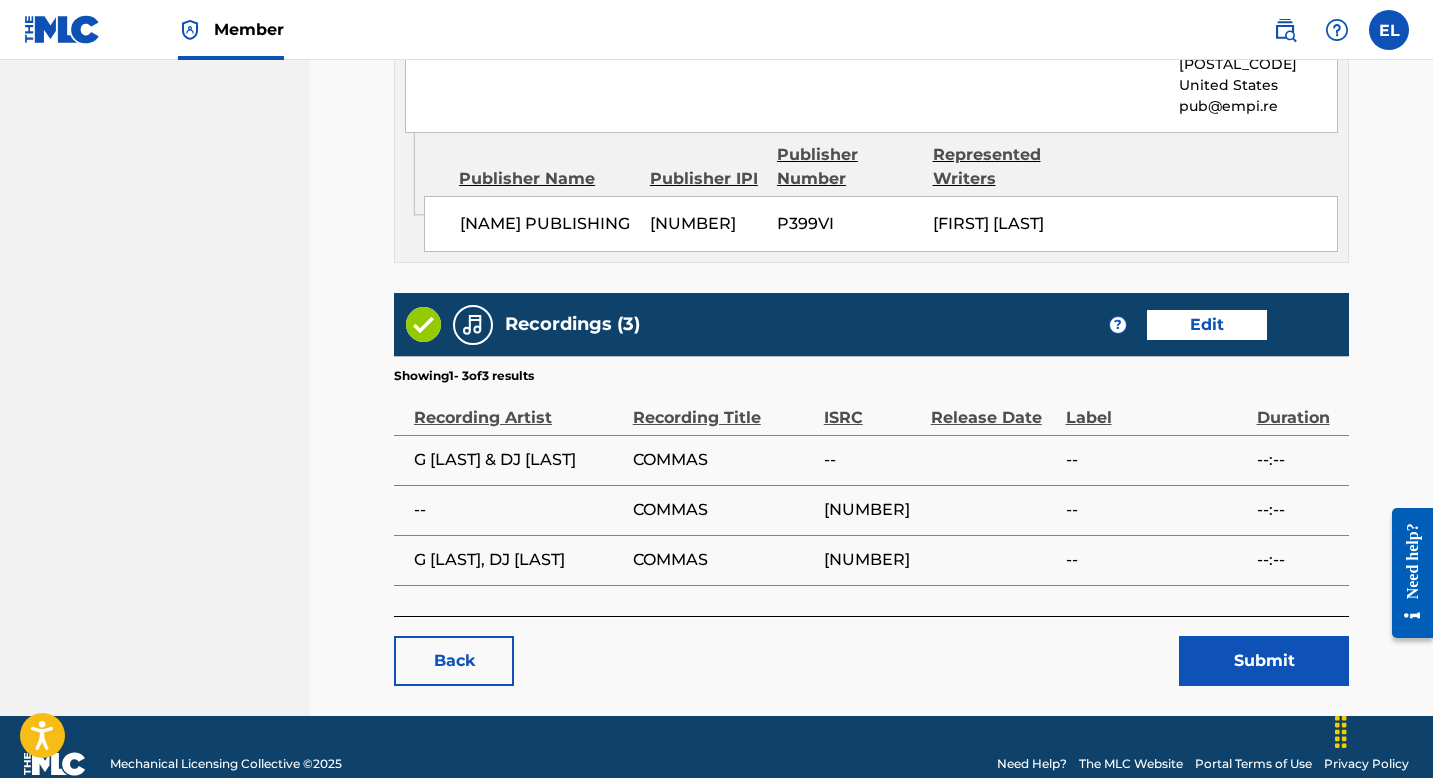 scroll, scrollTop: 2080, scrollLeft: 0, axis: vertical 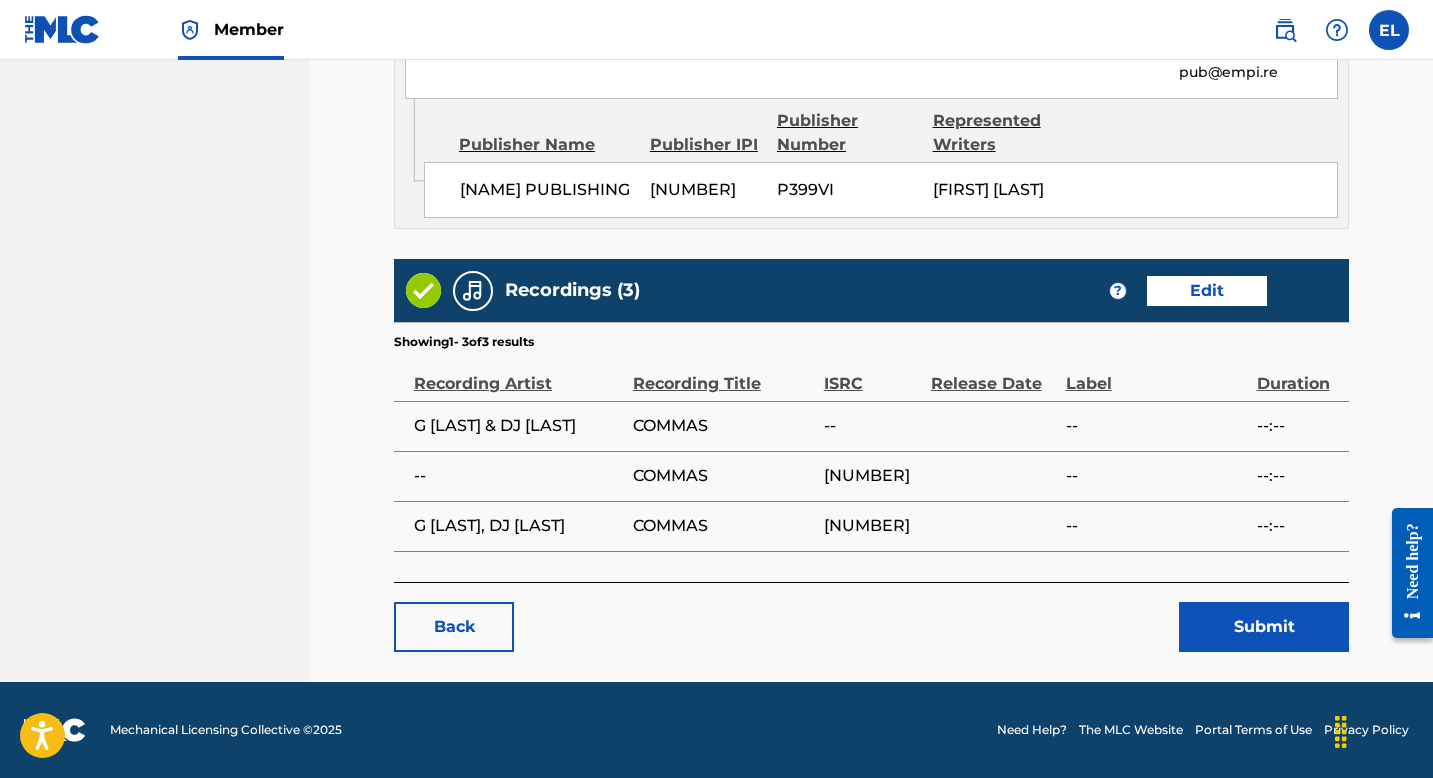 click on "Submit" at bounding box center (1264, 627) 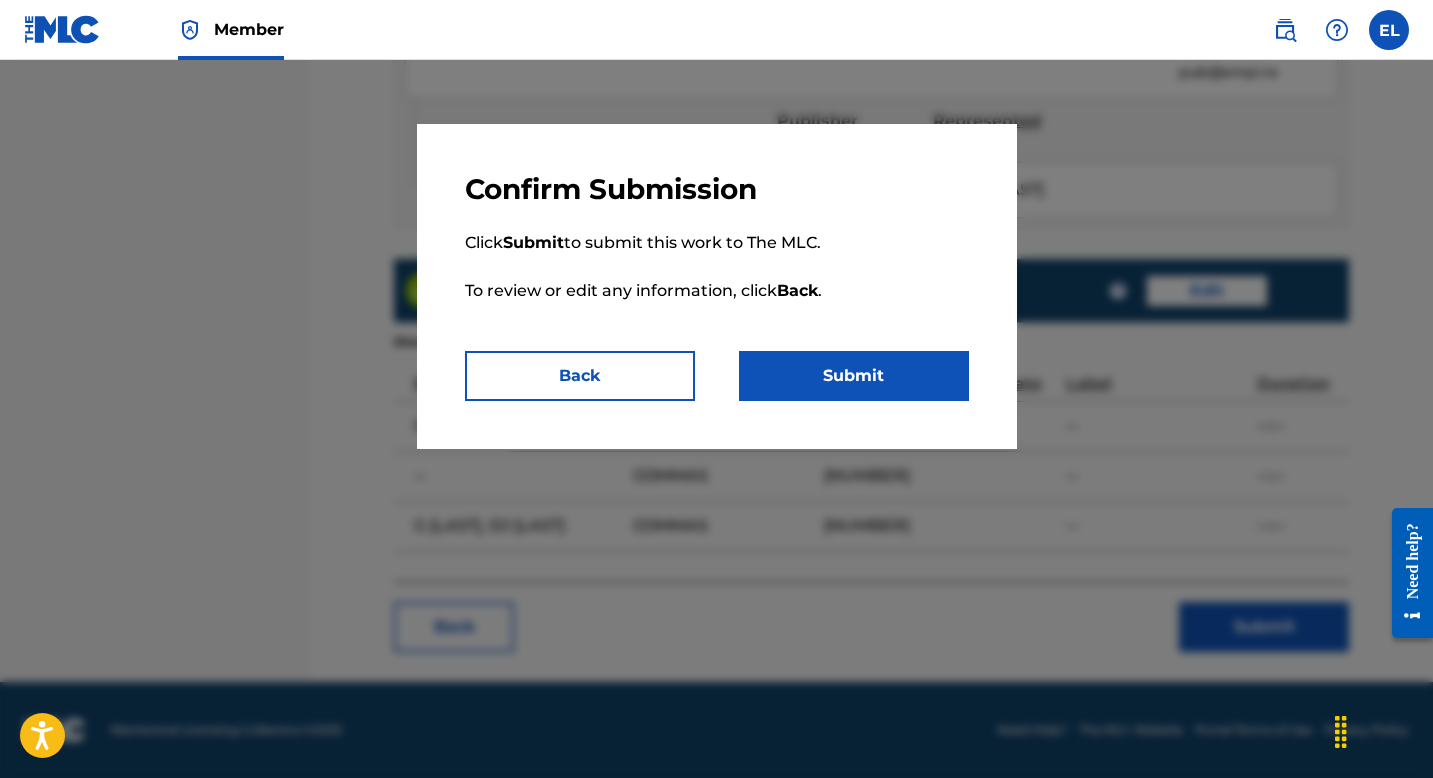 click on "Submit" at bounding box center (854, 376) 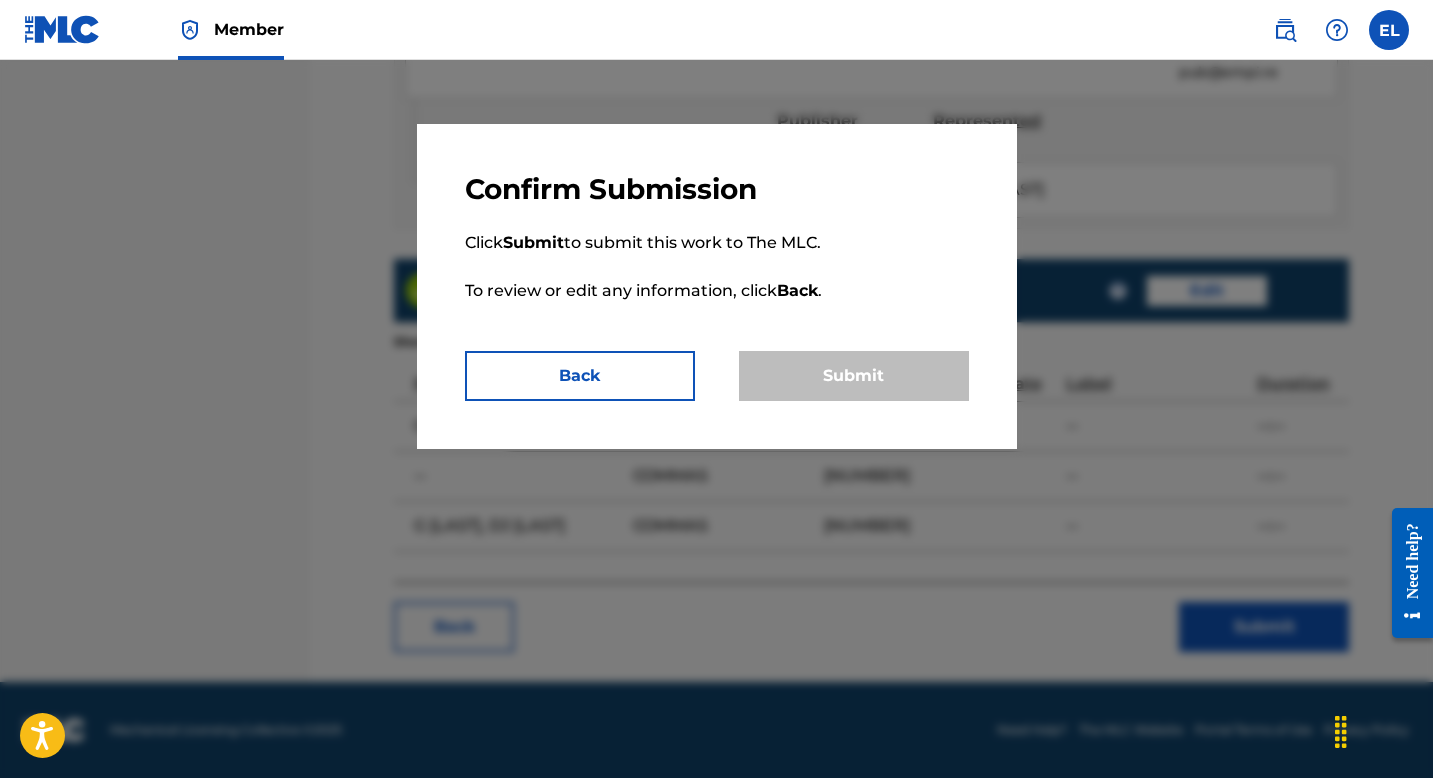 scroll, scrollTop: 0, scrollLeft: 0, axis: both 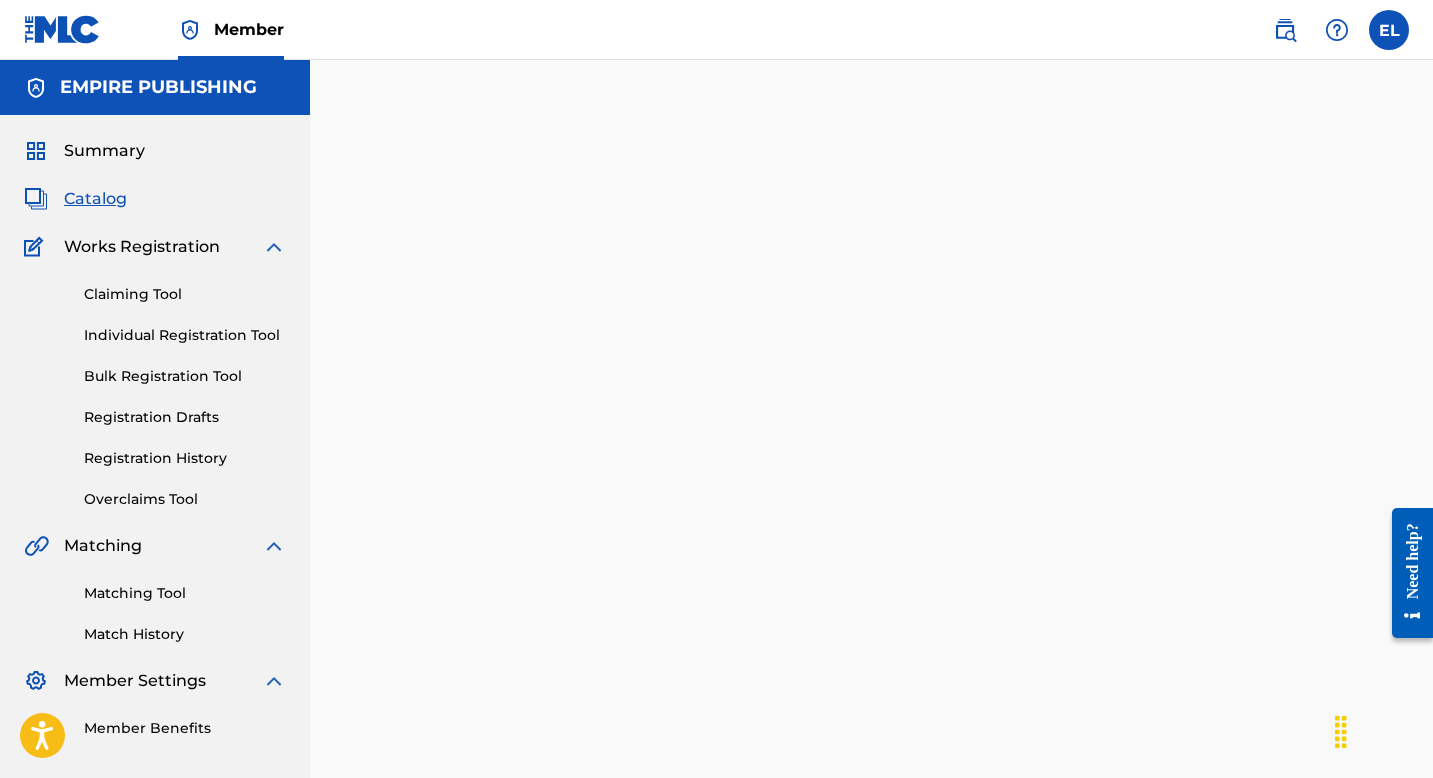 click on "Catalog" at bounding box center [95, 199] 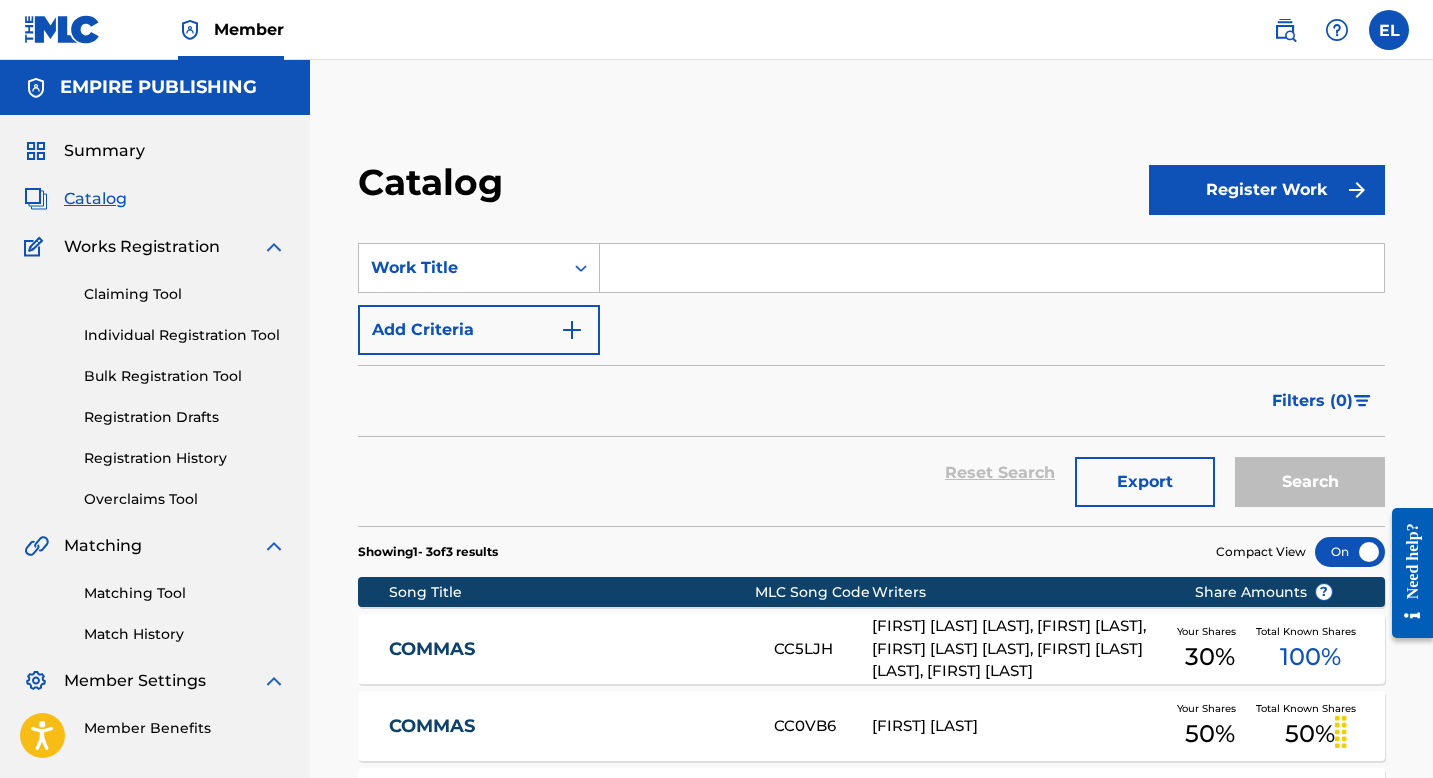click on "Registration History" at bounding box center [185, 458] 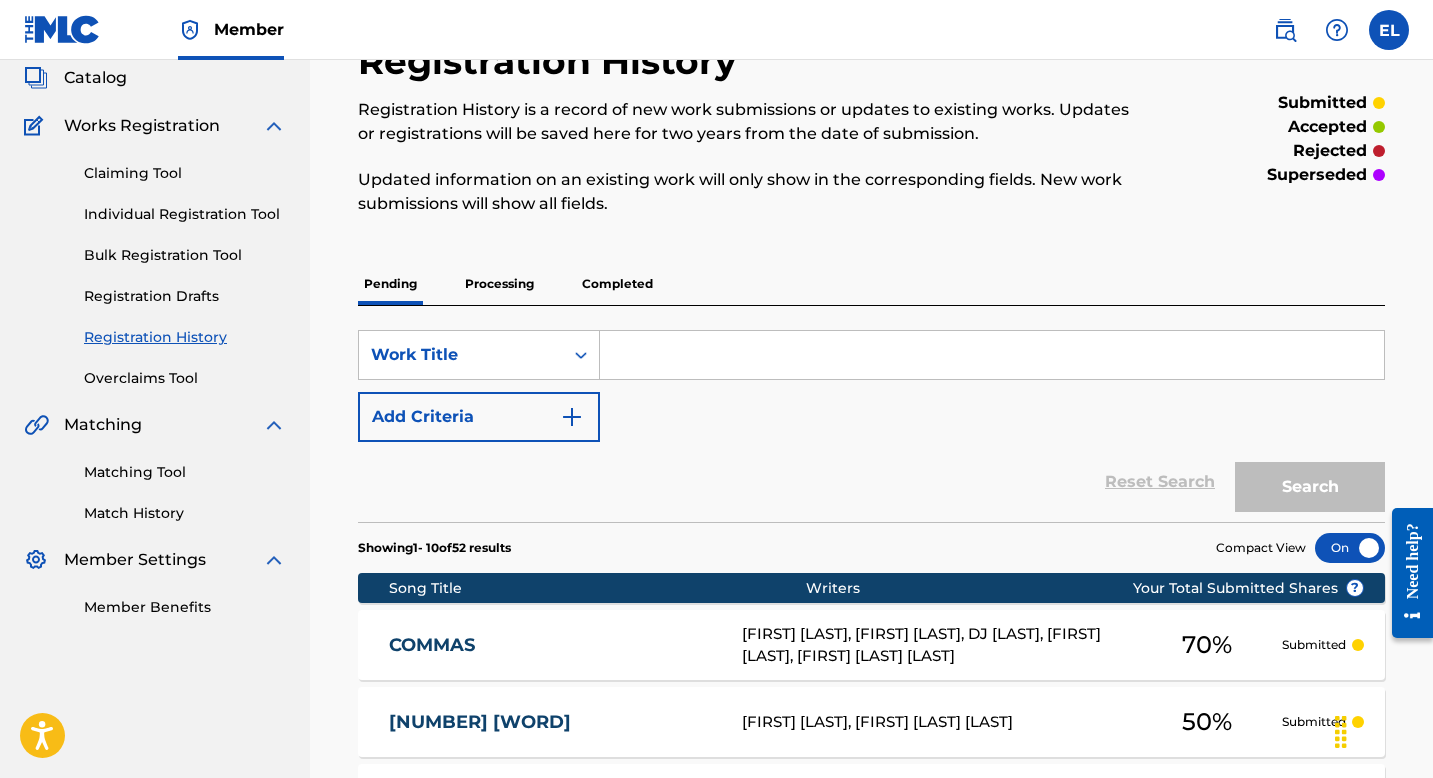 scroll, scrollTop: 150, scrollLeft: 0, axis: vertical 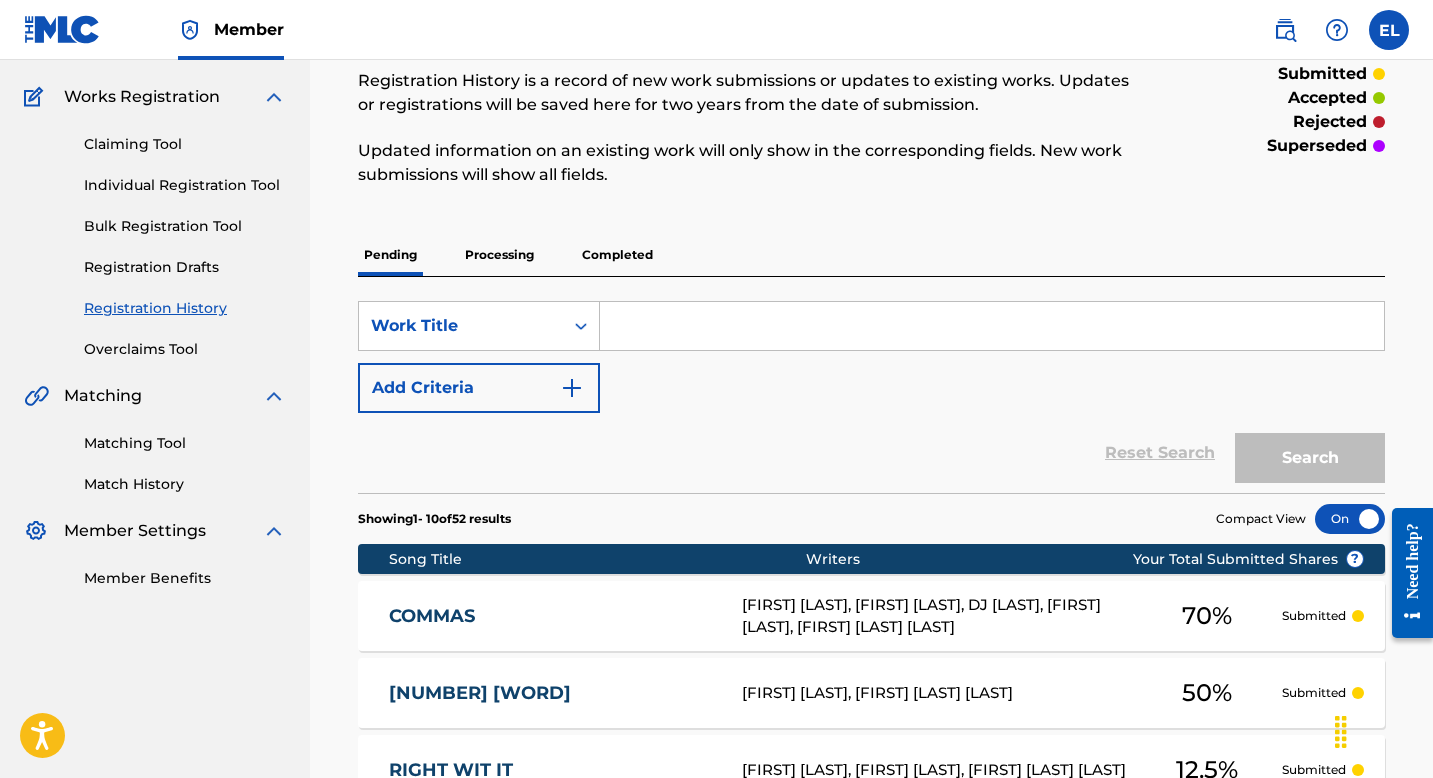 click on "COMMAS" at bounding box center [552, 616] 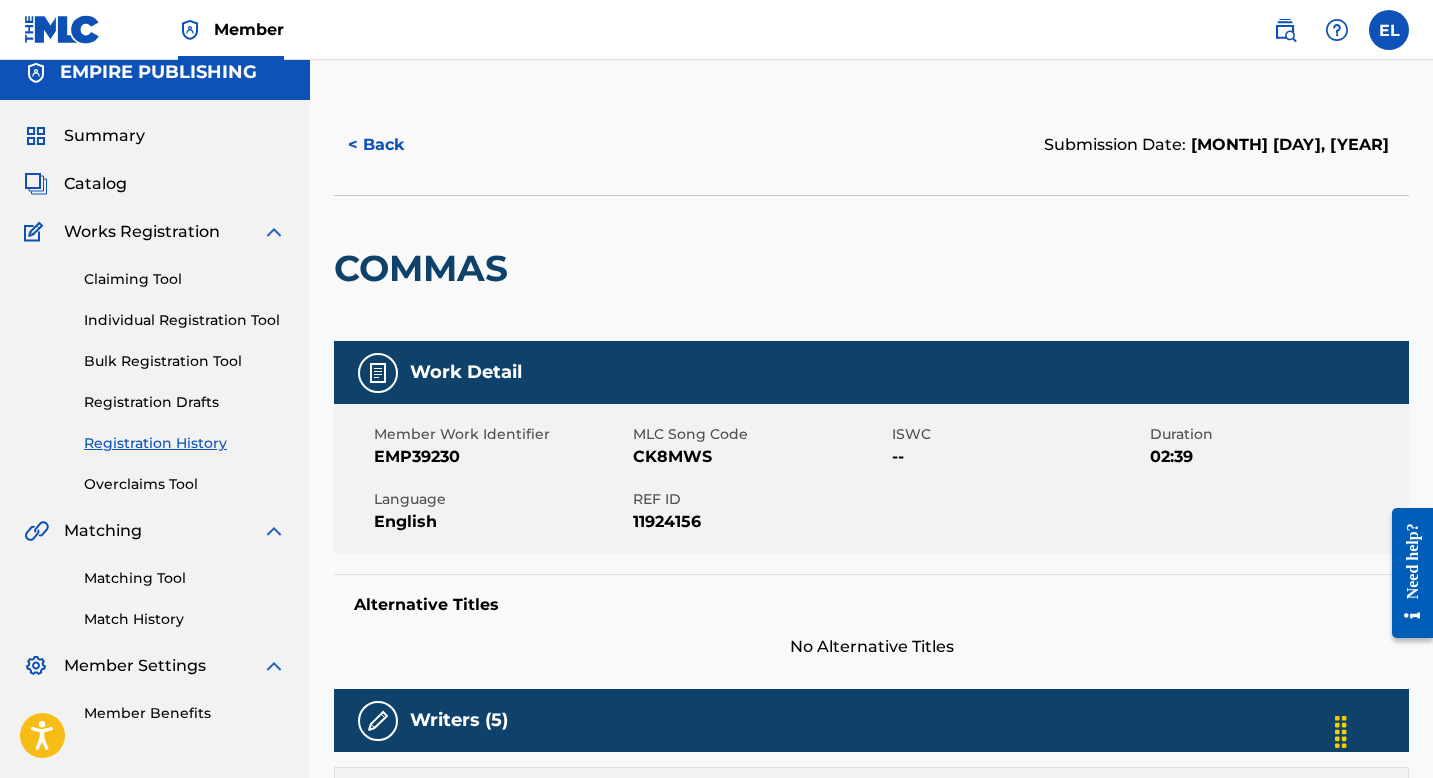scroll, scrollTop: 18, scrollLeft: 0, axis: vertical 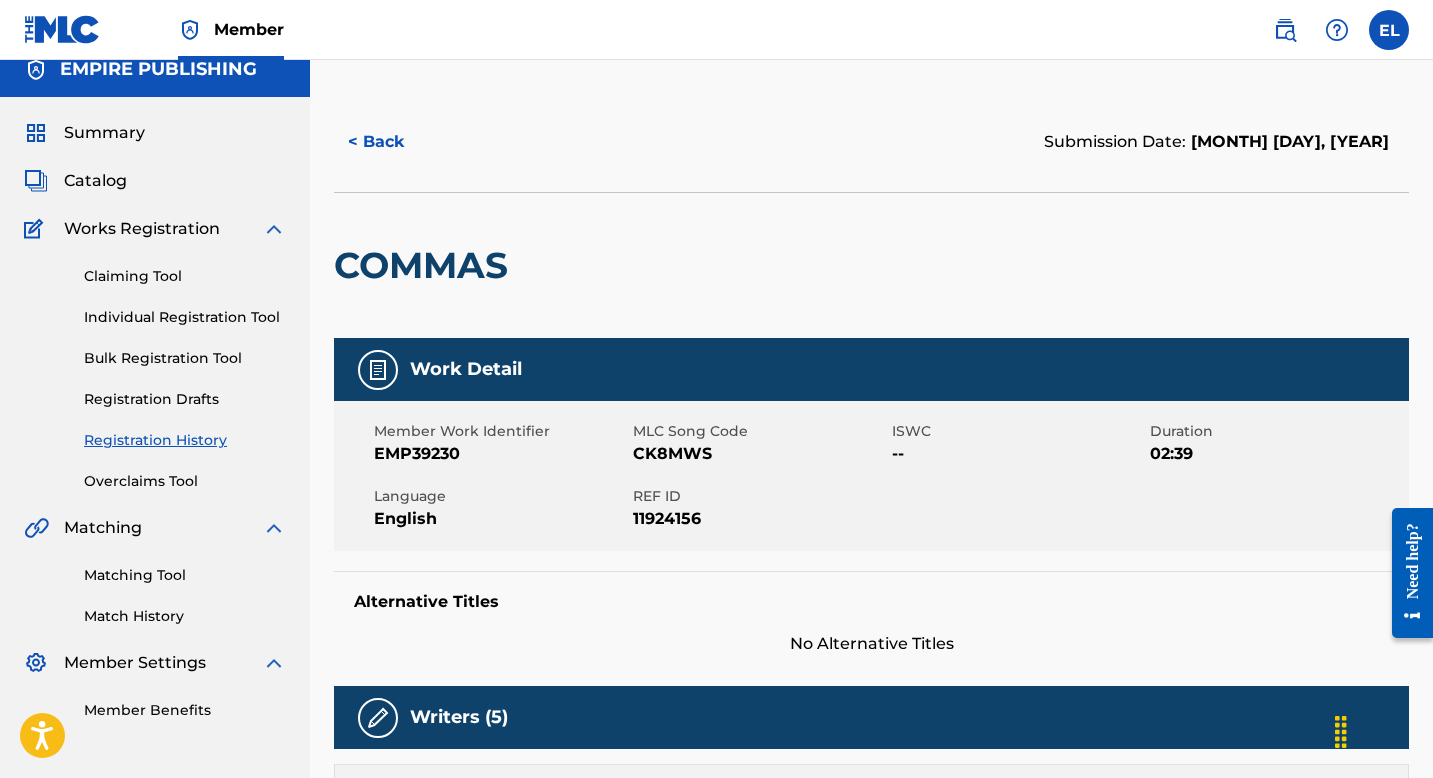 click on "CK8MWS" at bounding box center (760, 454) 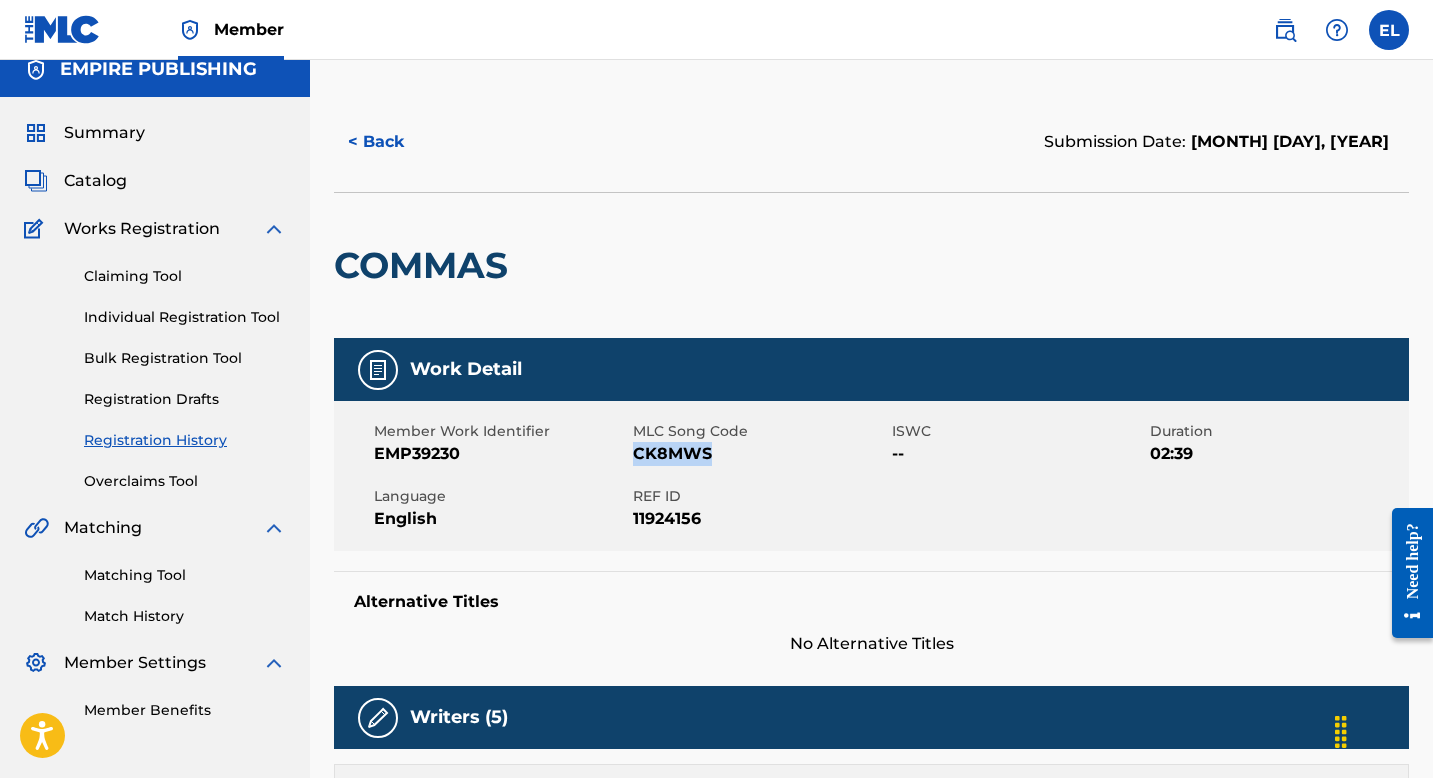 click on "CK8MWS" at bounding box center (760, 454) 